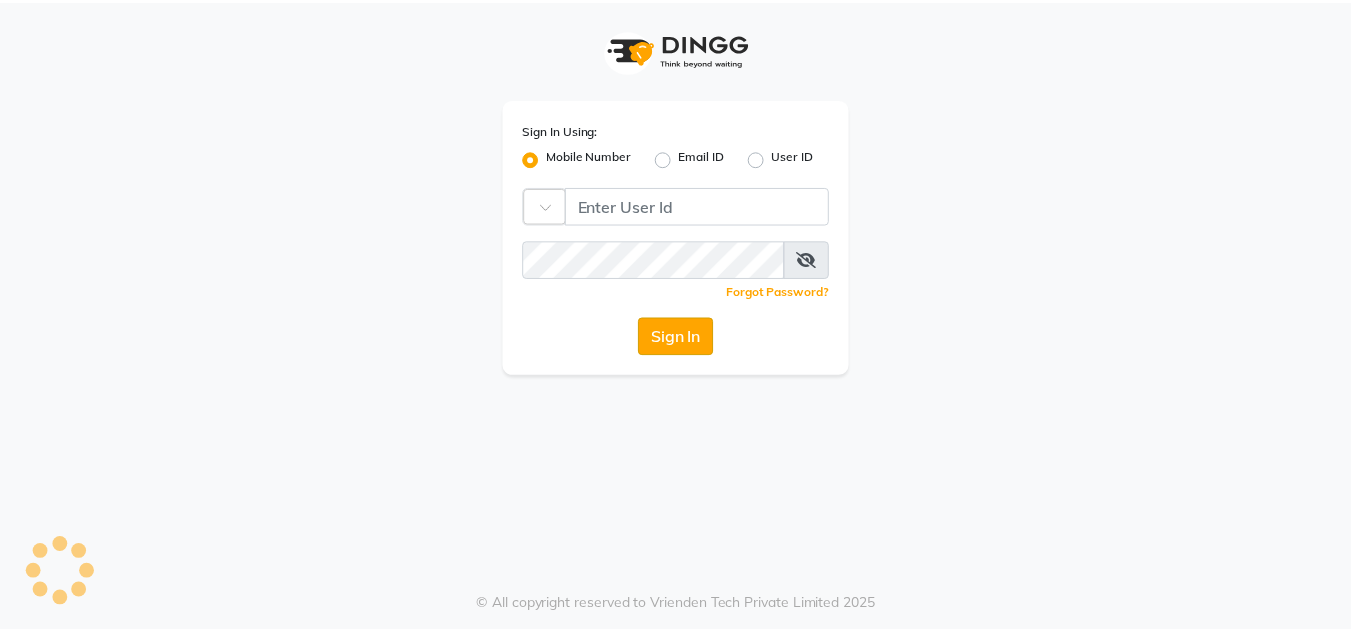 scroll, scrollTop: 0, scrollLeft: 0, axis: both 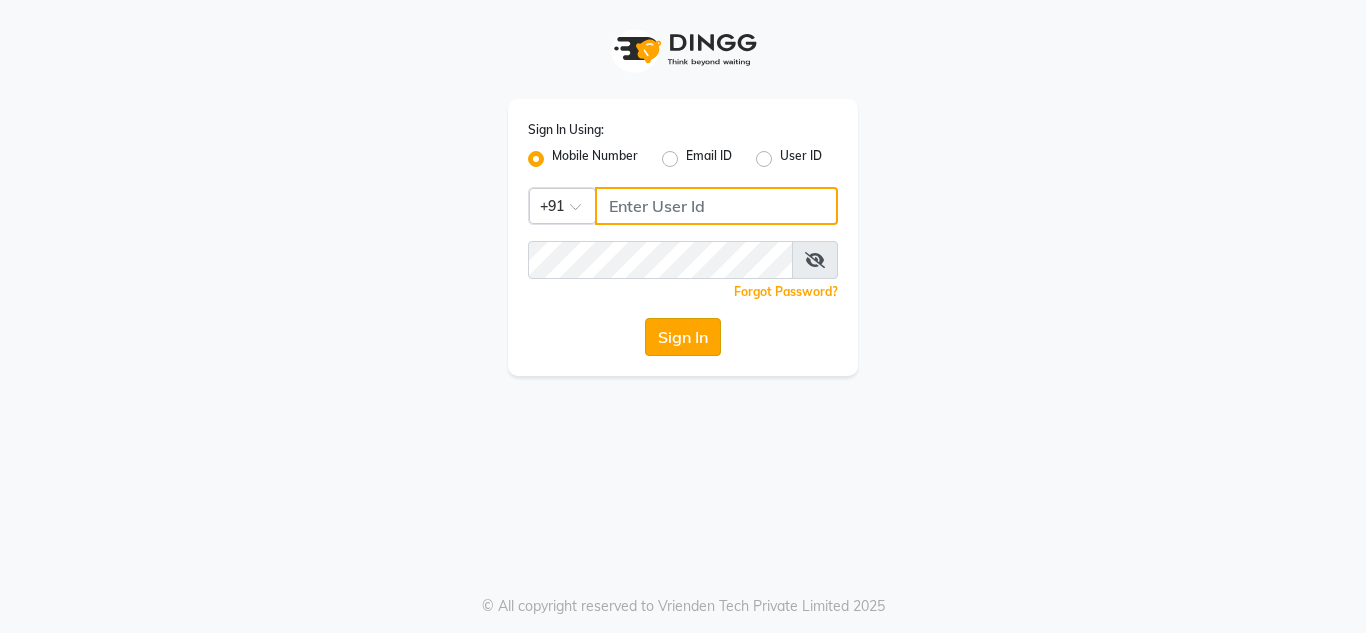 type on "9108045366" 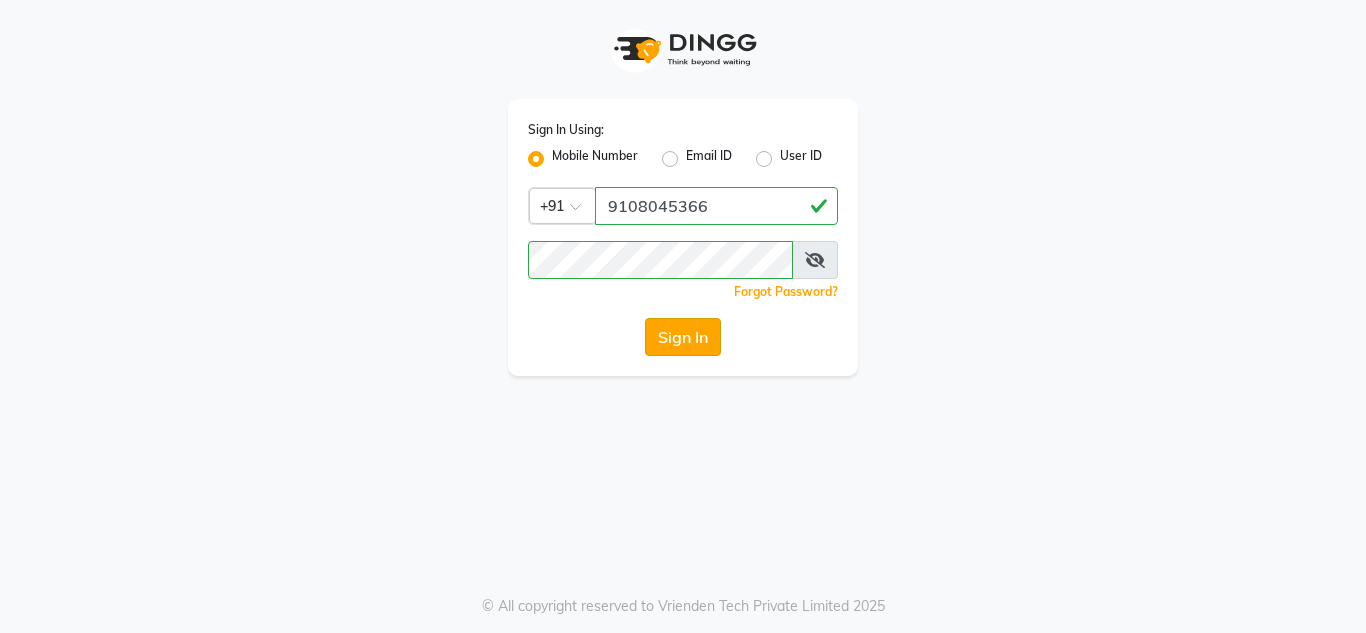 click on "Sign In" 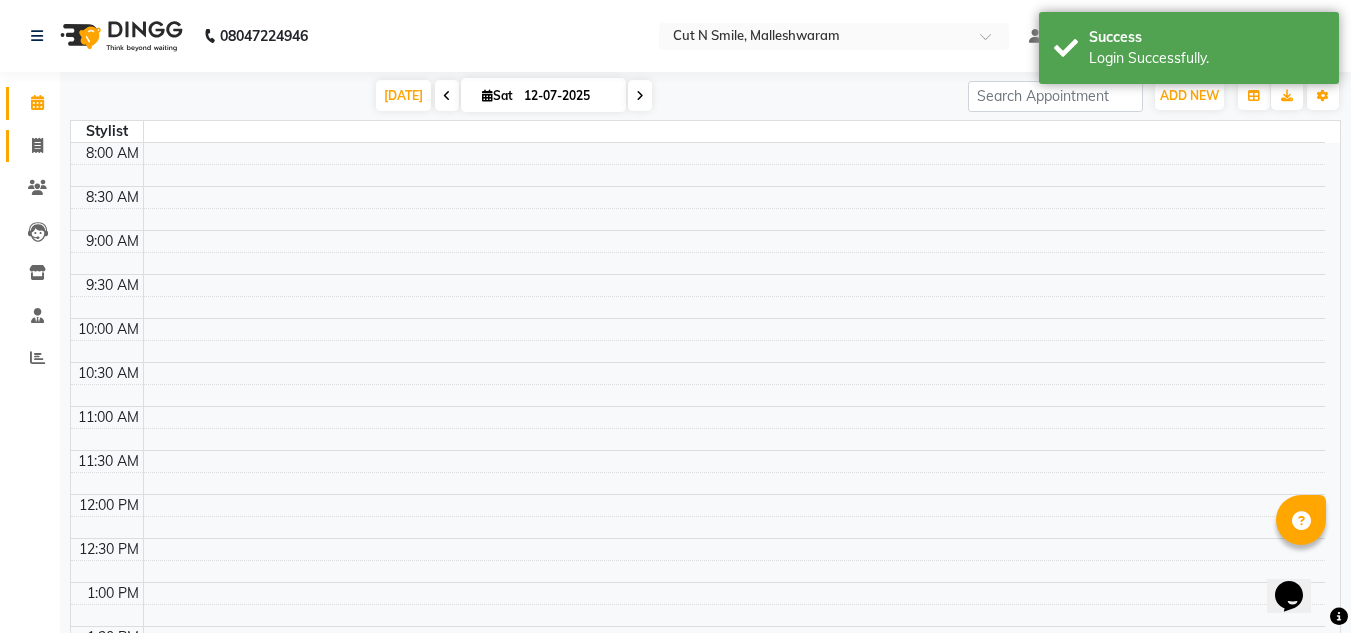 scroll, scrollTop: 0, scrollLeft: 0, axis: both 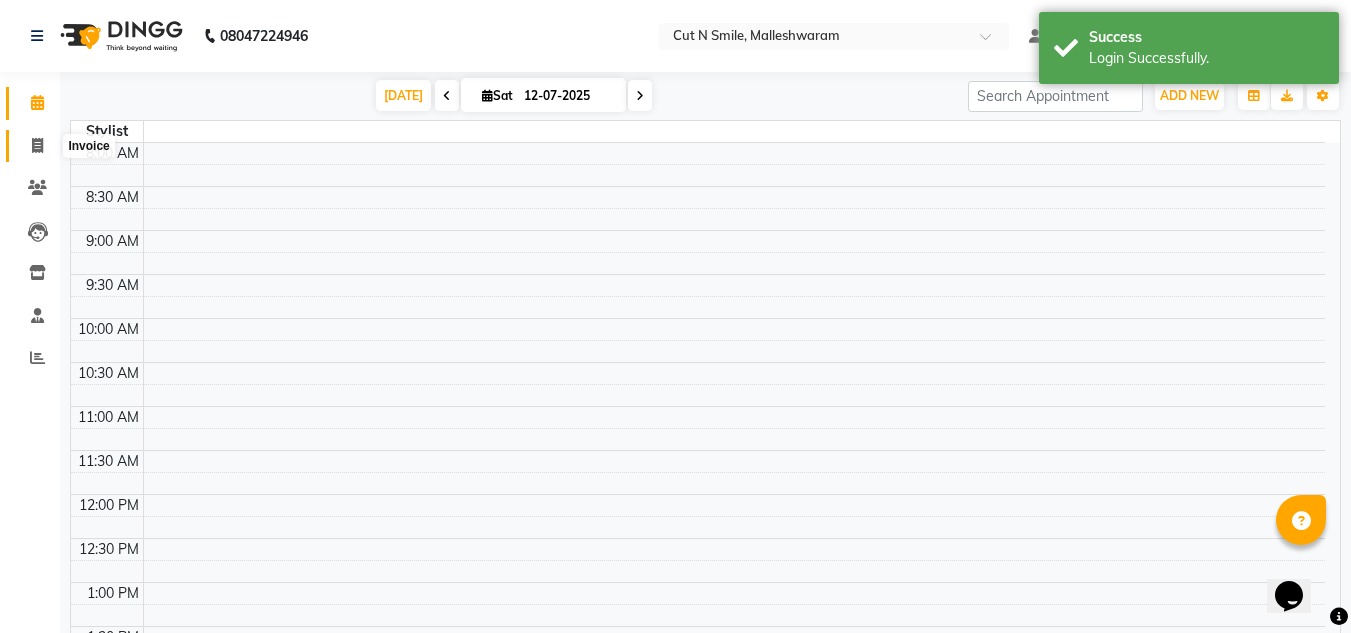click 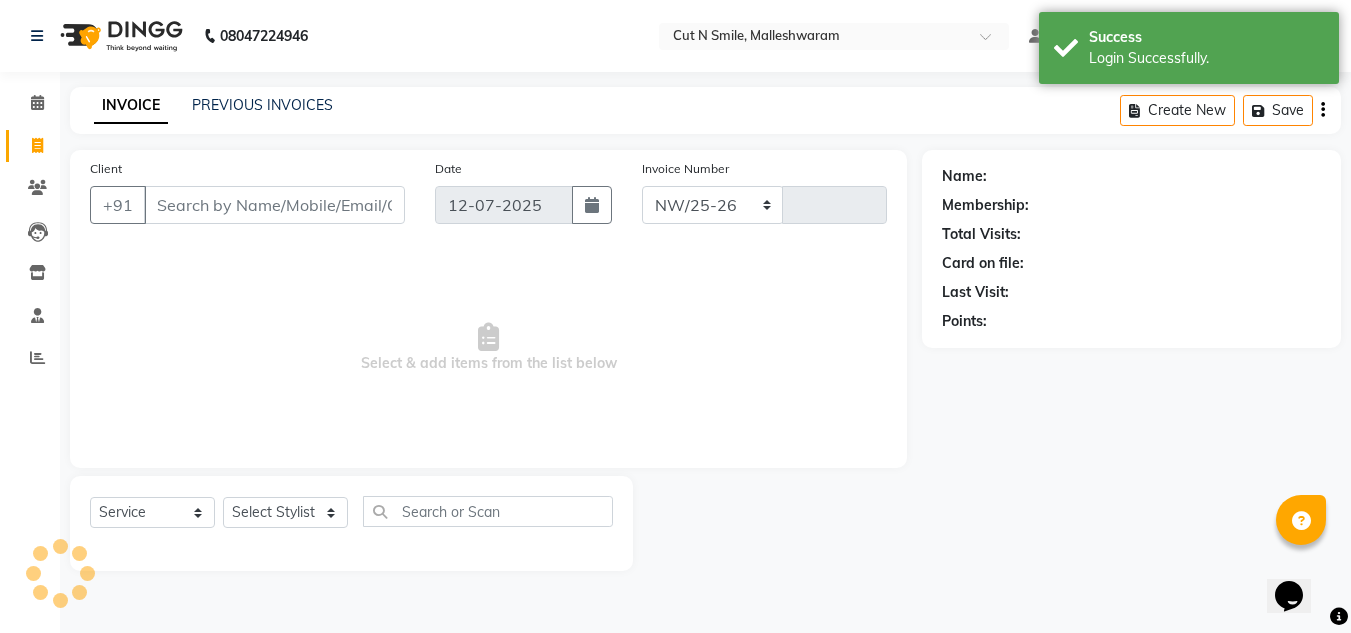 select on "7223" 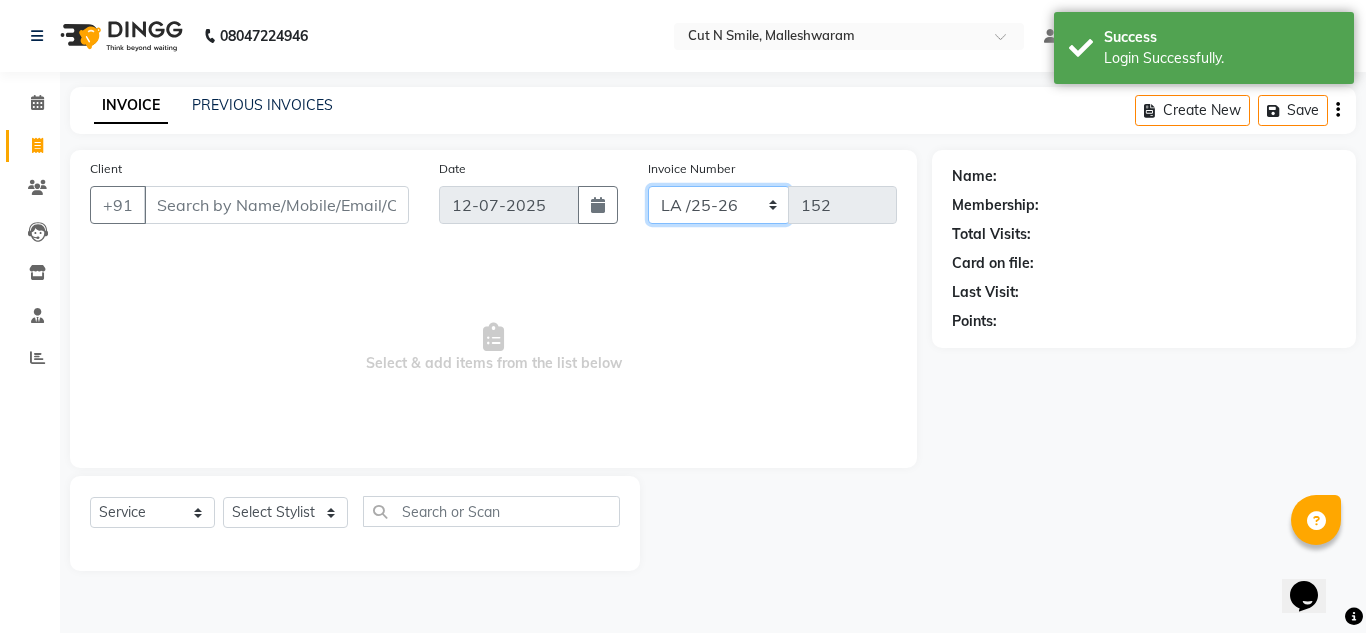 click on "NW/25-26 SW/2025-26 NA/2025-26 VN/25-26 LA /25-26" 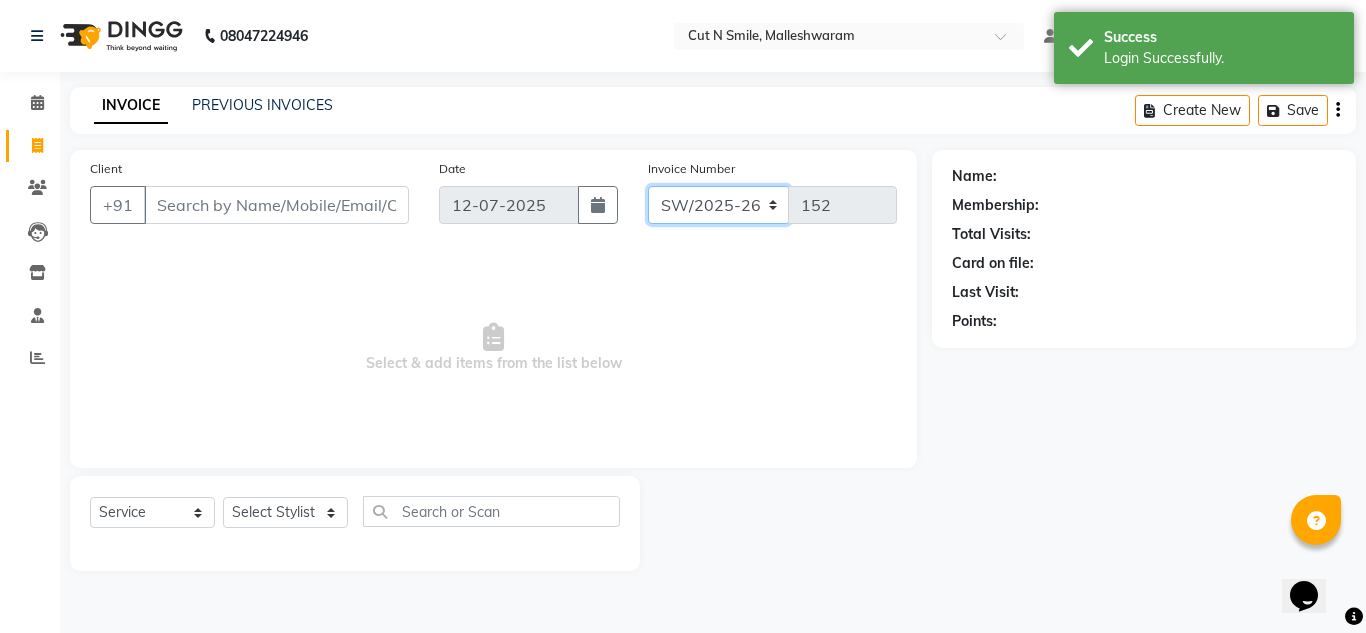 click on "NW/25-26 SW/2025-26 NA/2025-26 VN/25-26 LA /25-26" 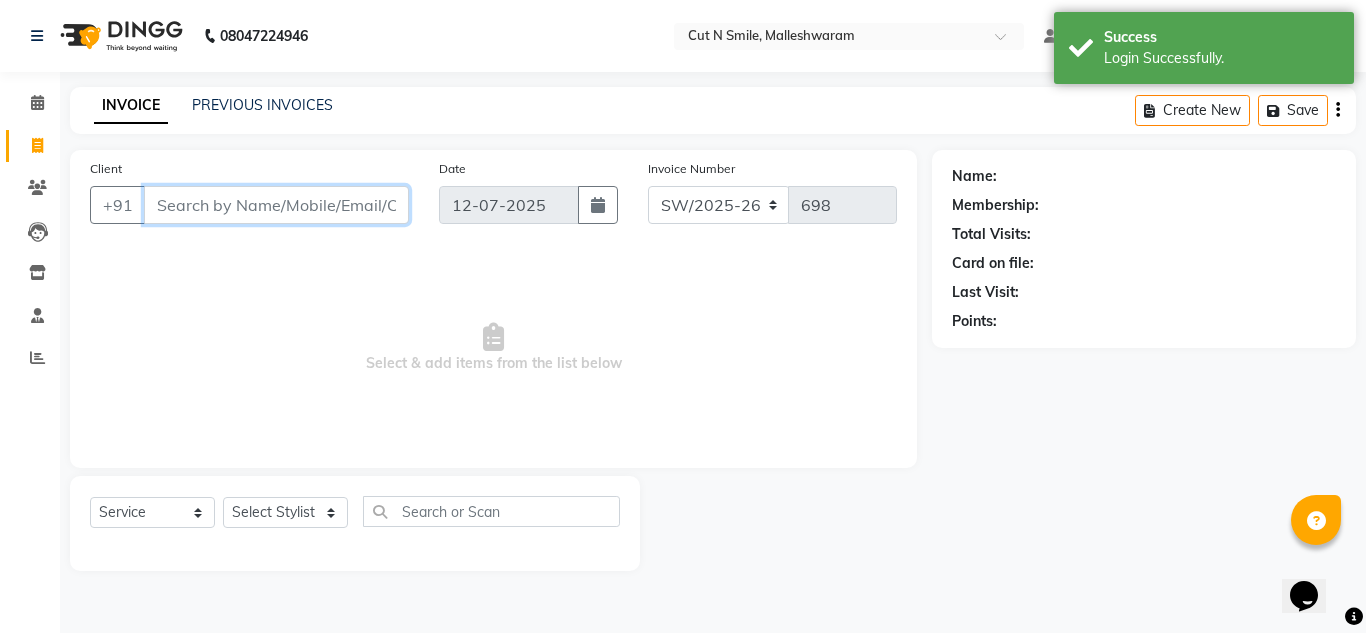click on "Client" at bounding box center [276, 205] 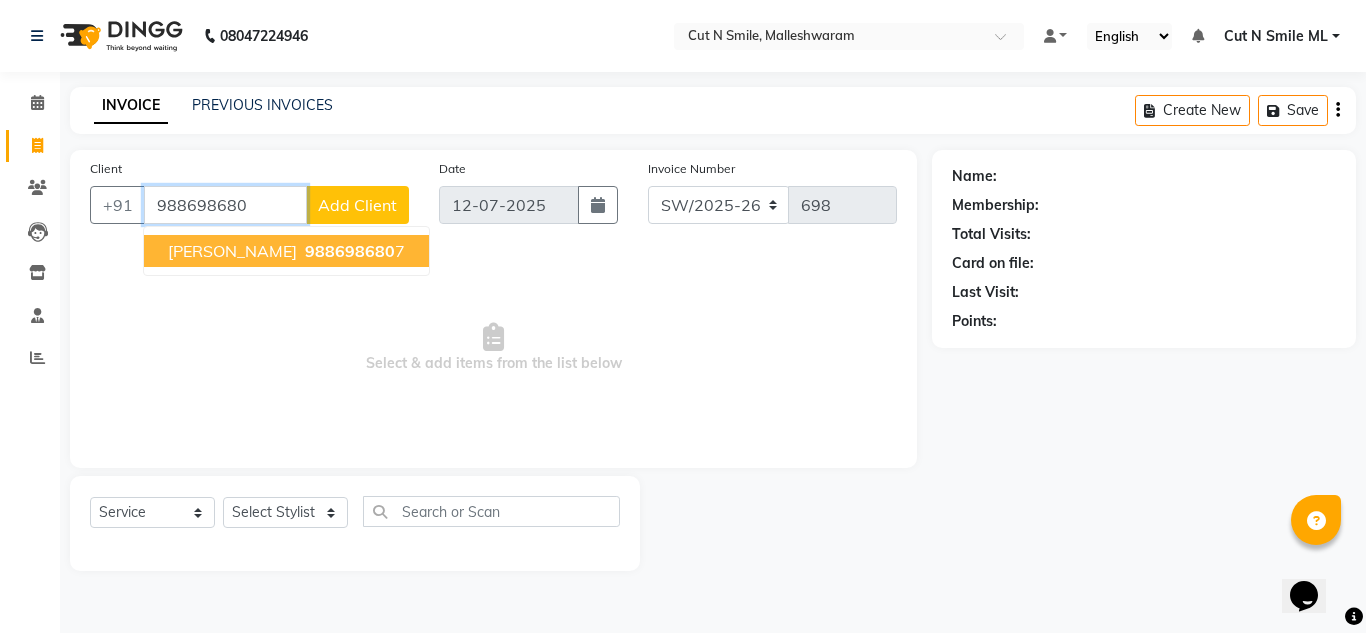 click on "988698680" at bounding box center (350, 251) 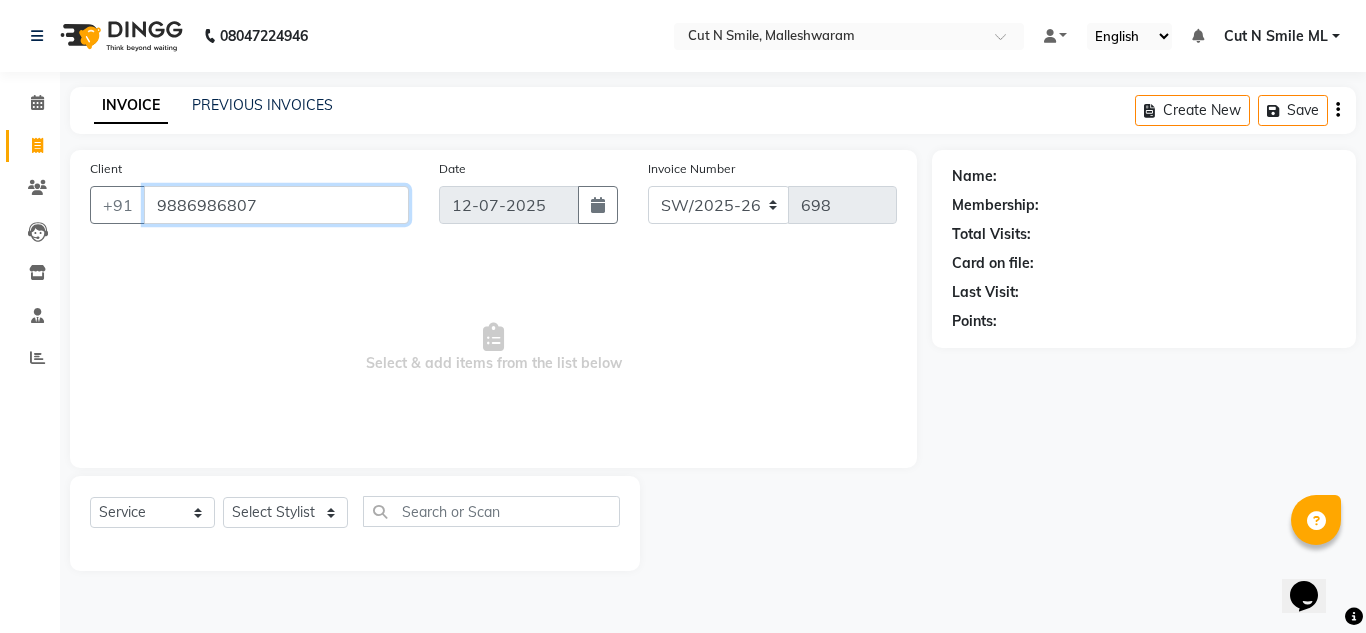 type on "9886986807" 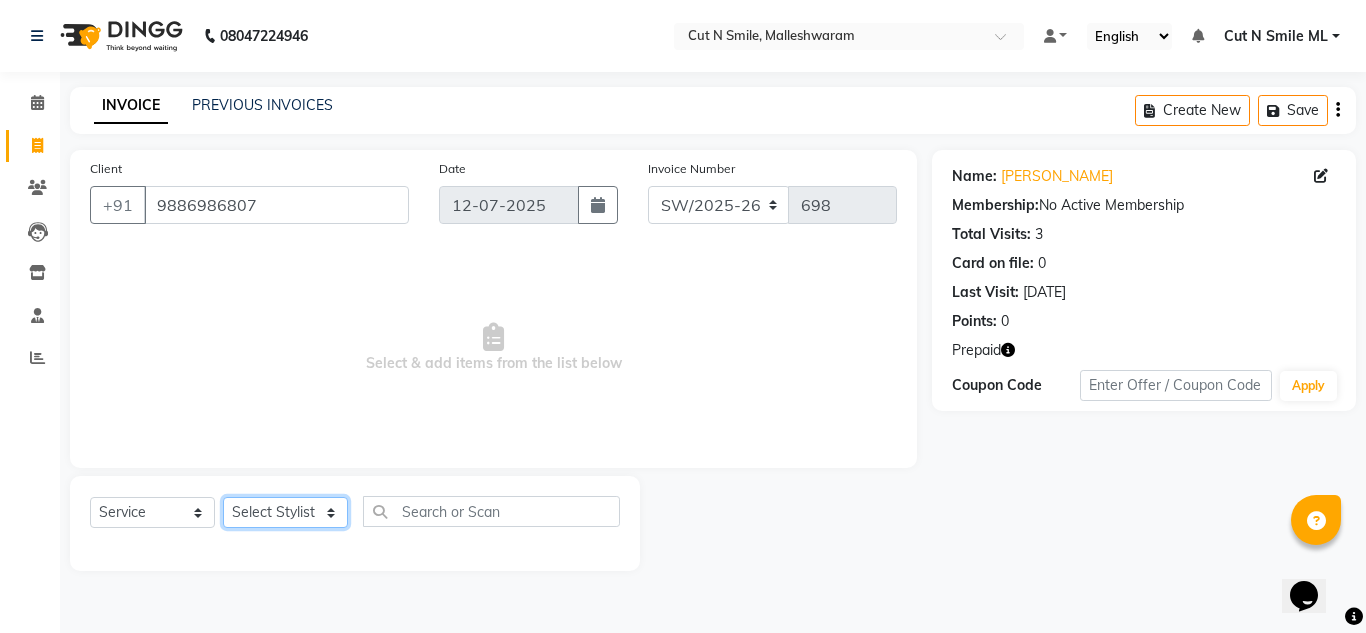 click on "Select Stylist [PERSON_NAME] 17M [PERSON_NAME] 9M Ajim 17M  [PERSON_NAME] 17M [PERSON_NAME] [PERSON_NAME] [PERSON_NAME] 17M Armaan 17M Armaan 17O Arshad 17O Asahika ML Babbu ML  Cena 17M [PERSON_NAME] 9M CNS 17 Malleshwaram CNS 9 Malleshwaram CNS [PERSON_NAME] Layout Cut N Smile 17O [PERSON_NAME] 9M [PERSON_NAME] 17M  [PERSON_NAME] 9M [PERSON_NAME] Ganesh 9M Ganga 9M Govind ML [PERSON_NAME] 17M [PERSON_NAME] 17O [PERSON_NAME] 17M Meena ML Mercy [PERSON_NAME] 17M [PERSON_NAME] 17M [PERSON_NAME] [PERSON_NAME] 9M [PERSON_NAME] 9M [PERSON_NAME] 17M [PERSON_NAME] 17M  [PERSON_NAME] 9M [PERSON_NAME] 9M [PERSON_NAME] 17M [PERSON_NAME] 9M Rajan [PERSON_NAME] 9M [PERSON_NAME] 9M [PERSON_NAME] 17M [PERSON_NAME] 17O [PERSON_NAME] 9M [PERSON_NAME] 17M [PERSON_NAME] 17ML [PERSON_NAME] [PERSON_NAME] 17M [PERSON_NAME] [PERSON_NAME]  [PERSON_NAME] ML [PERSON_NAME] 17M Sopna ML [PERSON_NAME] 17M Tanjua 9M [PERSON_NAME] 17M Tofeek 9M Tulsi 17O [PERSON_NAME] 17M Vishal 17M [PERSON_NAME] 17O  [PERSON_NAME]" 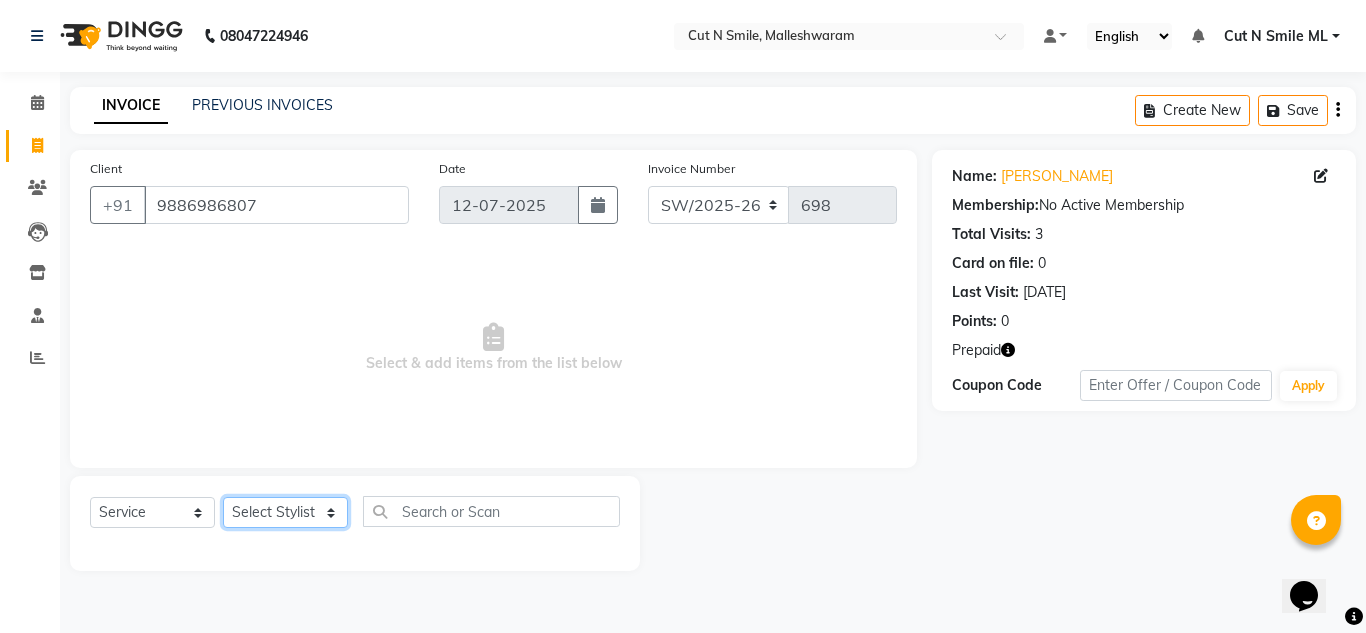 select on "60591" 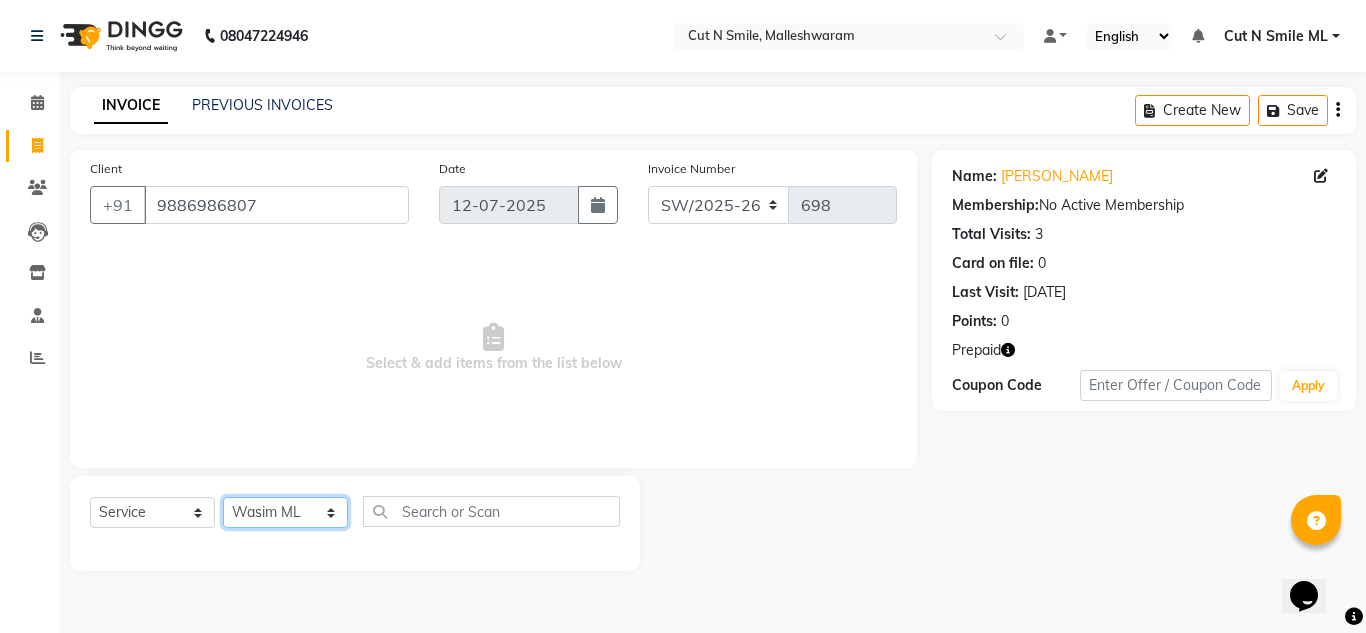 click on "Select Stylist [PERSON_NAME] 17M [PERSON_NAME] 9M Ajim 17M  [PERSON_NAME] 17M [PERSON_NAME] [PERSON_NAME] [PERSON_NAME] 17M Armaan 17M Armaan 17O Arshad 17O Asahika ML Babbu ML  Cena 17M [PERSON_NAME] 9M CNS 17 Malleshwaram CNS 9 Malleshwaram CNS [PERSON_NAME] Layout Cut N Smile 17O [PERSON_NAME] 9M [PERSON_NAME] 17M  [PERSON_NAME] 9M [PERSON_NAME] Ganesh 9M Ganga 9M Govind ML [PERSON_NAME] 17M [PERSON_NAME] 17O [PERSON_NAME] 17M Meena ML Mercy [PERSON_NAME] 17M [PERSON_NAME] 17M [PERSON_NAME] [PERSON_NAME] 9M [PERSON_NAME] 9M [PERSON_NAME] 17M [PERSON_NAME] 17M  [PERSON_NAME] 9M [PERSON_NAME] 9M [PERSON_NAME] 17M [PERSON_NAME] 9M Rajan [PERSON_NAME] 9M [PERSON_NAME] 9M [PERSON_NAME] 17M [PERSON_NAME] 17O [PERSON_NAME] 9M [PERSON_NAME] 17M [PERSON_NAME] 17ML [PERSON_NAME] [PERSON_NAME] 17M [PERSON_NAME] [PERSON_NAME]  [PERSON_NAME] ML [PERSON_NAME] 17M Sopna ML [PERSON_NAME] 17M Tanjua 9M [PERSON_NAME] 17M Tofeek 9M Tulsi 17O [PERSON_NAME] 17M Vishal 17M [PERSON_NAME] 17O  [PERSON_NAME]" 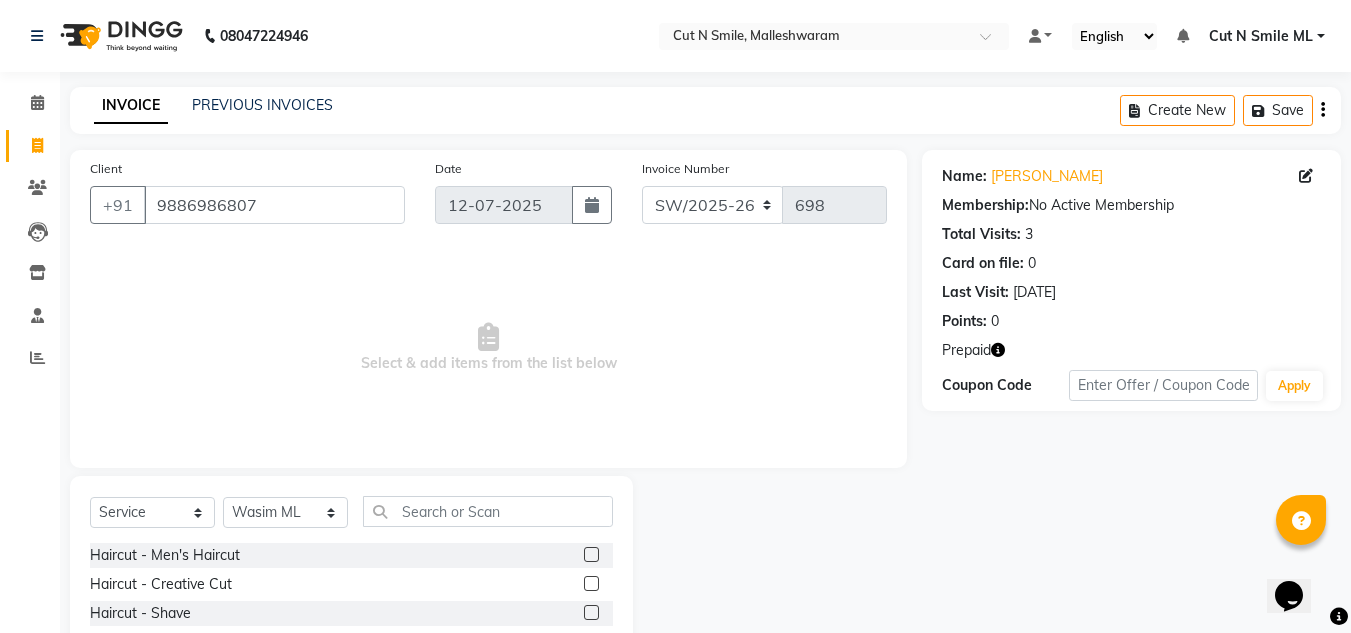 click 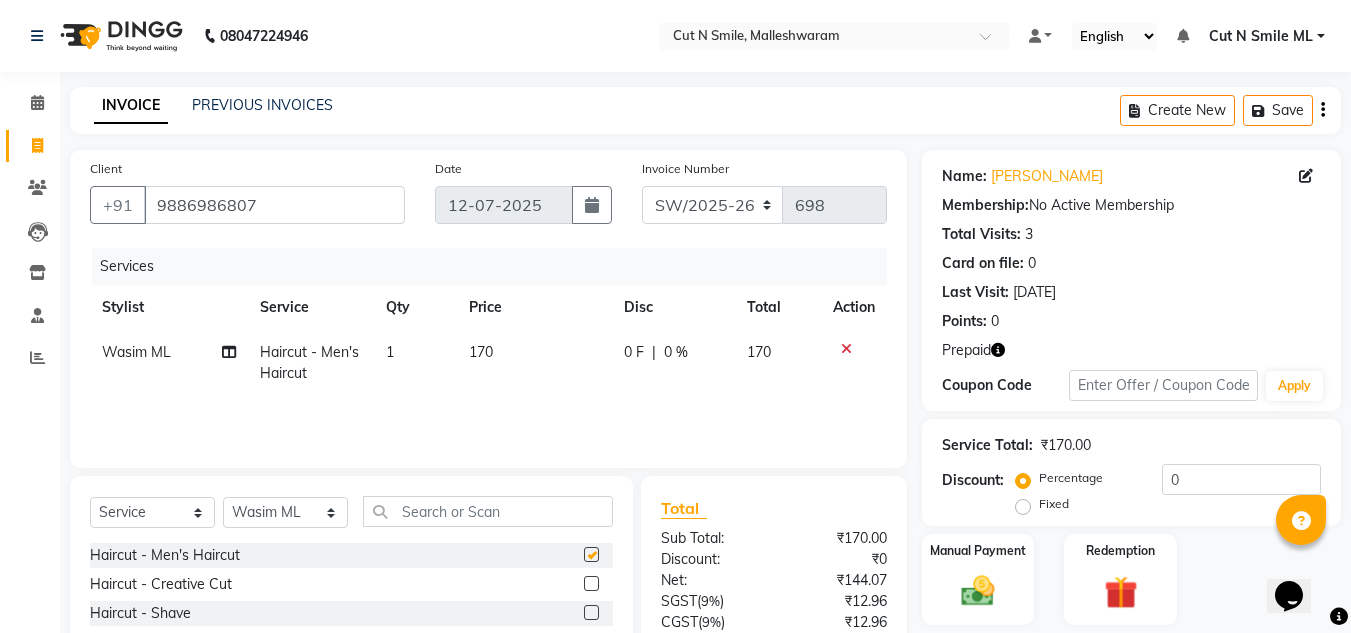 checkbox on "false" 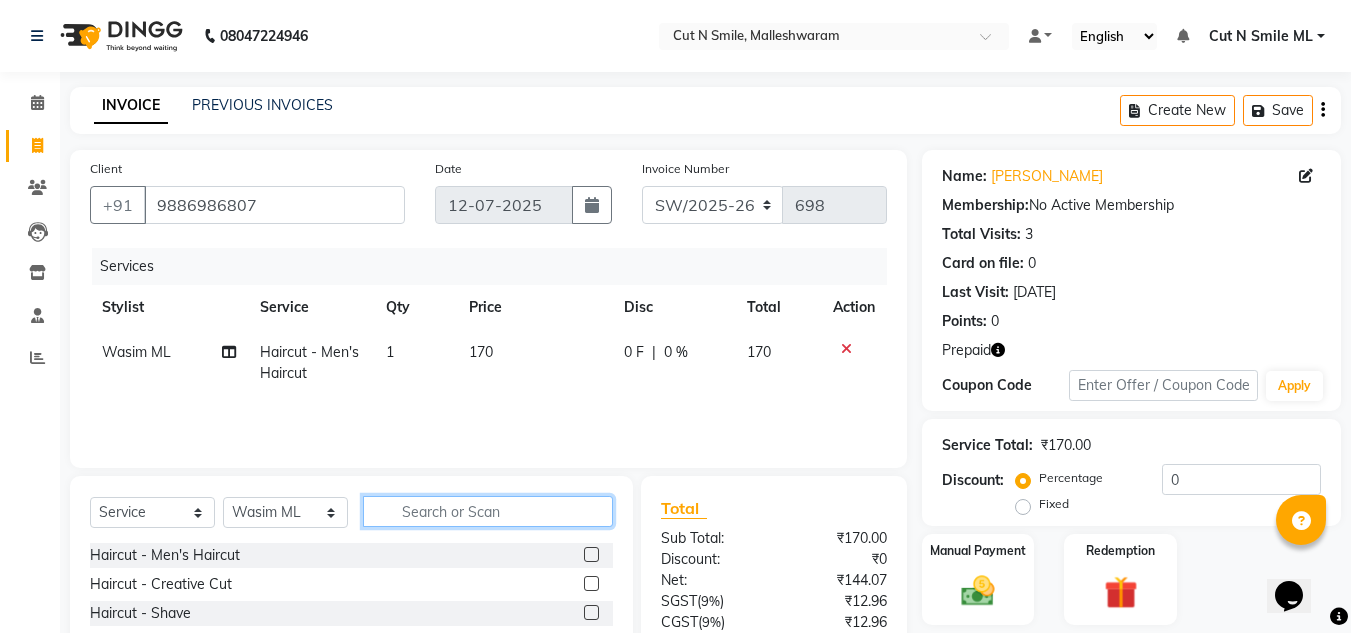 click 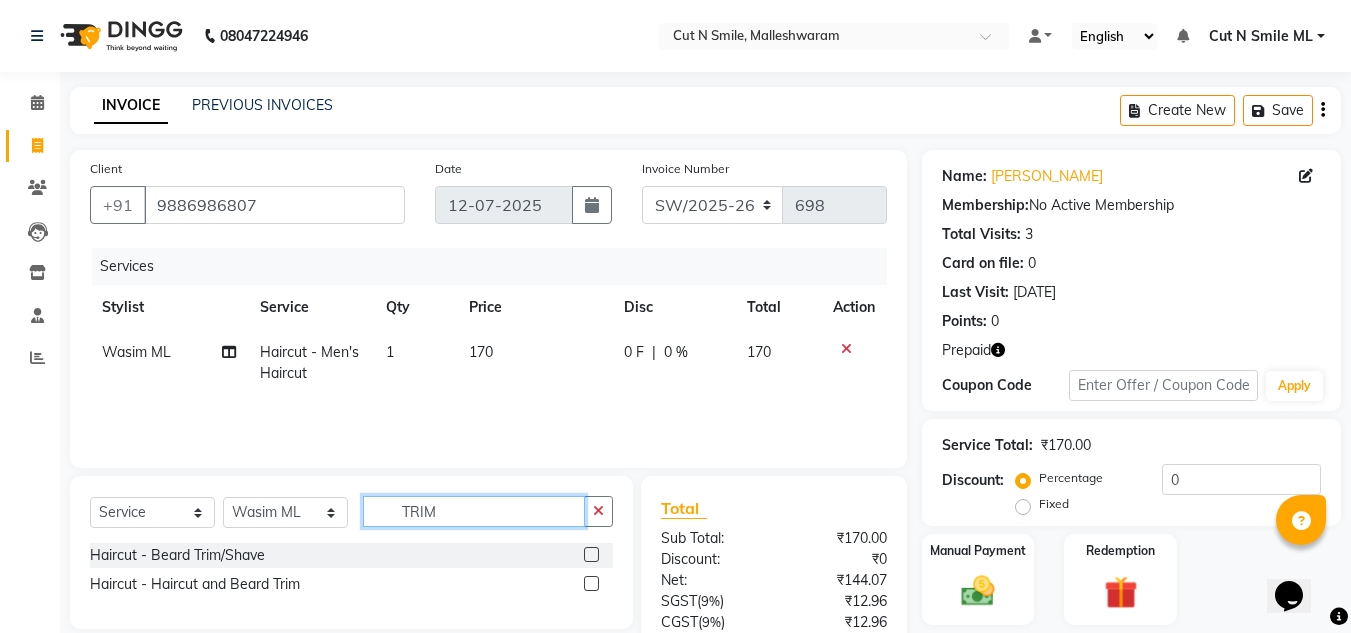 type on "TRIM" 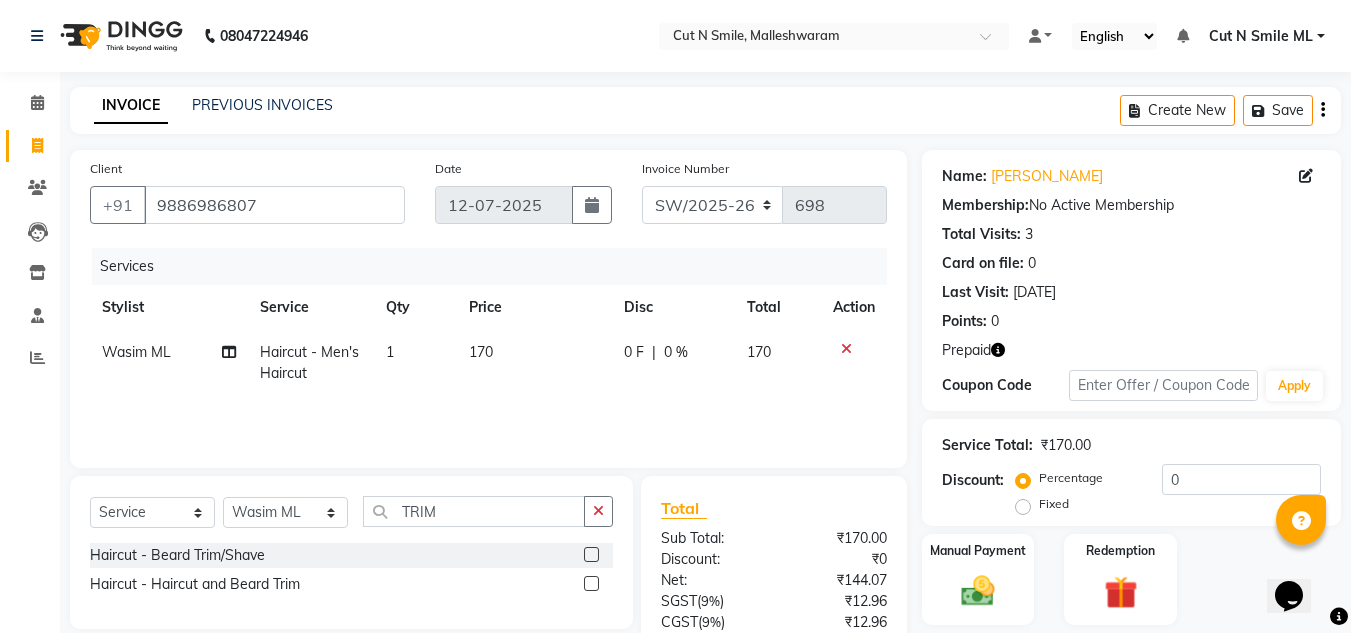 click 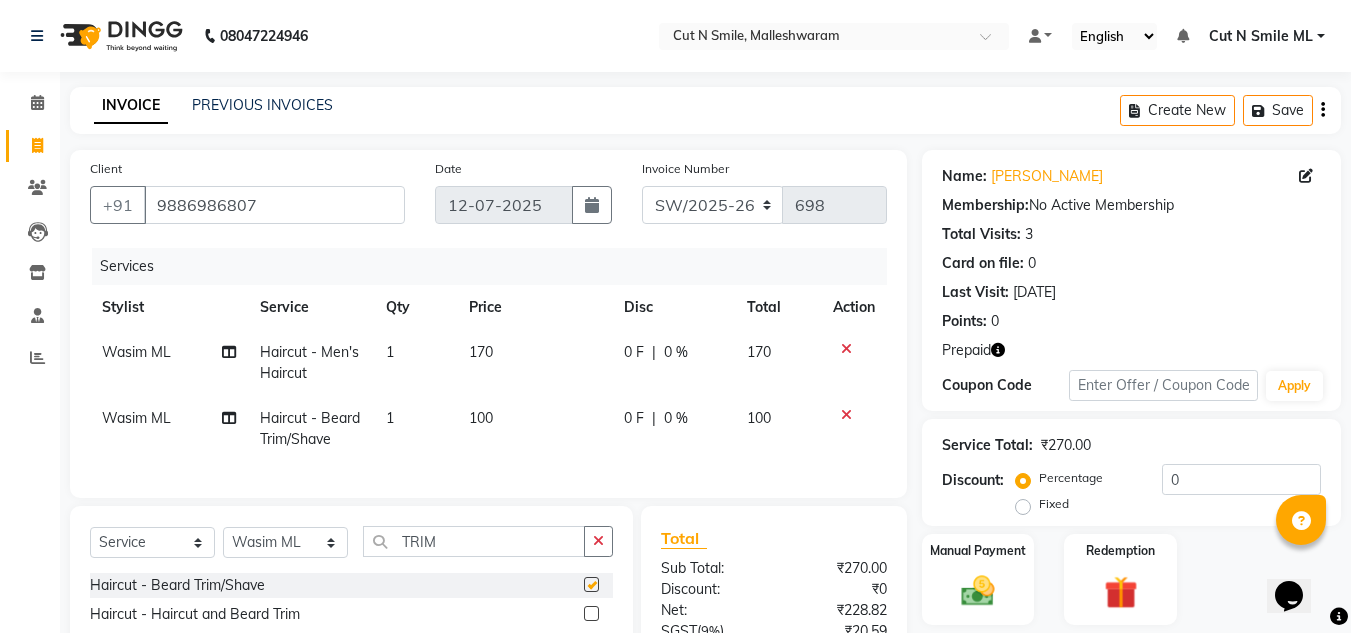 checkbox on "false" 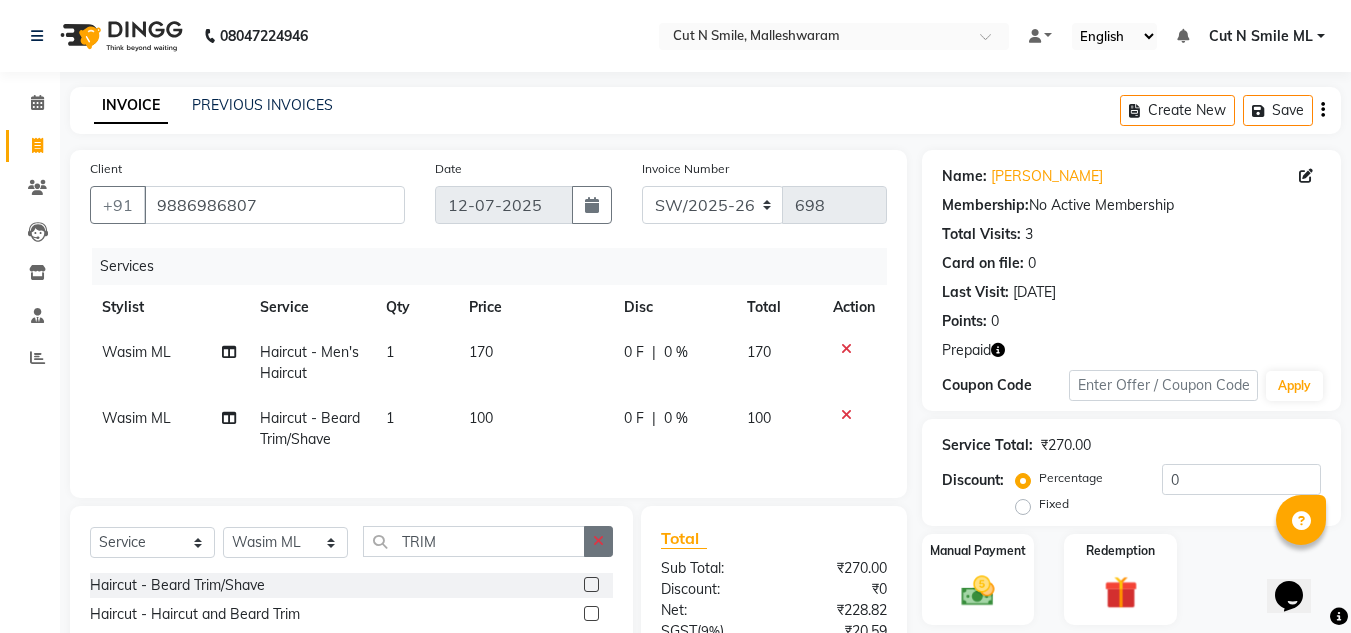 click 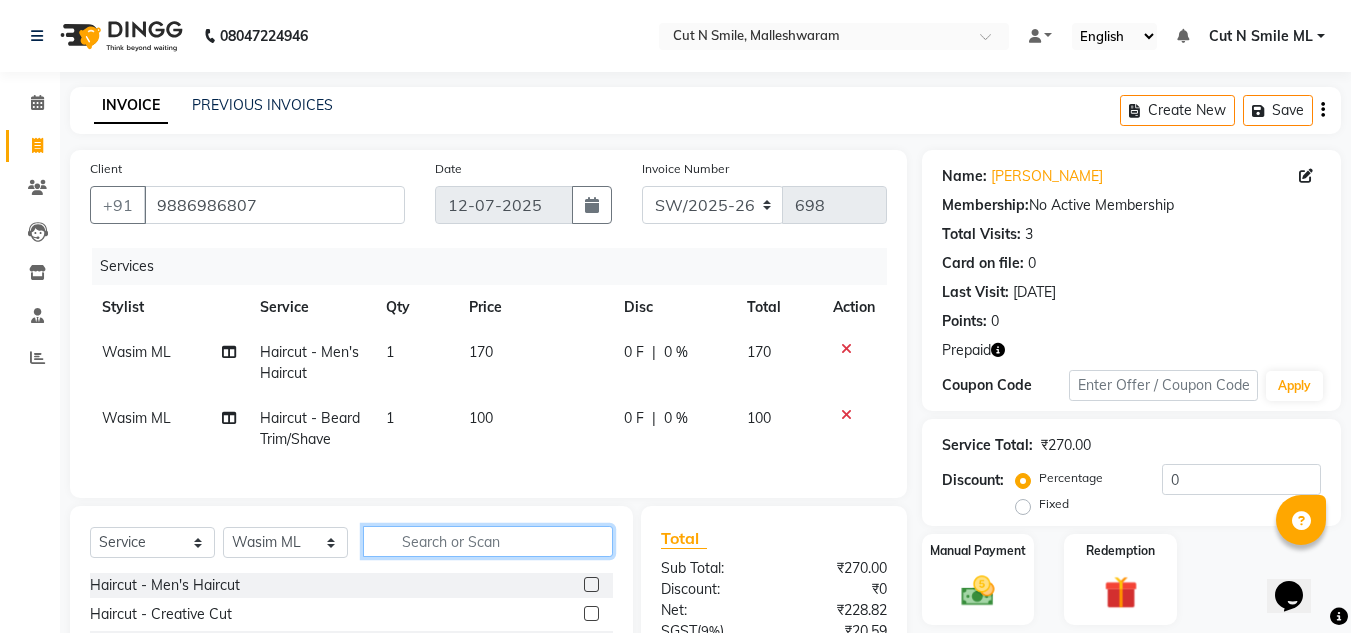 click 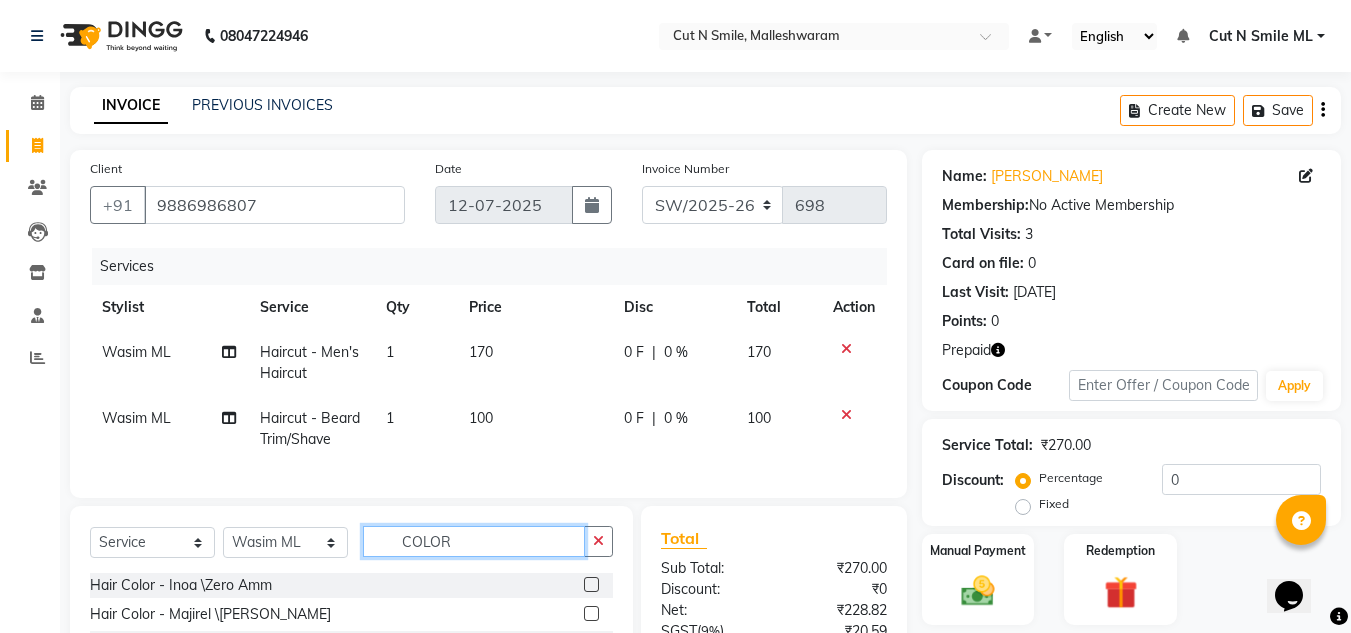 scroll, scrollTop: 213, scrollLeft: 0, axis: vertical 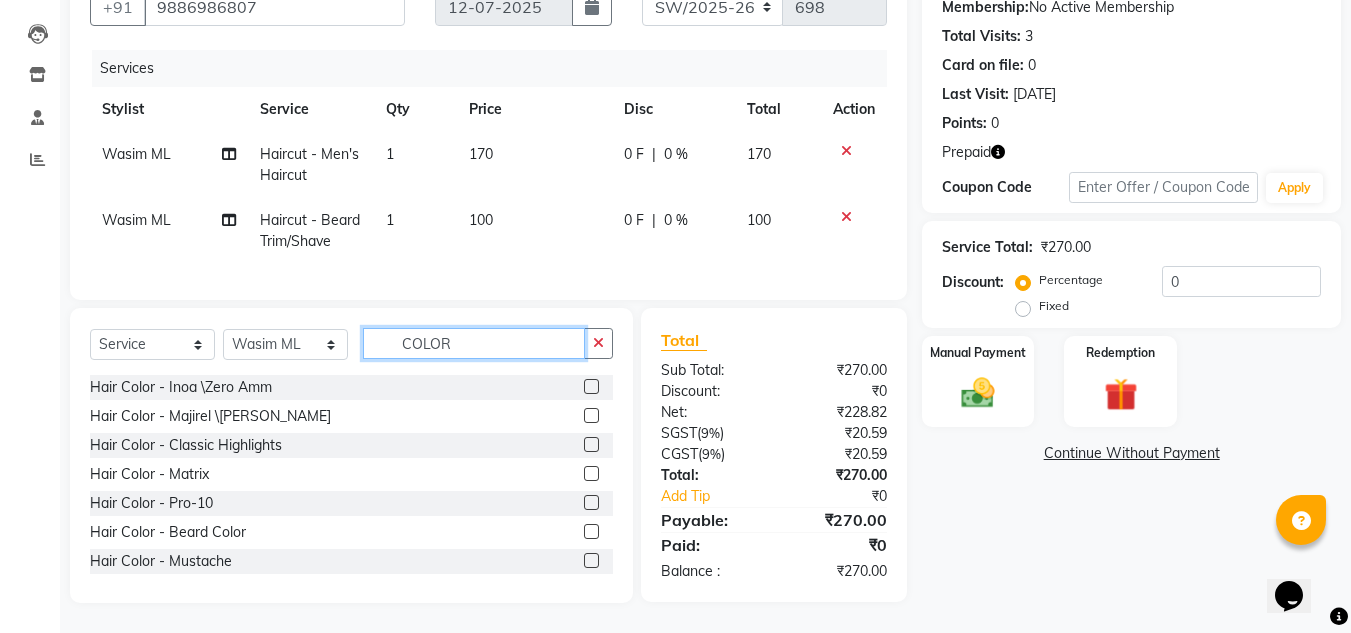 type on "COLOR" 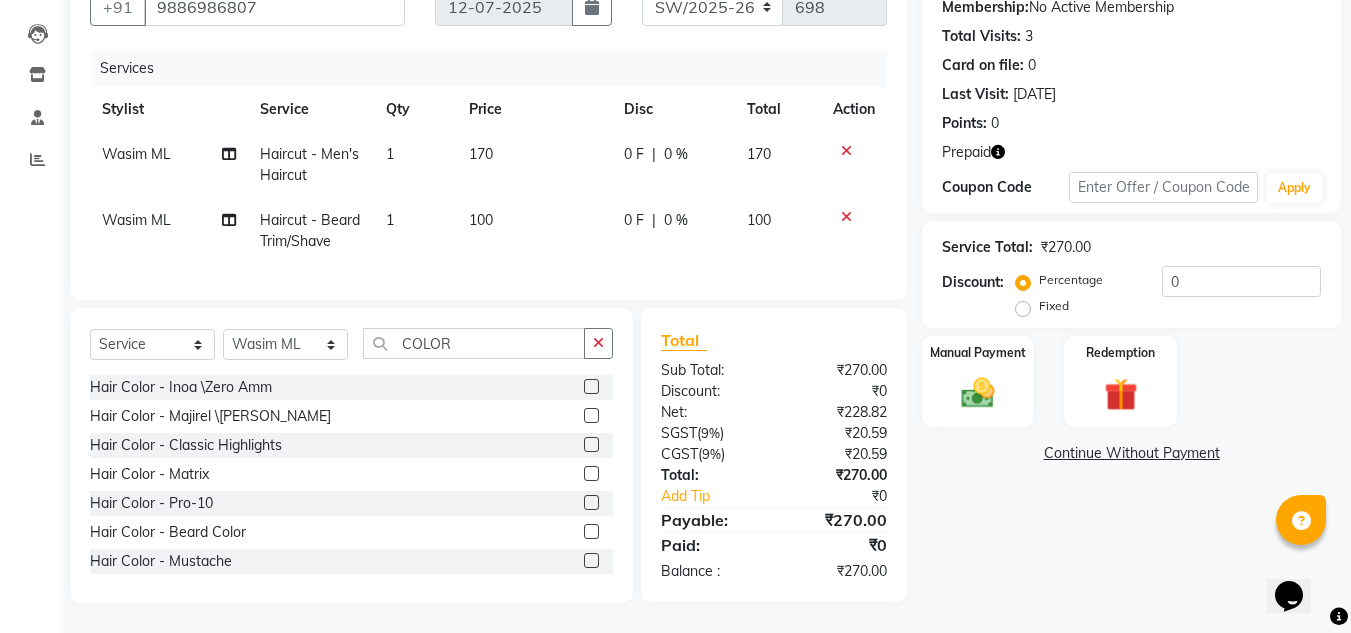 click 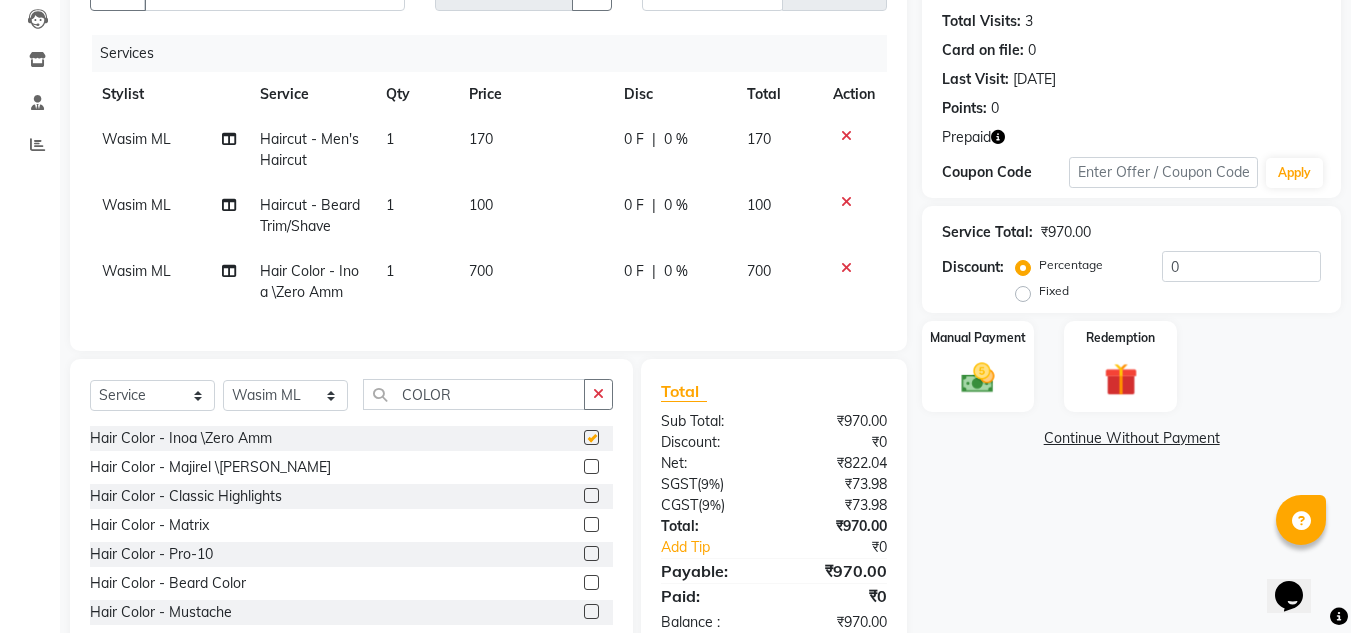 checkbox on "false" 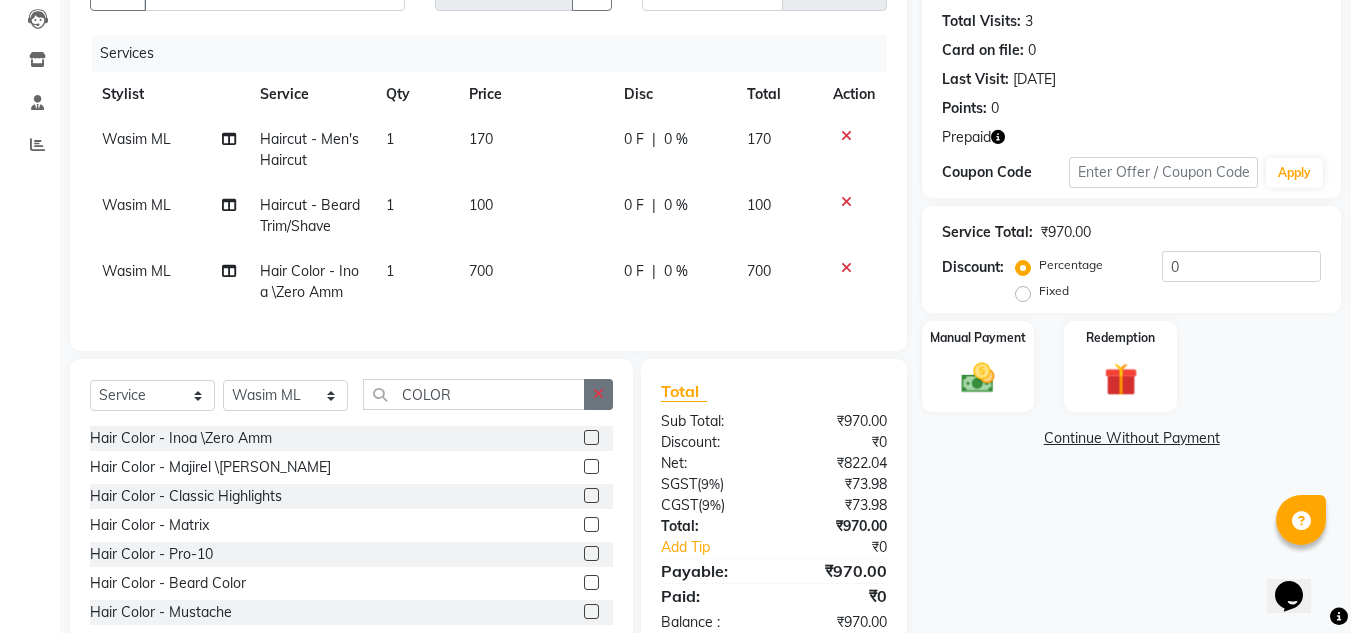 click 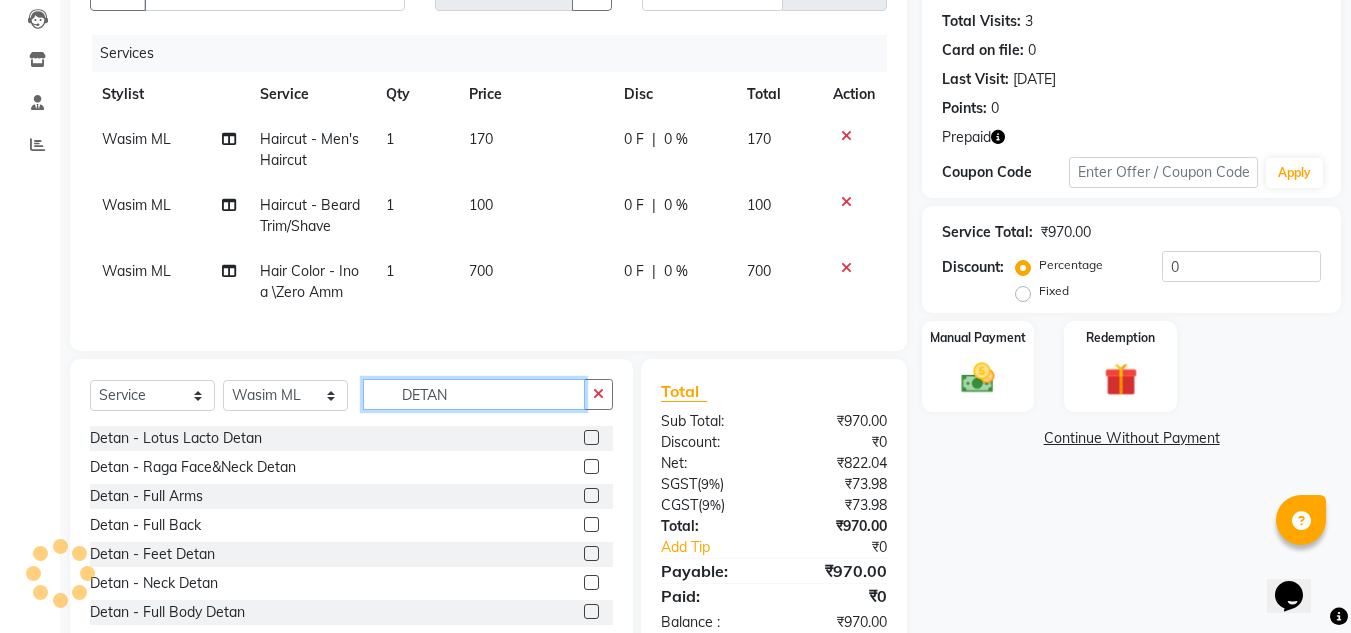 type on "DETAN" 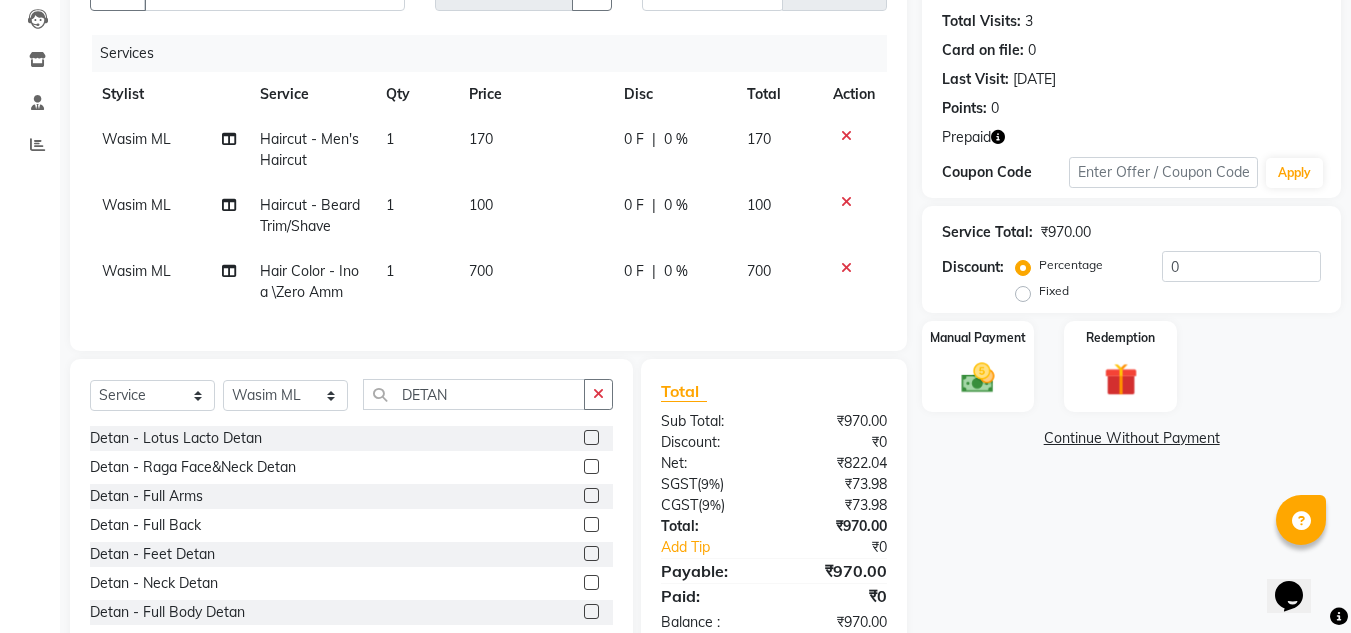 click 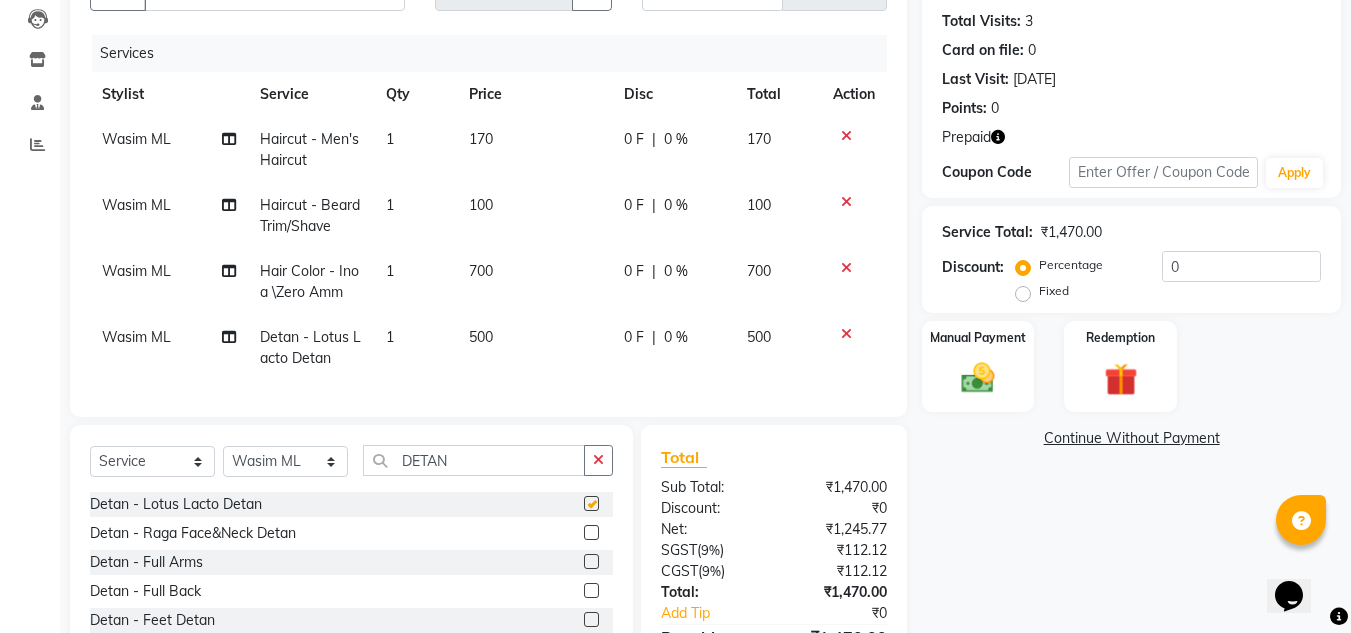 checkbox on "false" 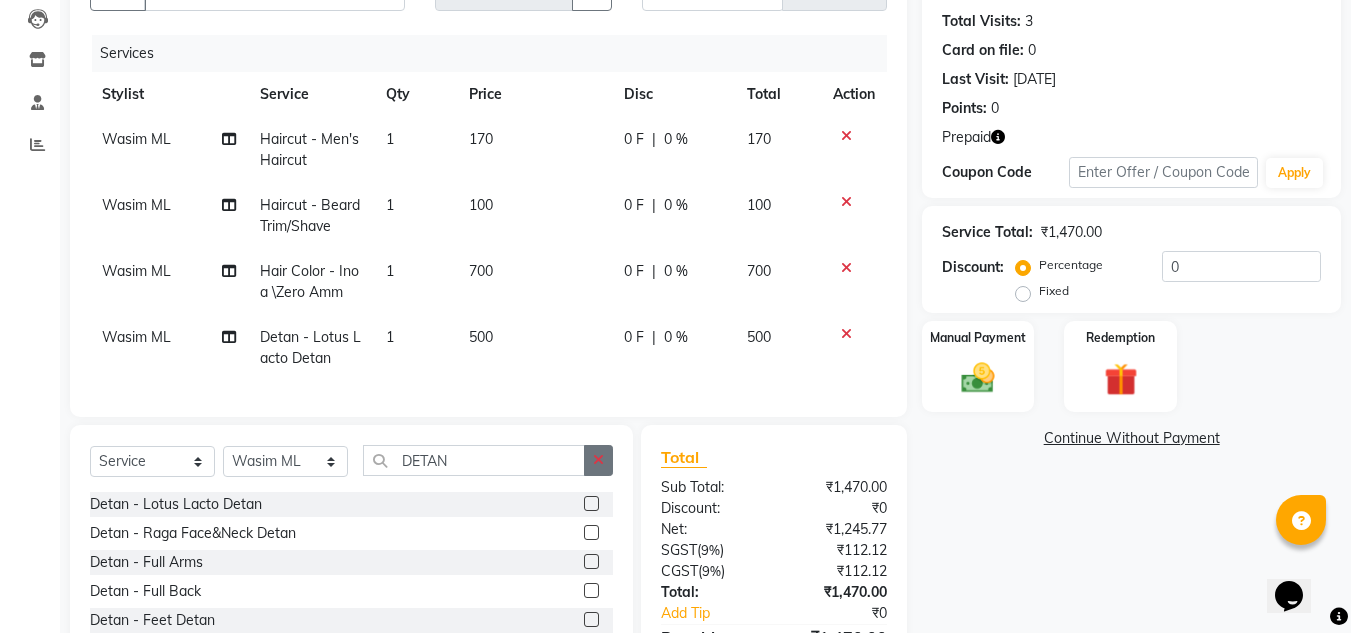 click 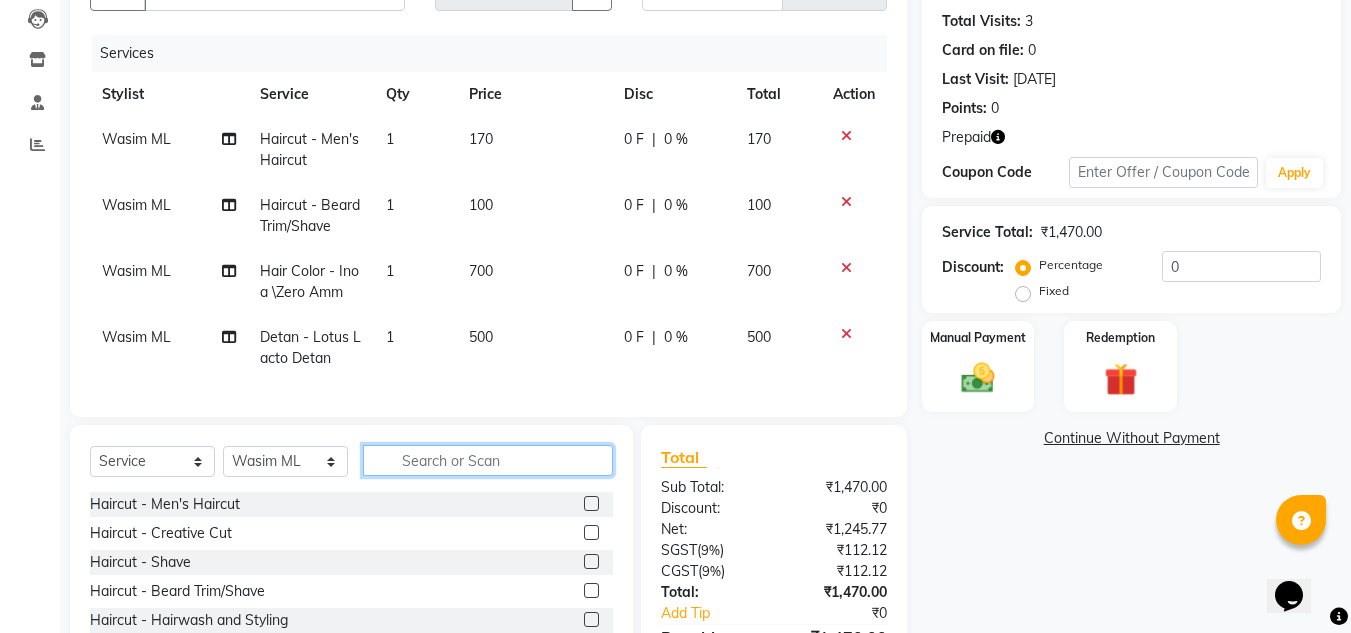 click 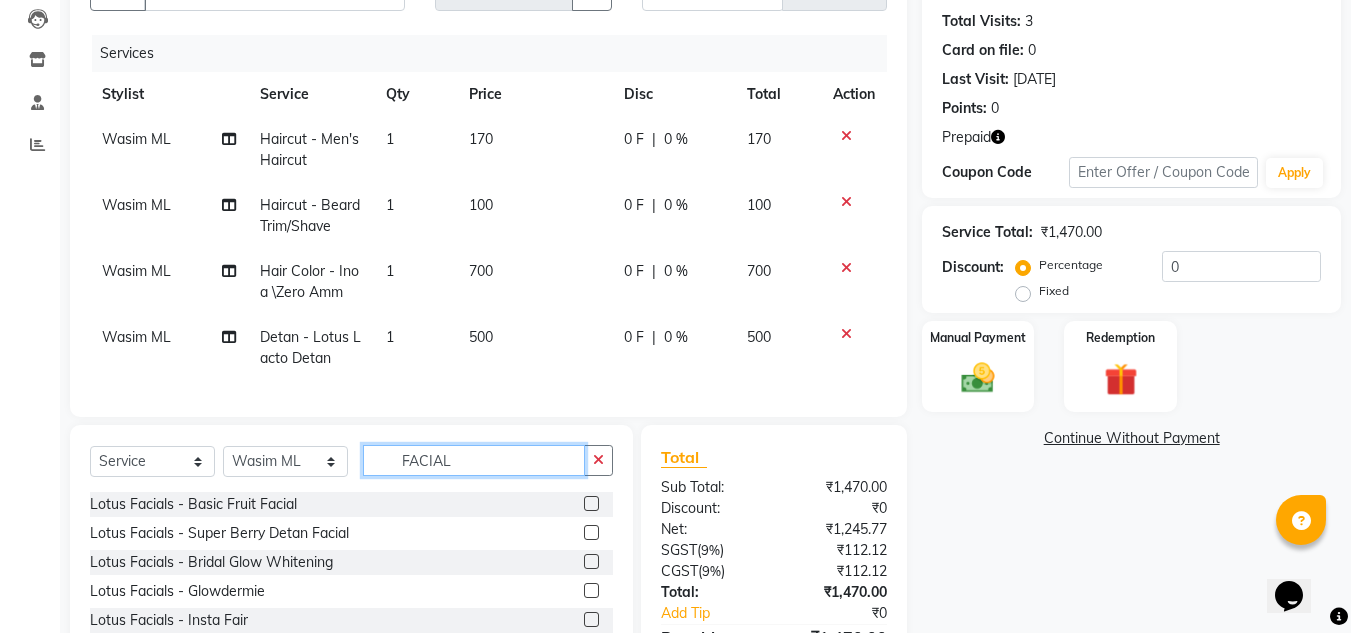 scroll, scrollTop: 345, scrollLeft: 0, axis: vertical 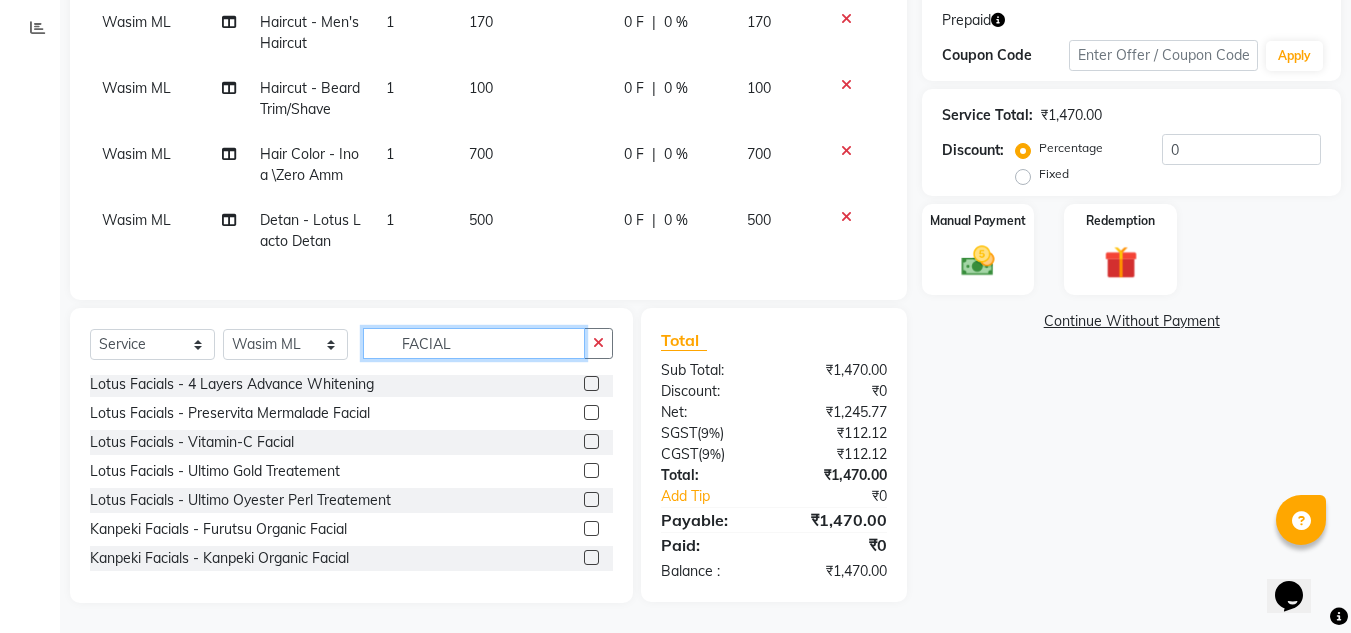 type on "FACIAL" 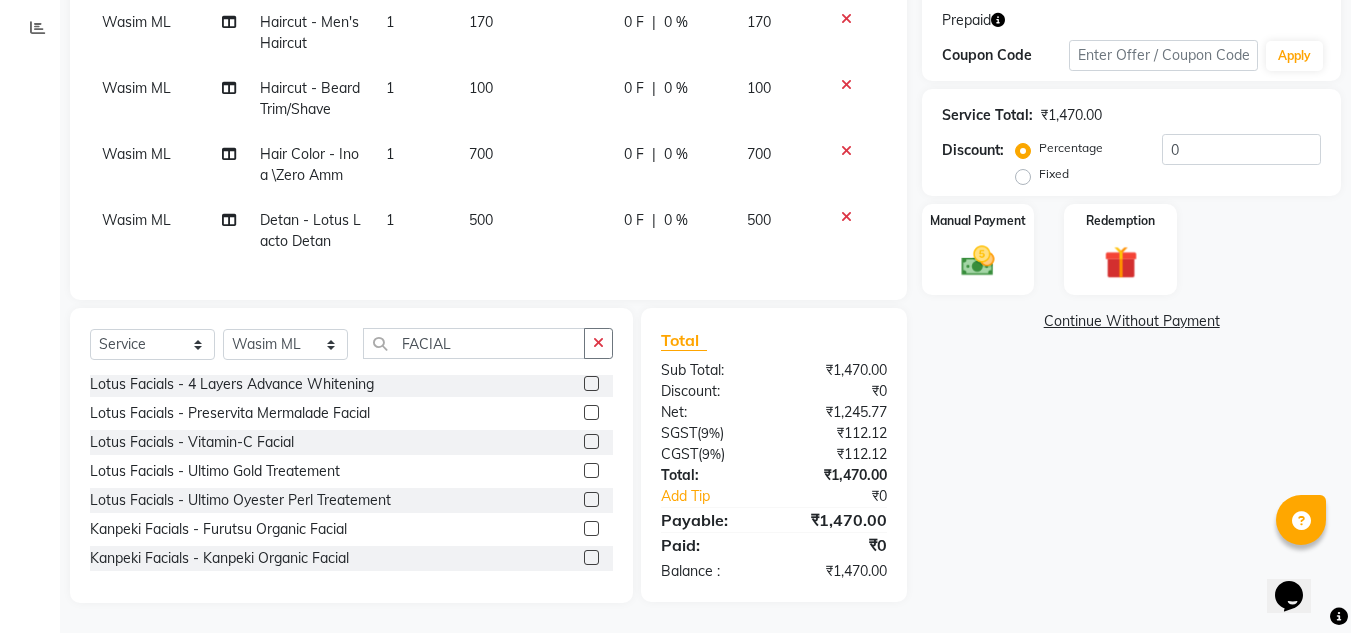 click 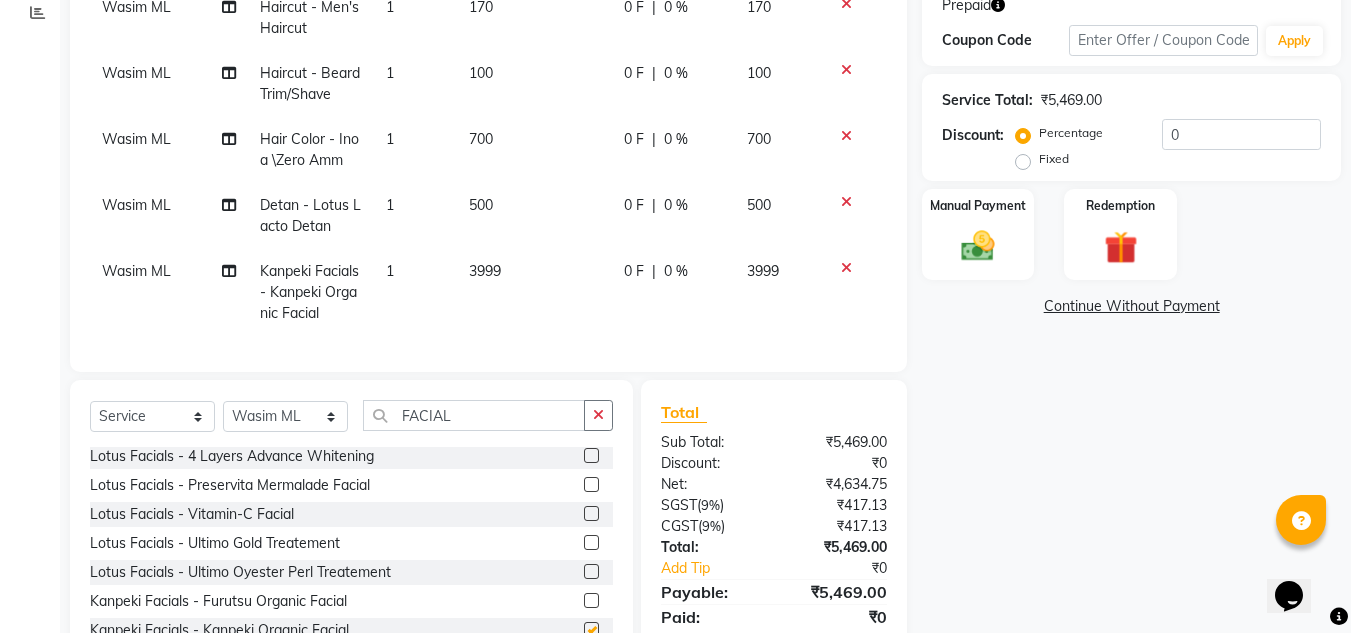 checkbox on "false" 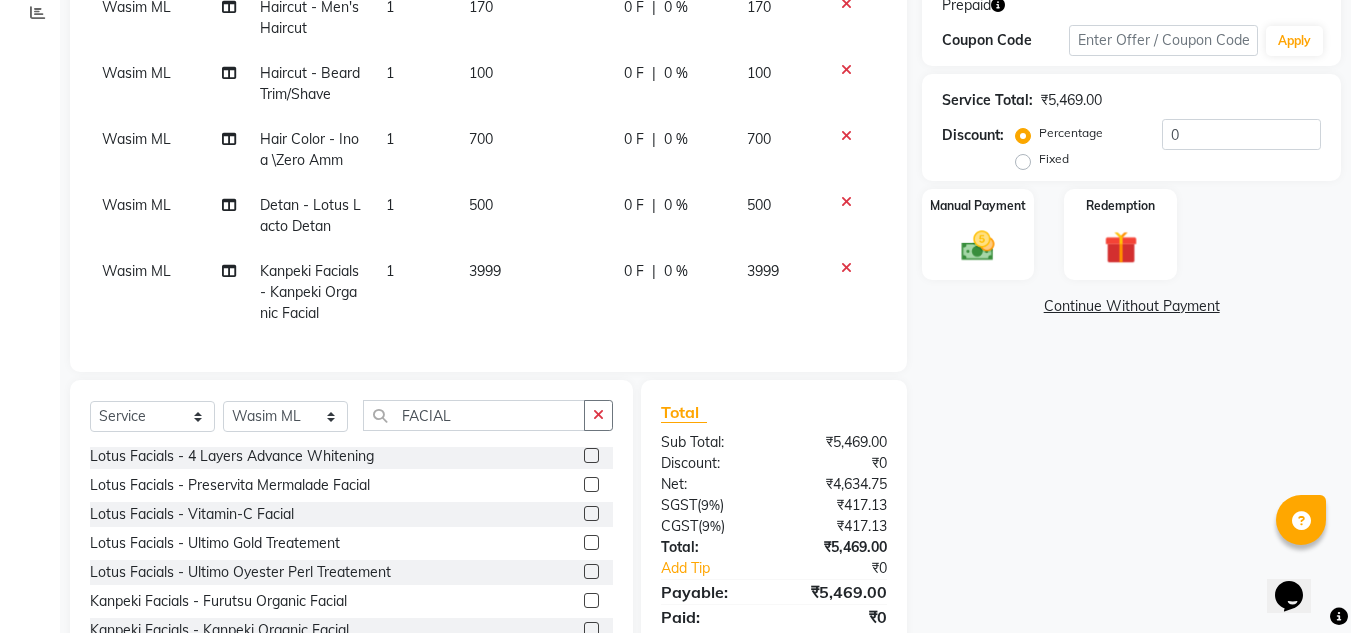 scroll, scrollTop: 432, scrollLeft: 0, axis: vertical 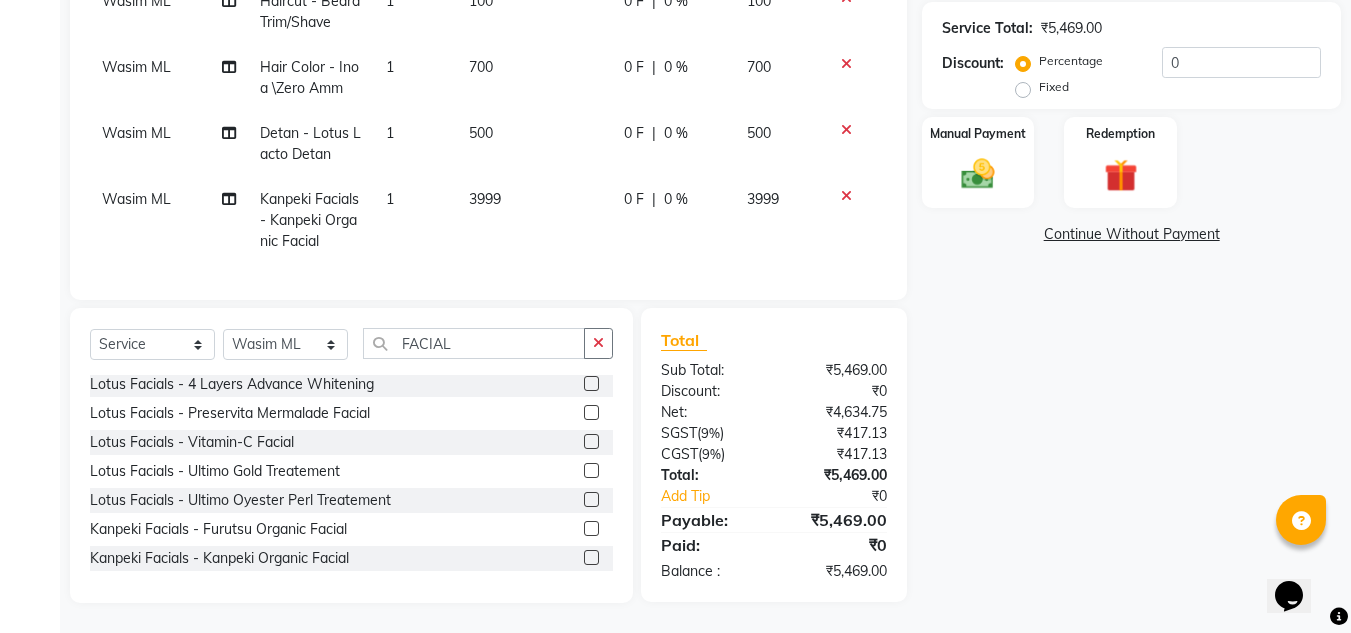 click 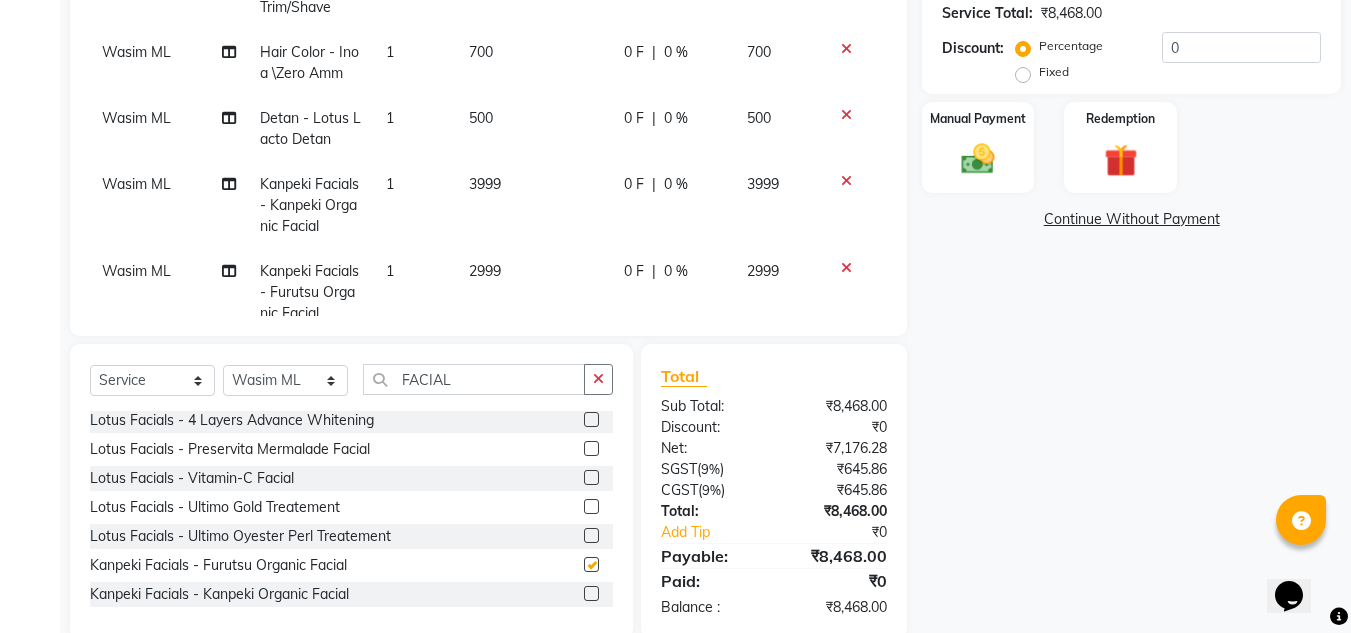 checkbox on "false" 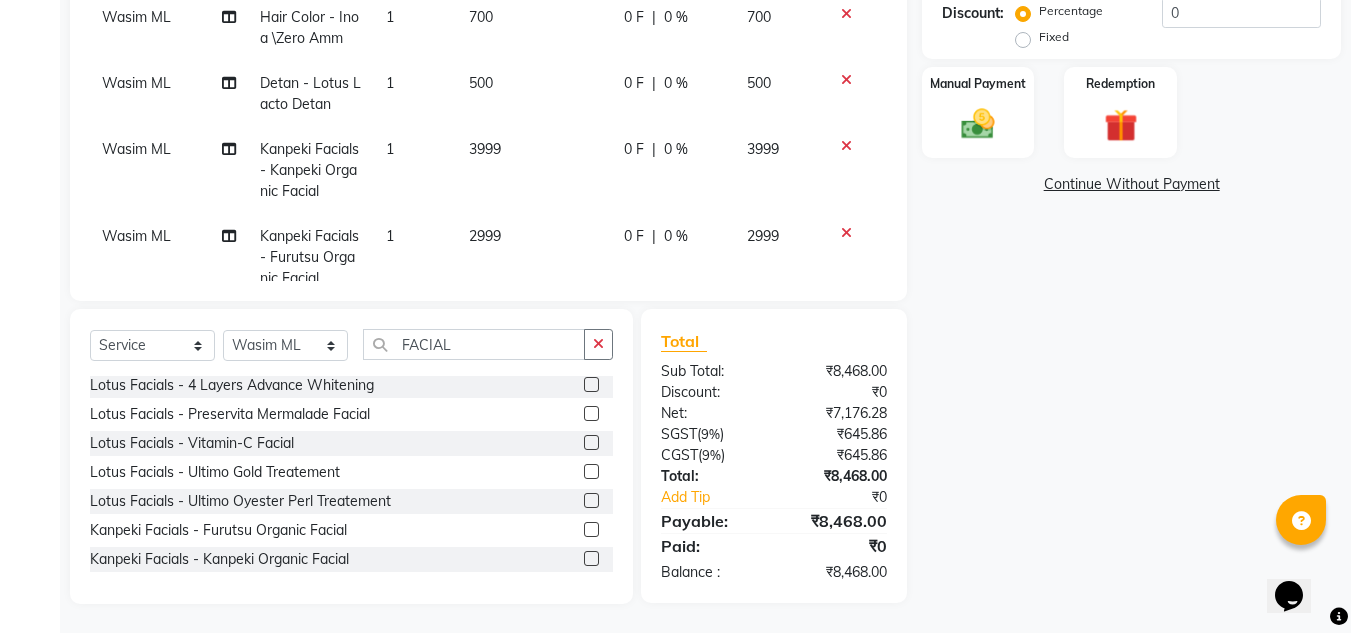 scroll, scrollTop: 466, scrollLeft: 0, axis: vertical 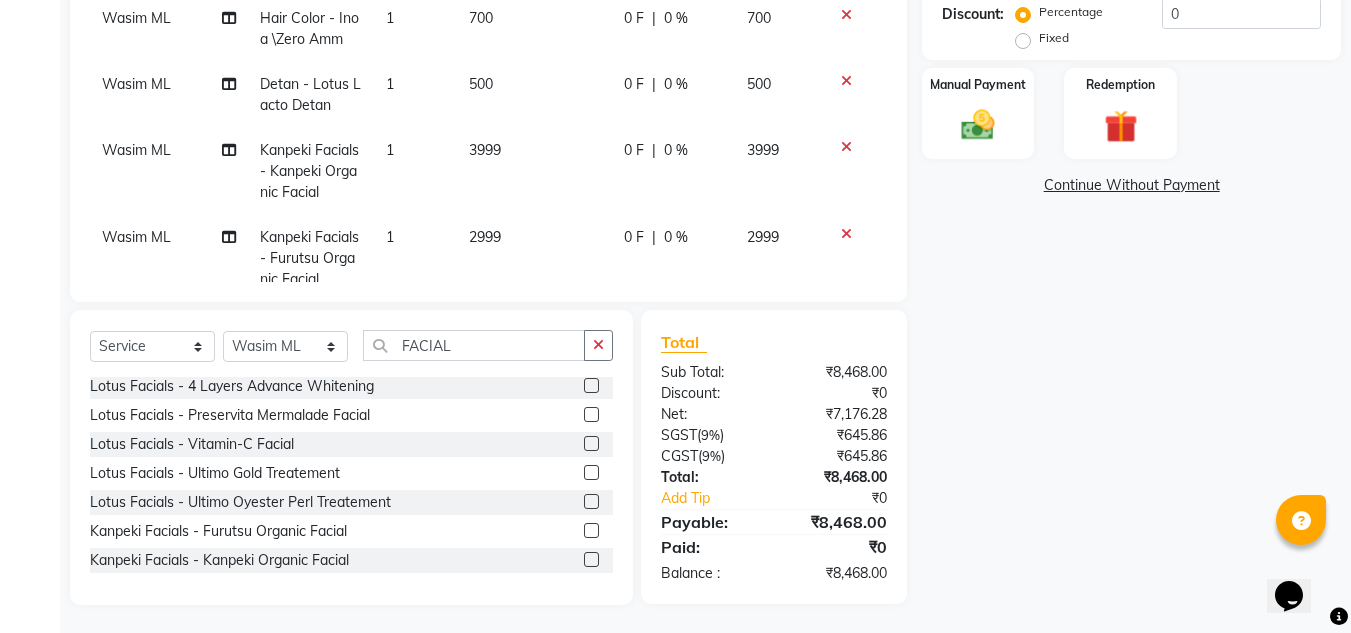 click 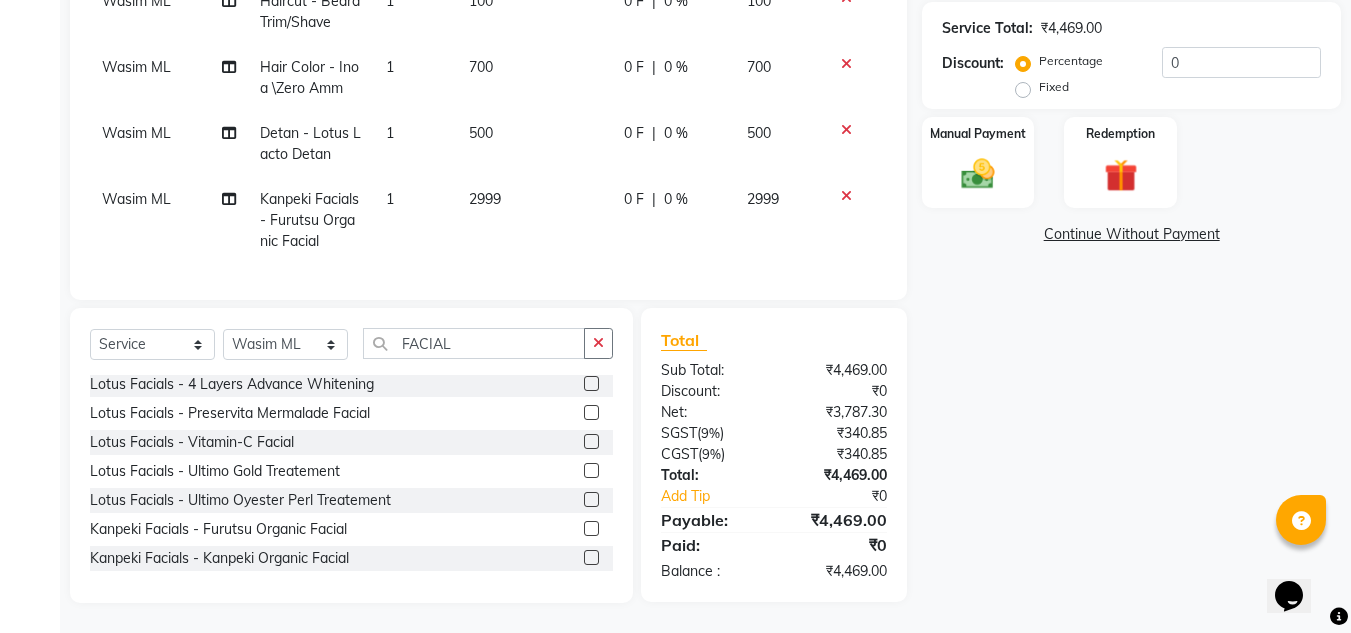 click on "2999" 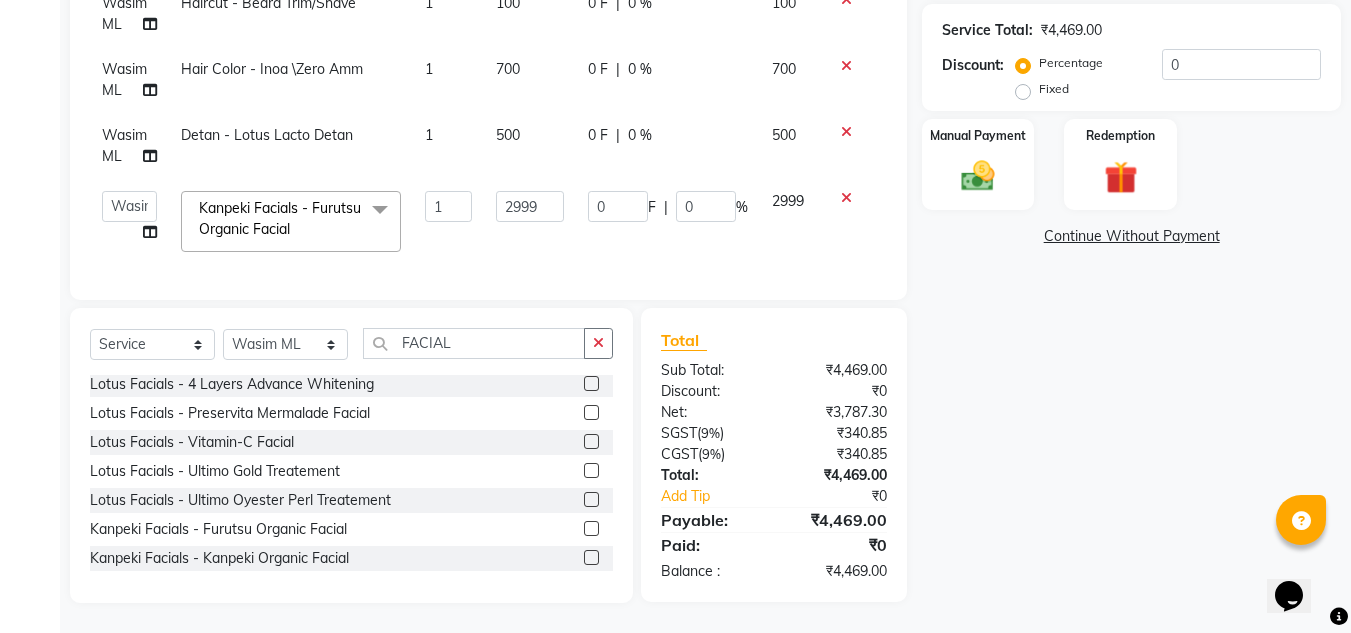 scroll, scrollTop: 430, scrollLeft: 0, axis: vertical 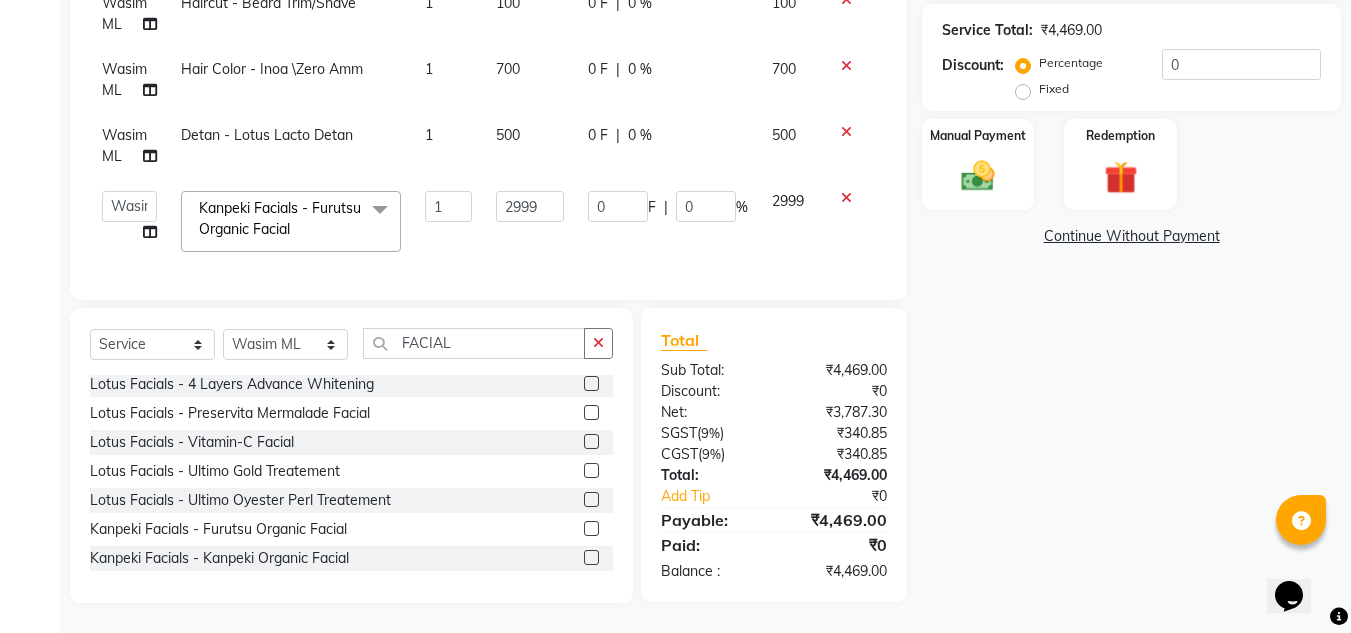 click on "2999" 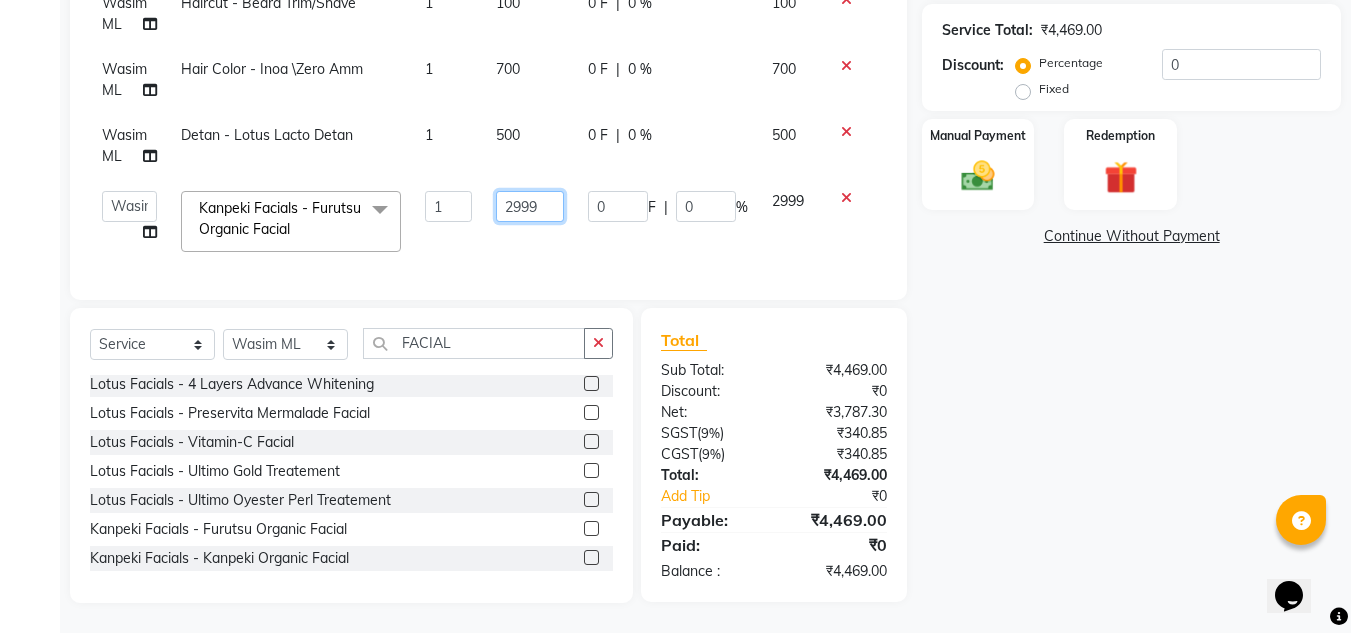 click on "2999" 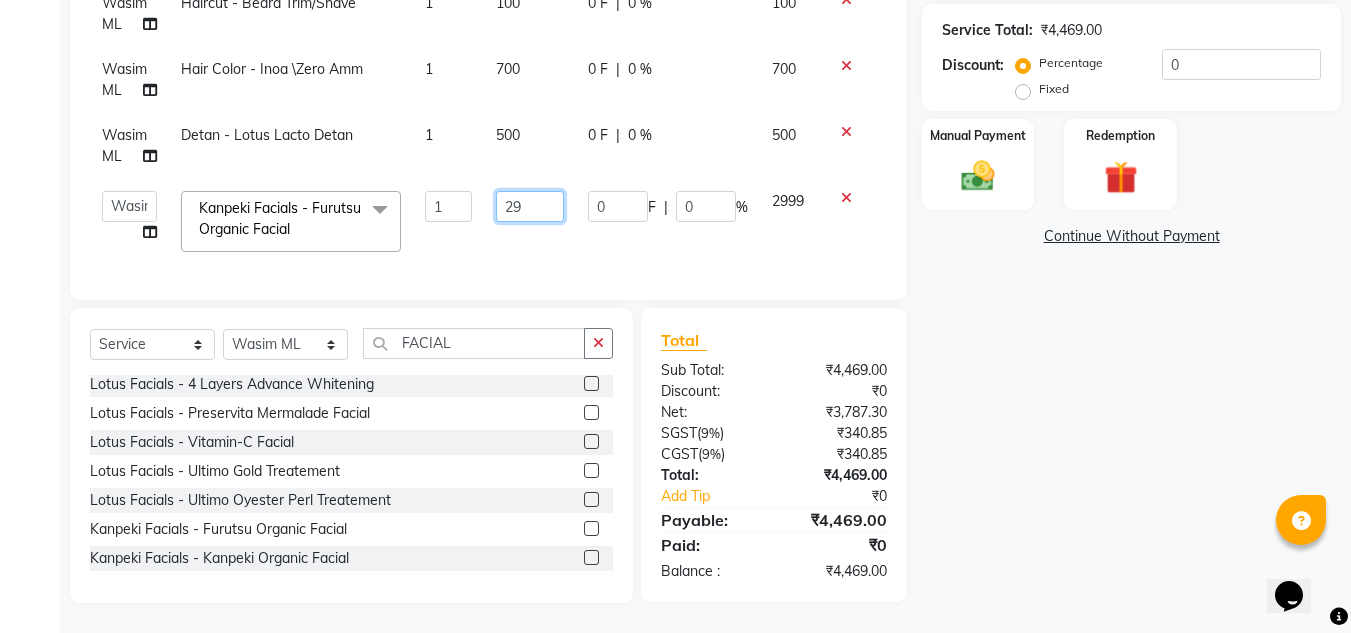 type on "2" 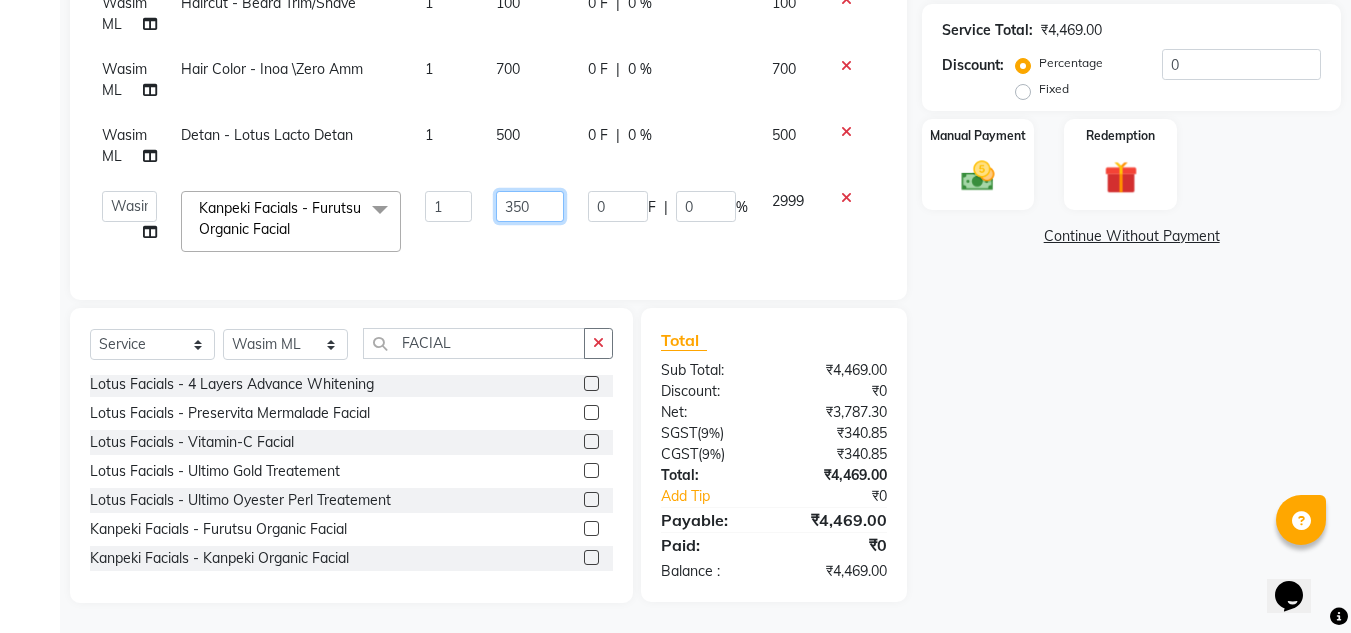 type on "3500" 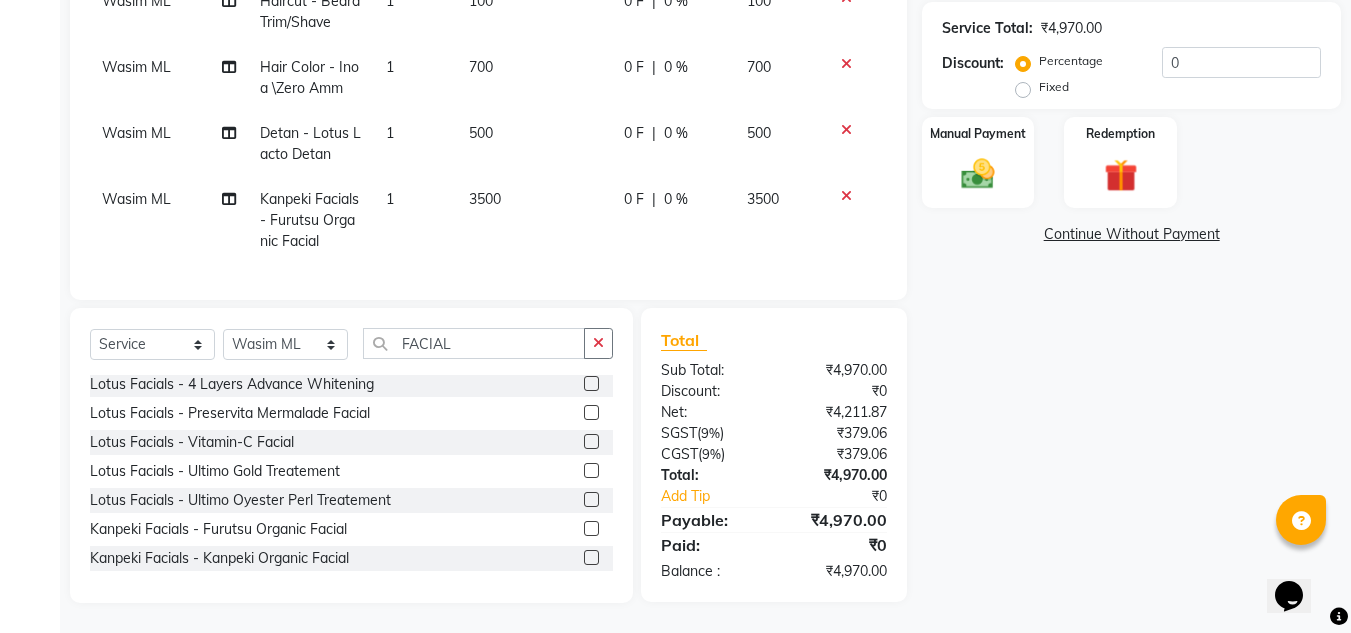 click on "3500" 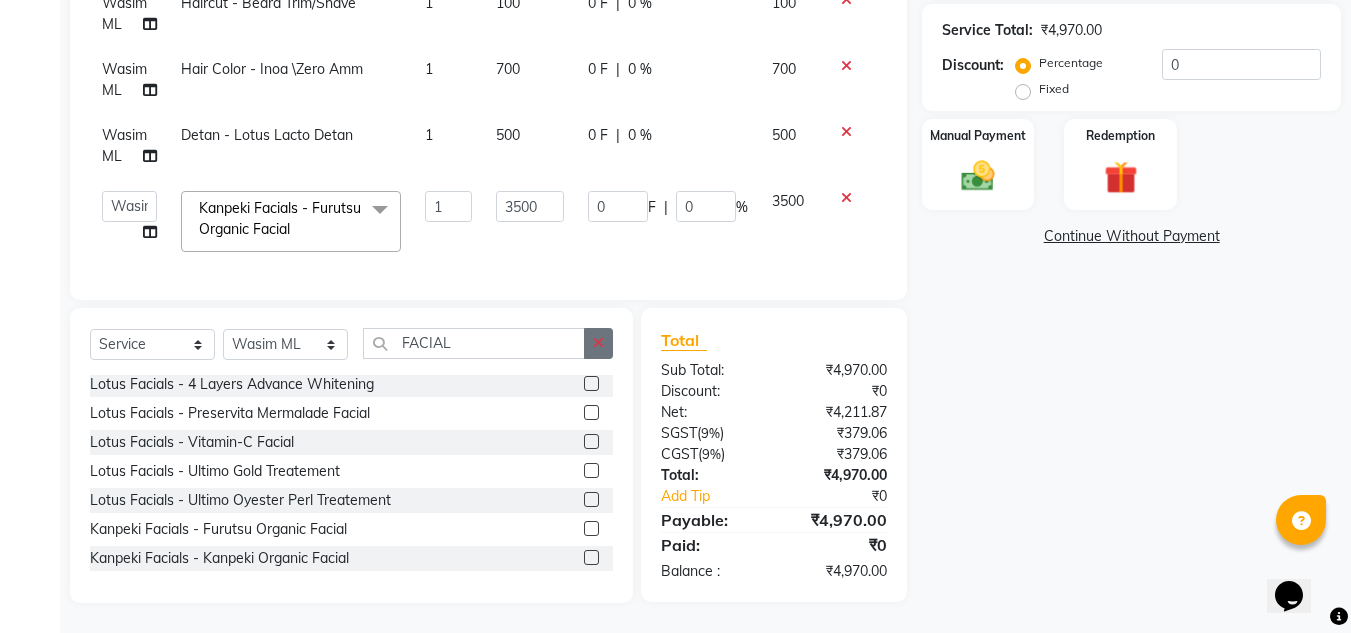 click 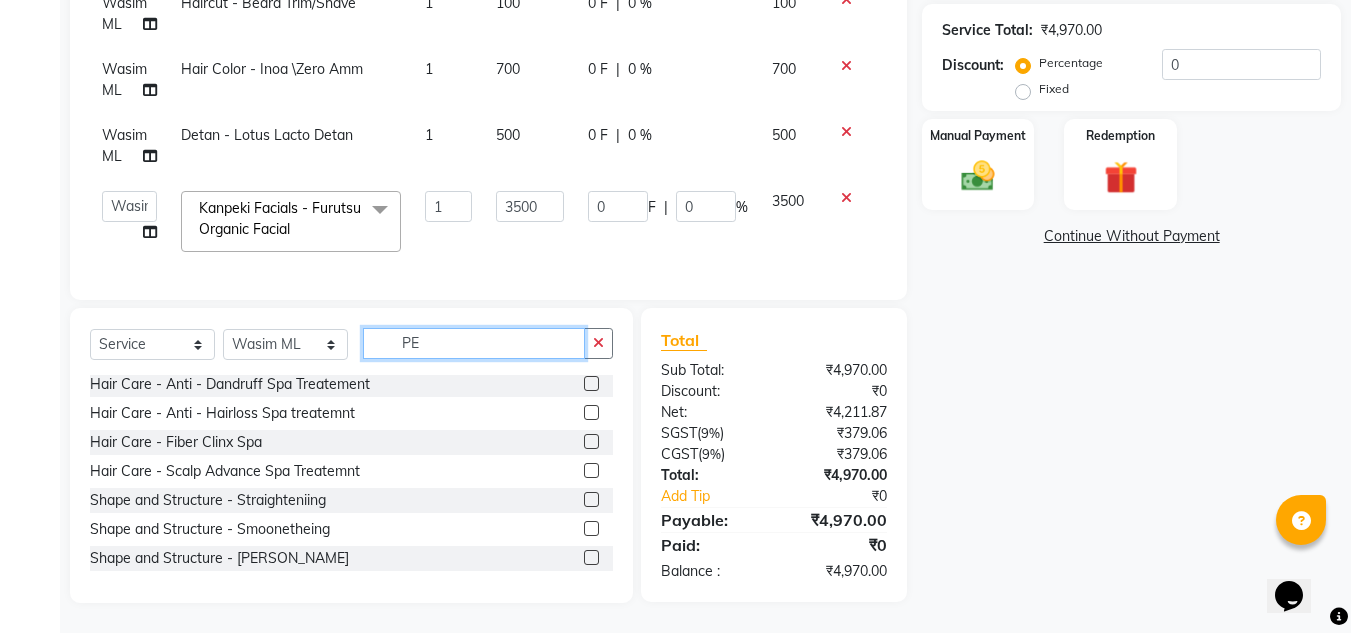 scroll, scrollTop: 0, scrollLeft: 0, axis: both 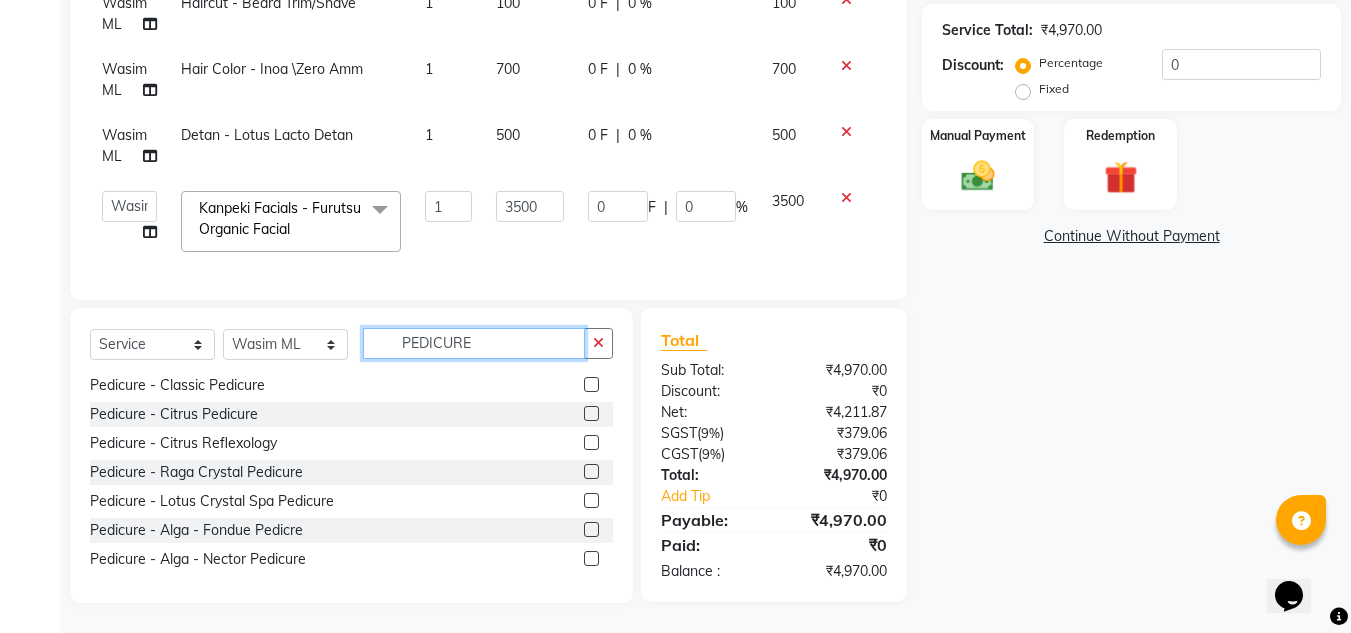 type on "PEDICURE" 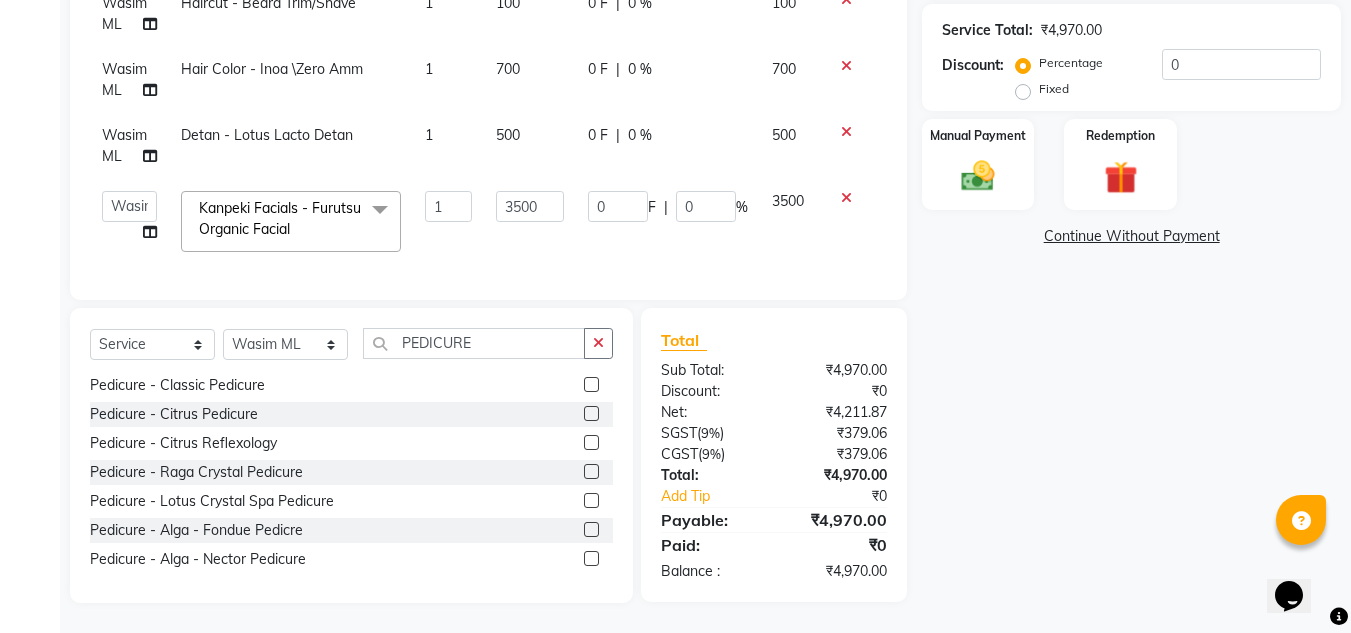 click 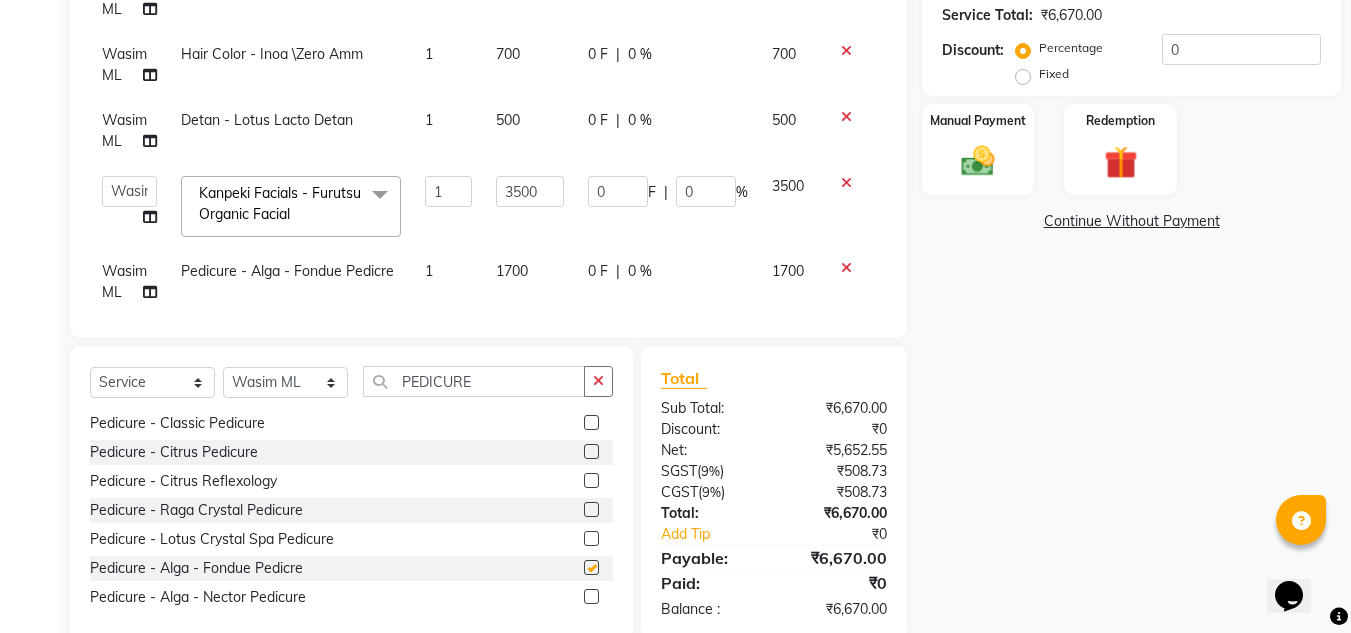 checkbox on "false" 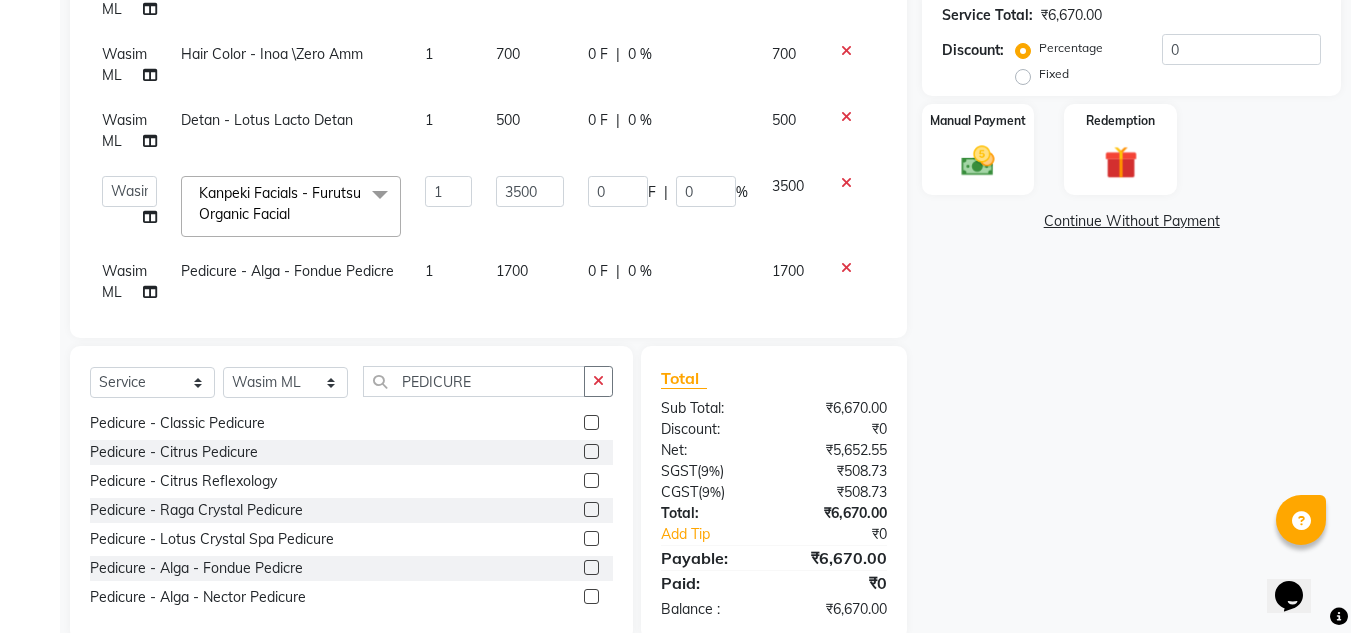 click on "1700" 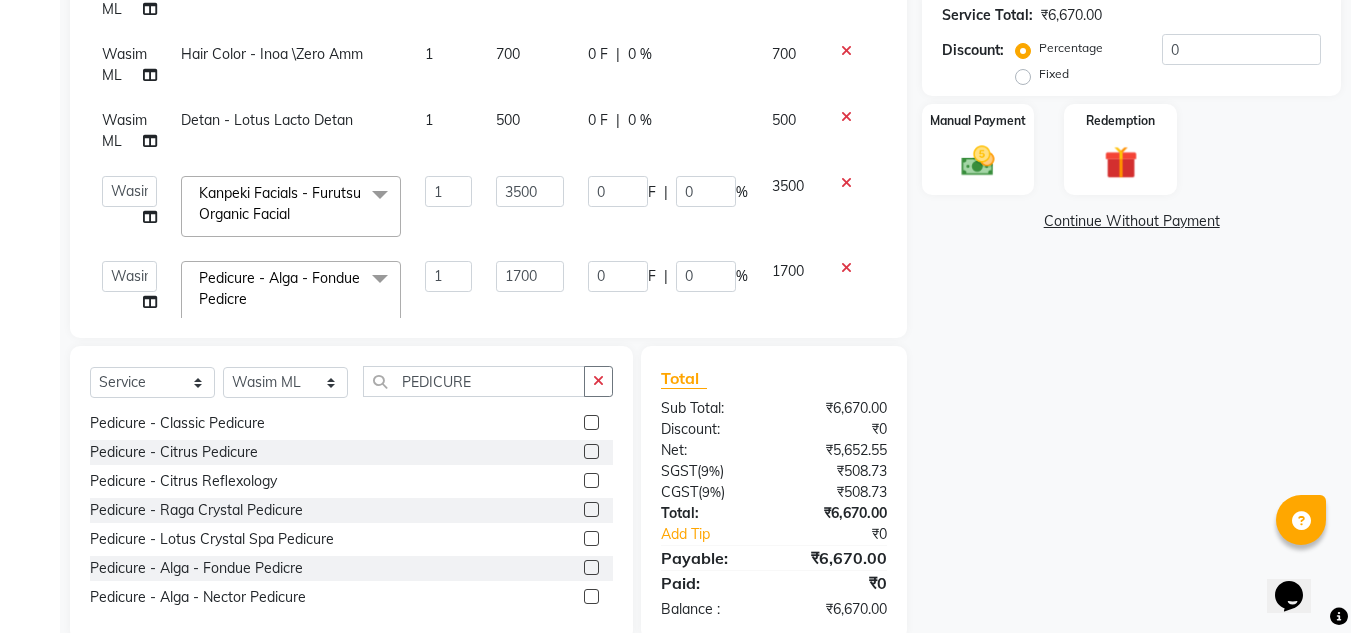 click on "1700" 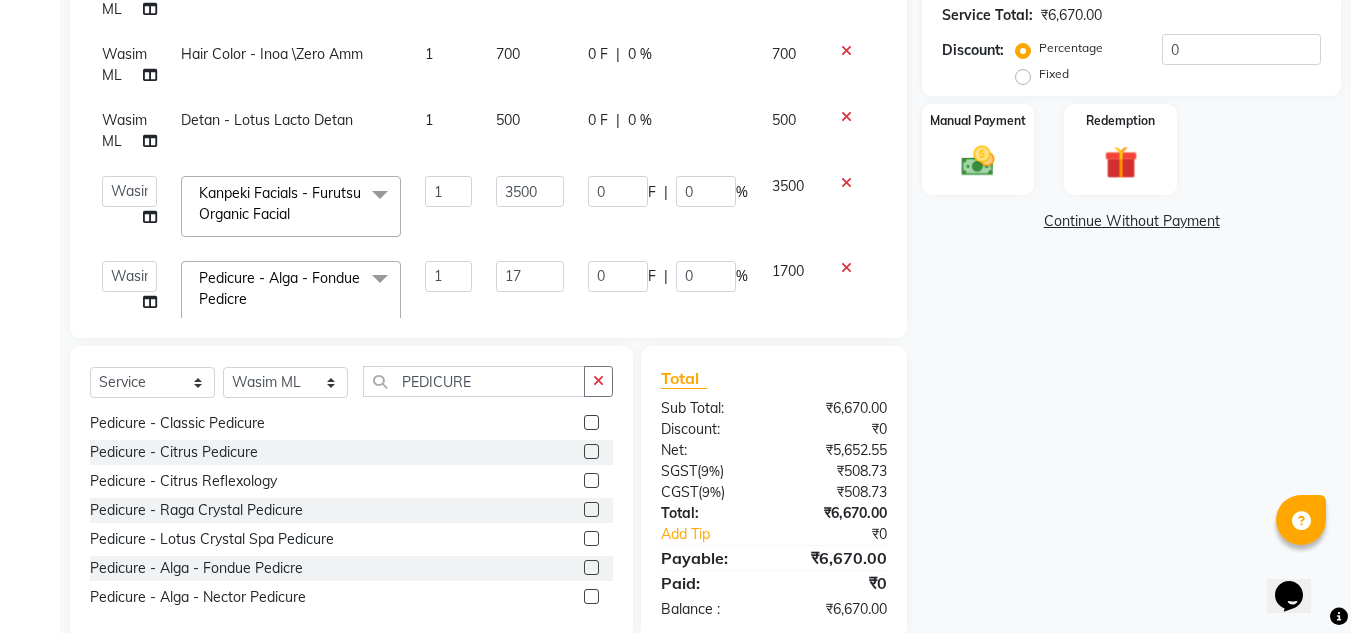 type on "1" 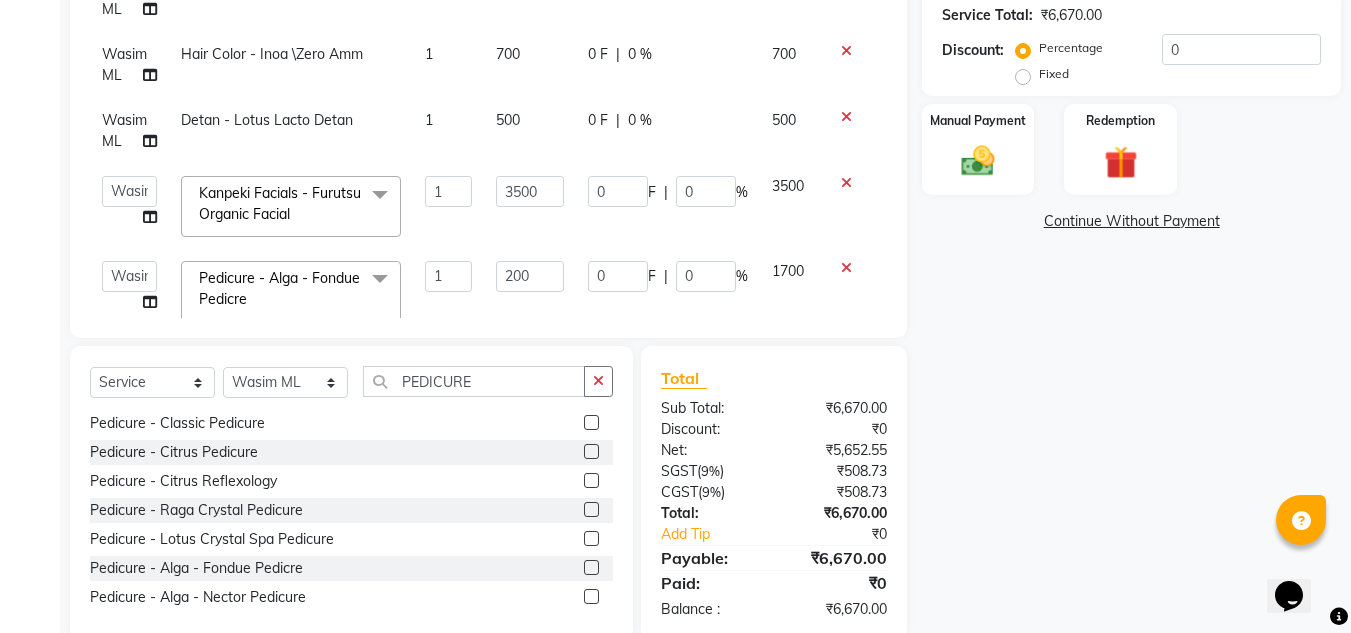 type on "2000" 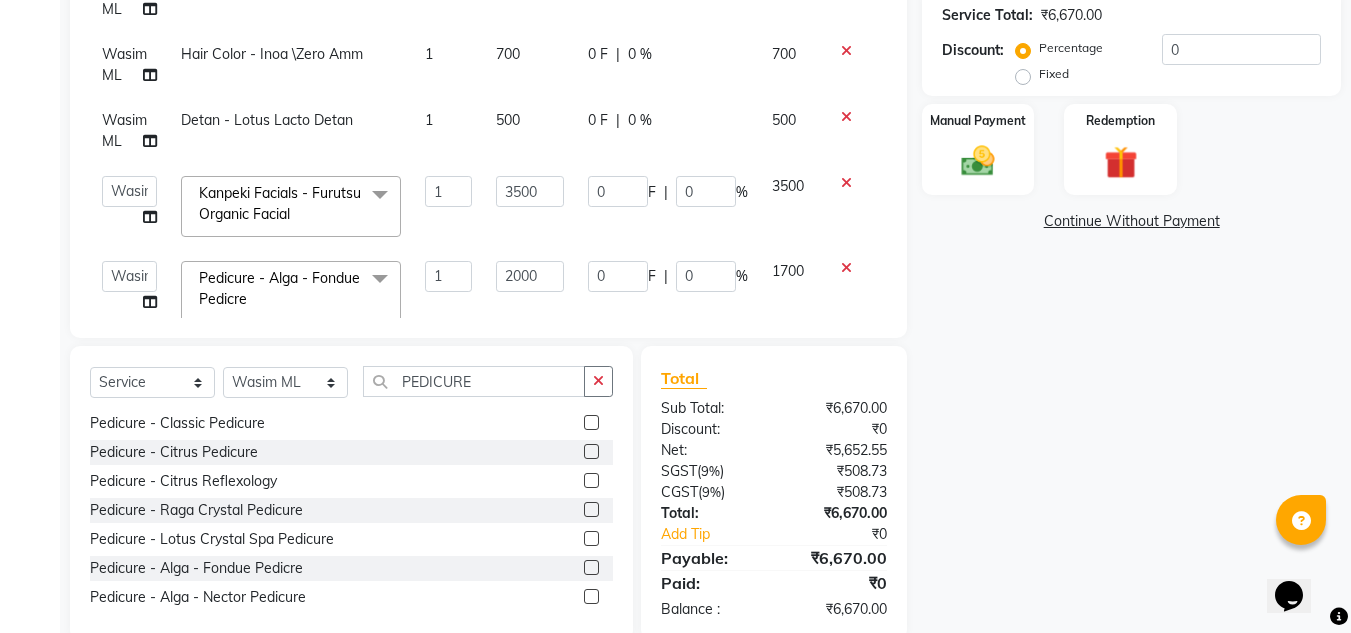 click on "3500" 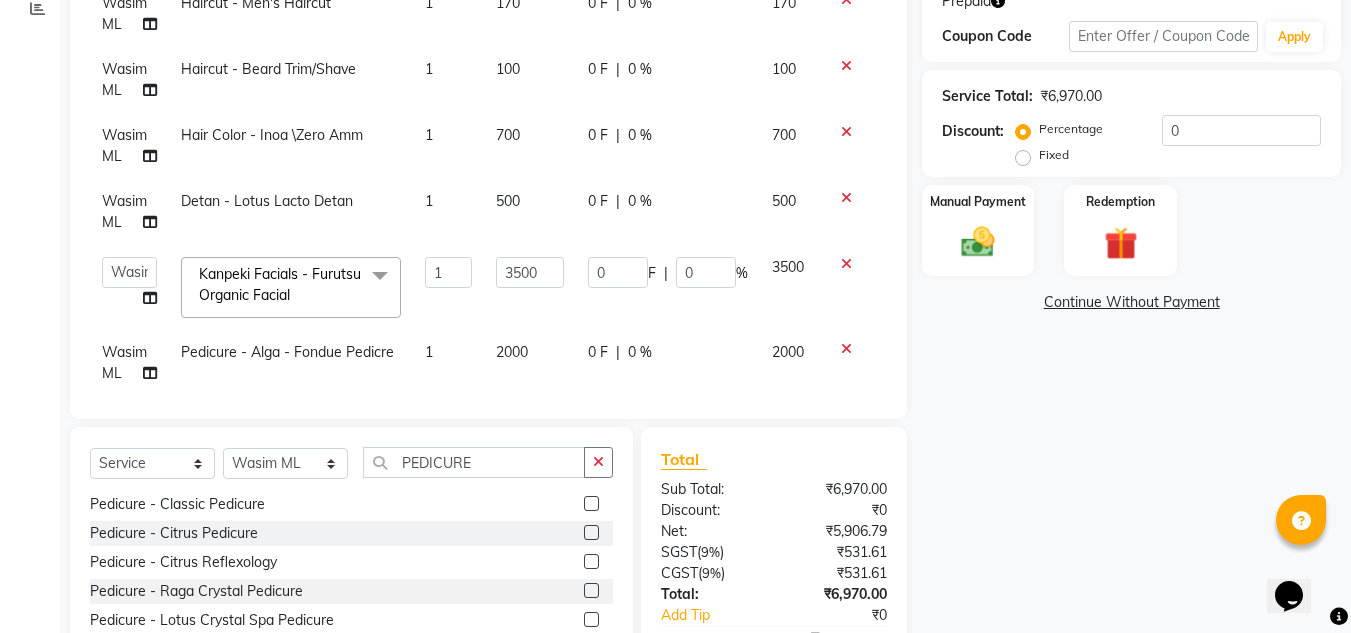 scroll, scrollTop: 347, scrollLeft: 0, axis: vertical 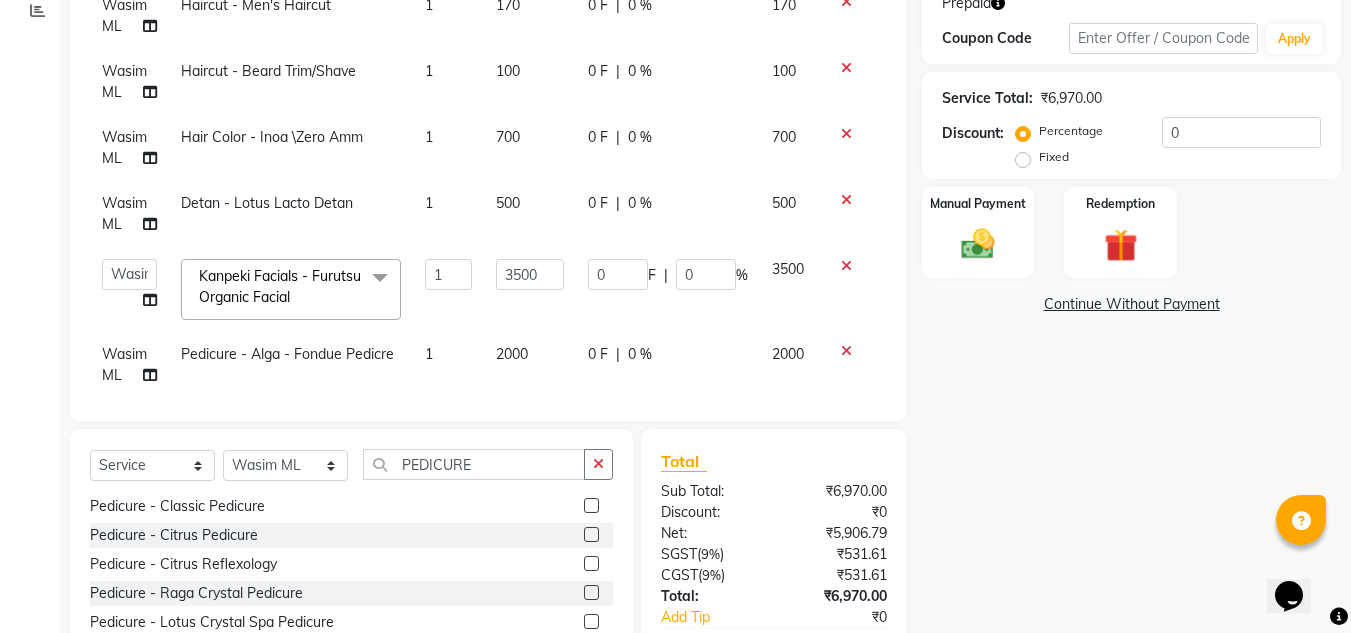 click on "700" 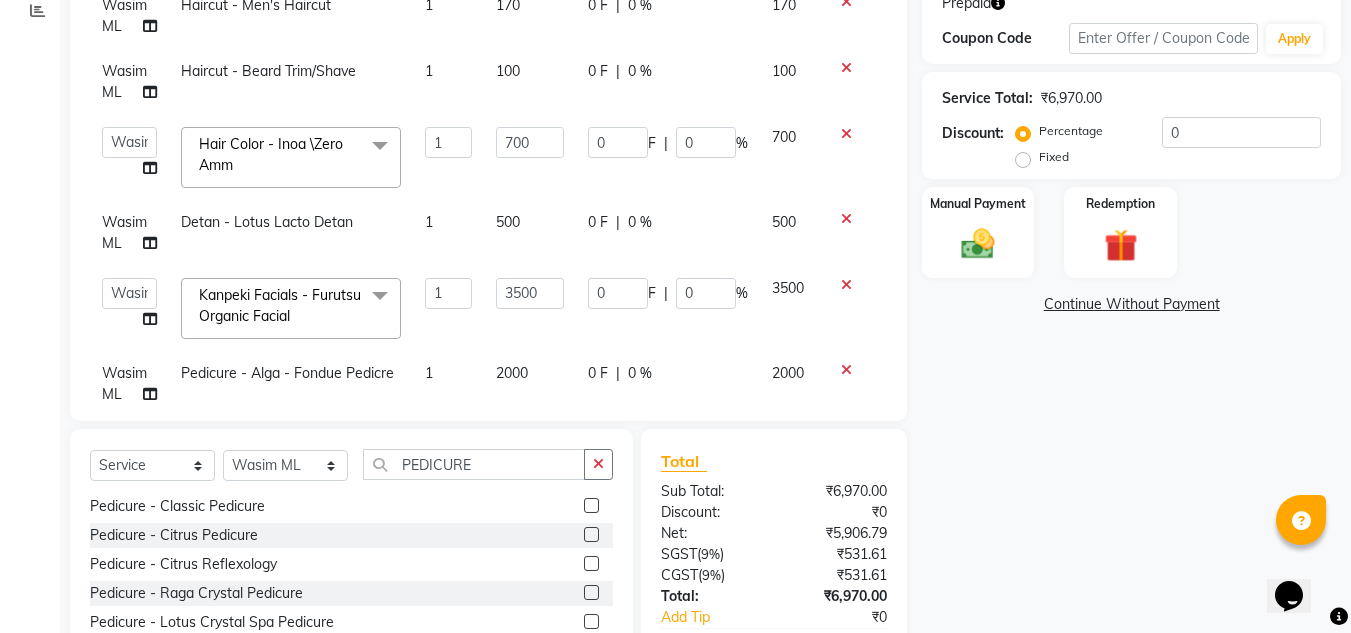 scroll, scrollTop: 47, scrollLeft: 0, axis: vertical 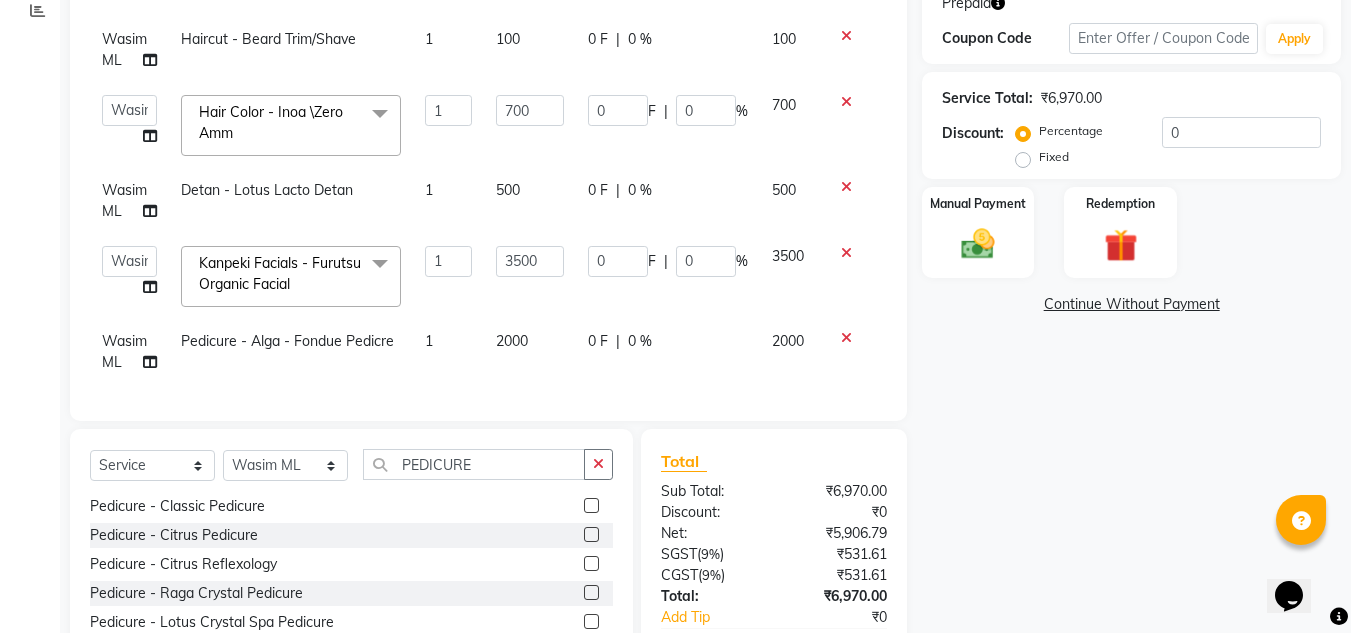 click on "3500" 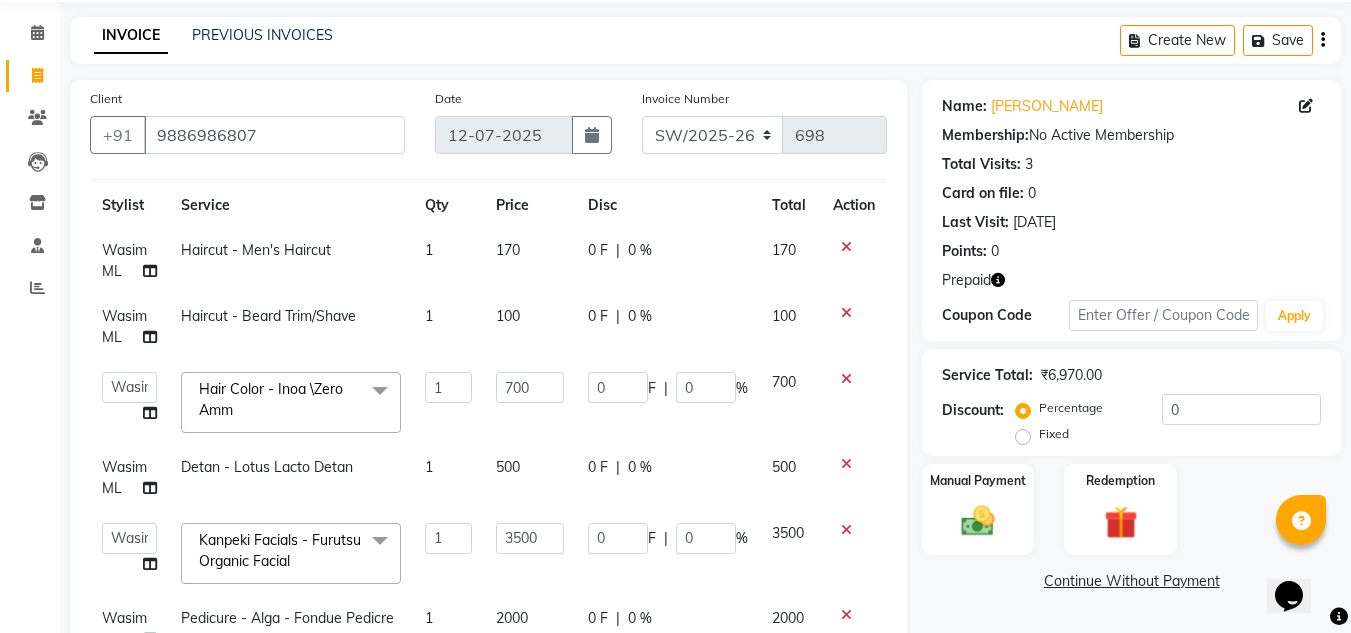 scroll, scrollTop: 71, scrollLeft: 0, axis: vertical 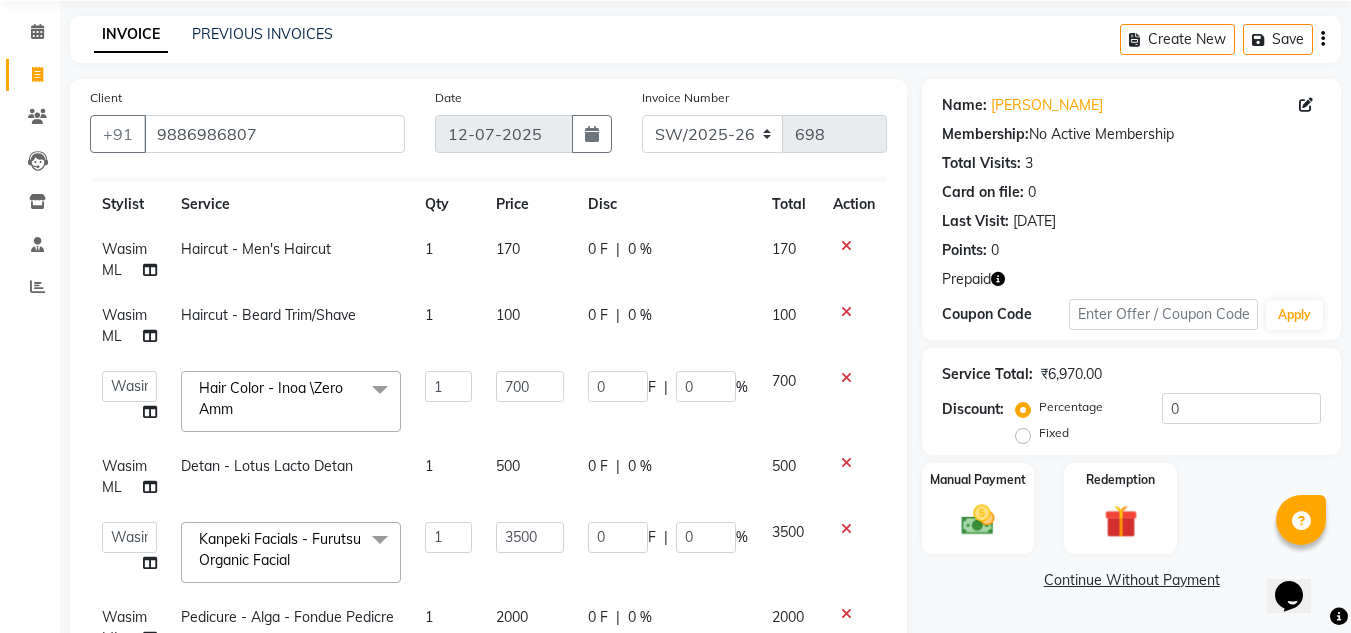 click 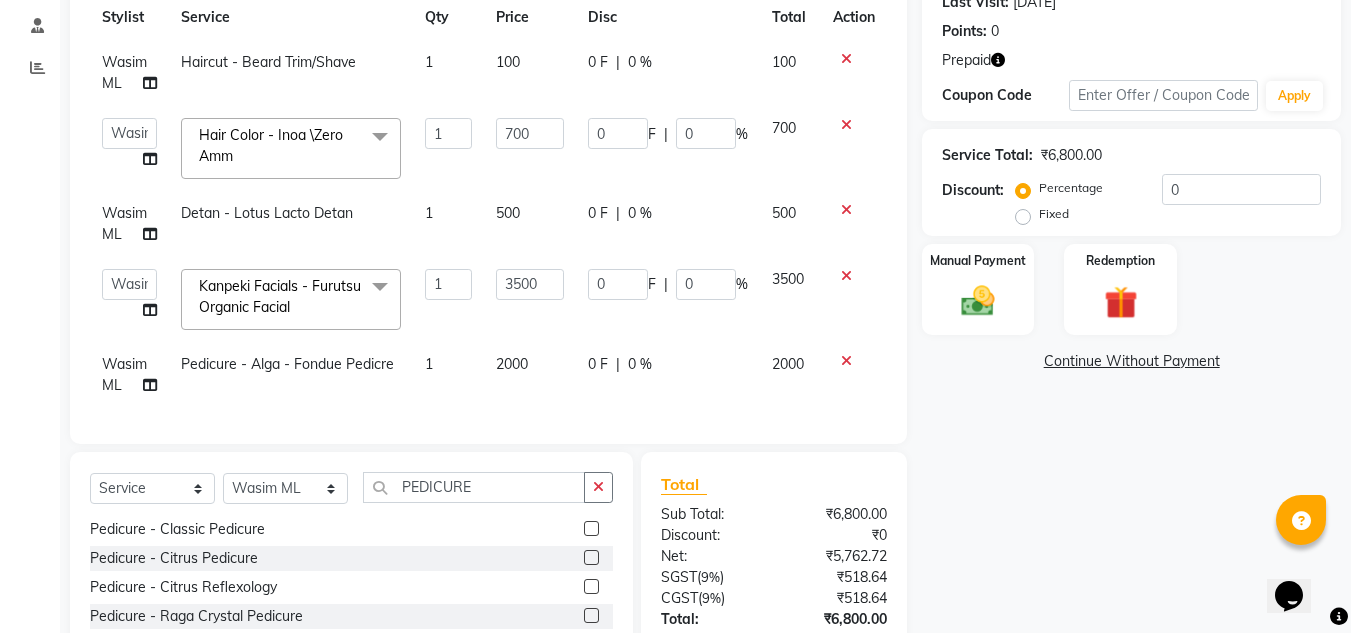 scroll, scrollTop: 449, scrollLeft: 0, axis: vertical 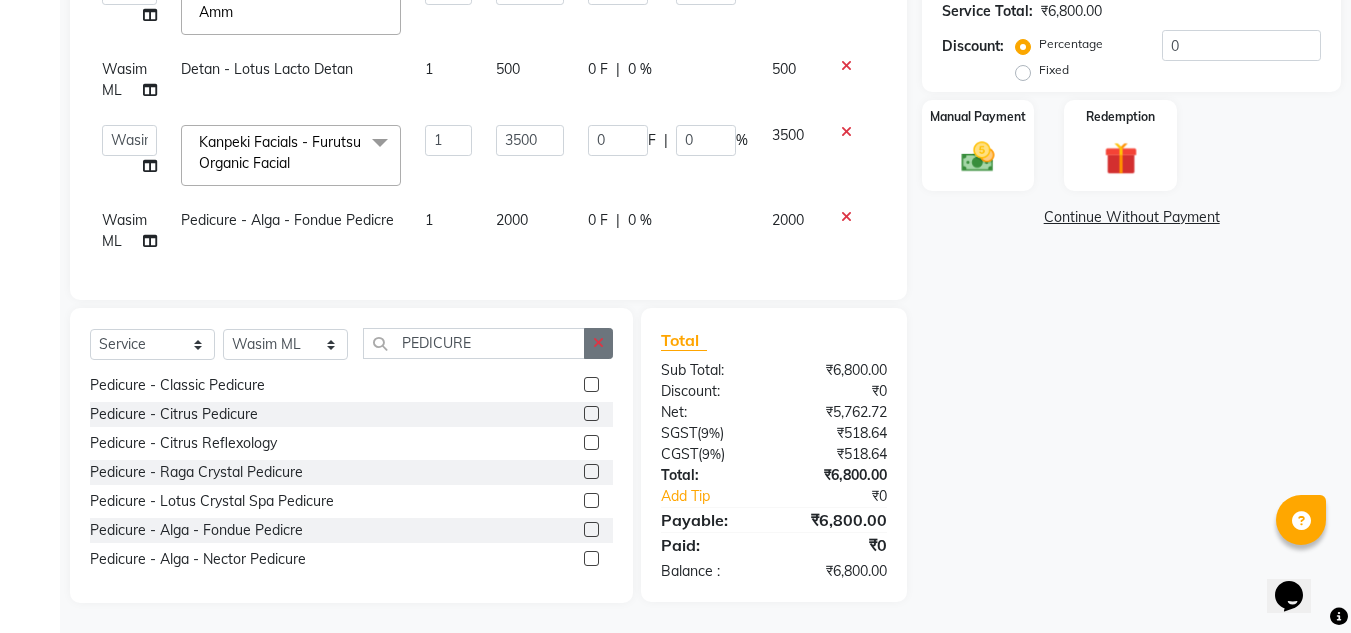 click 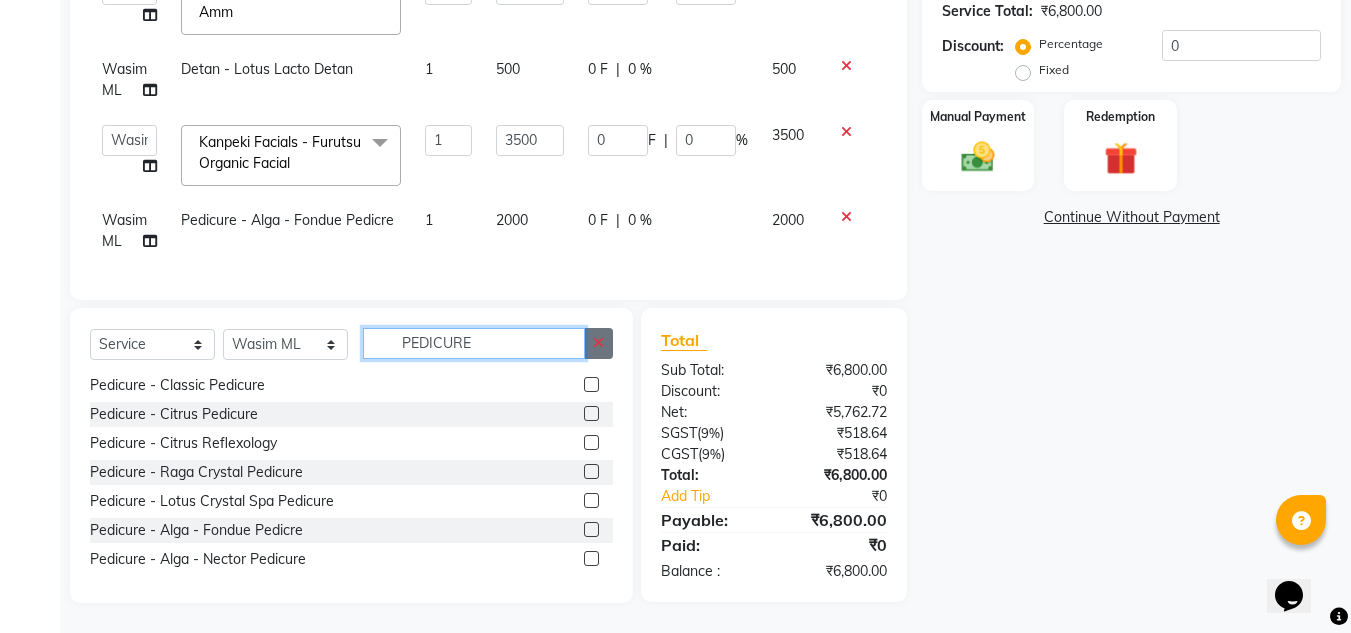 type 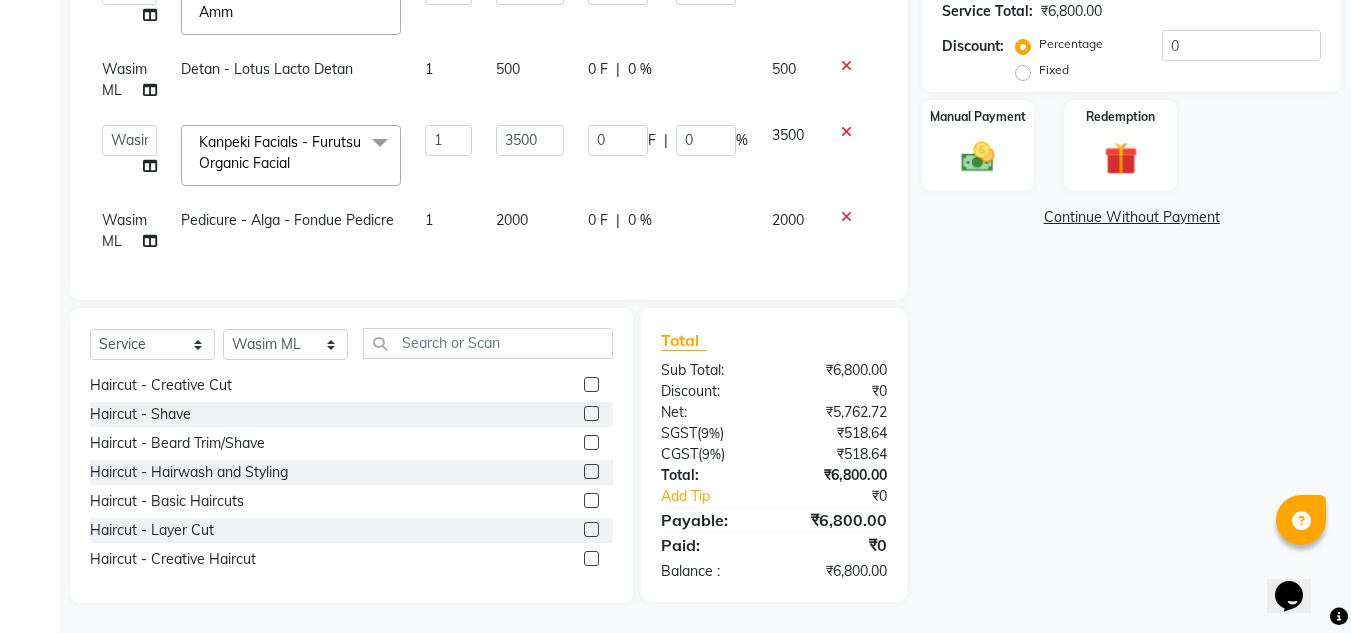 click 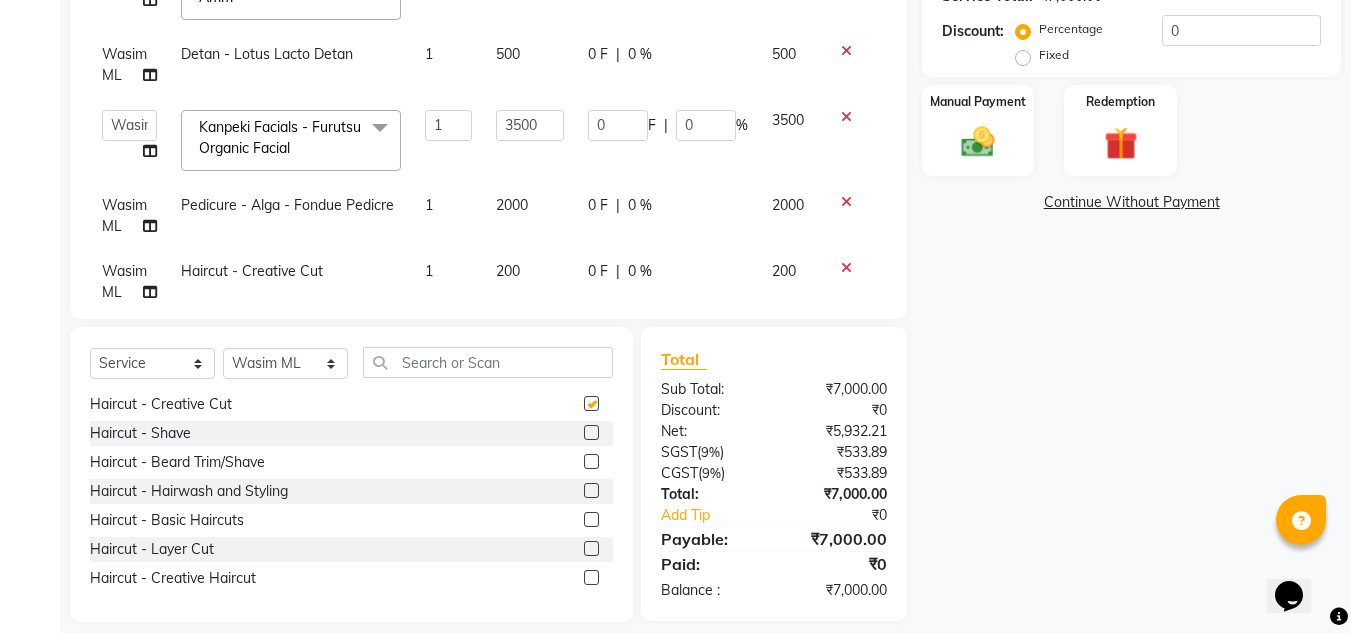 checkbox on "false" 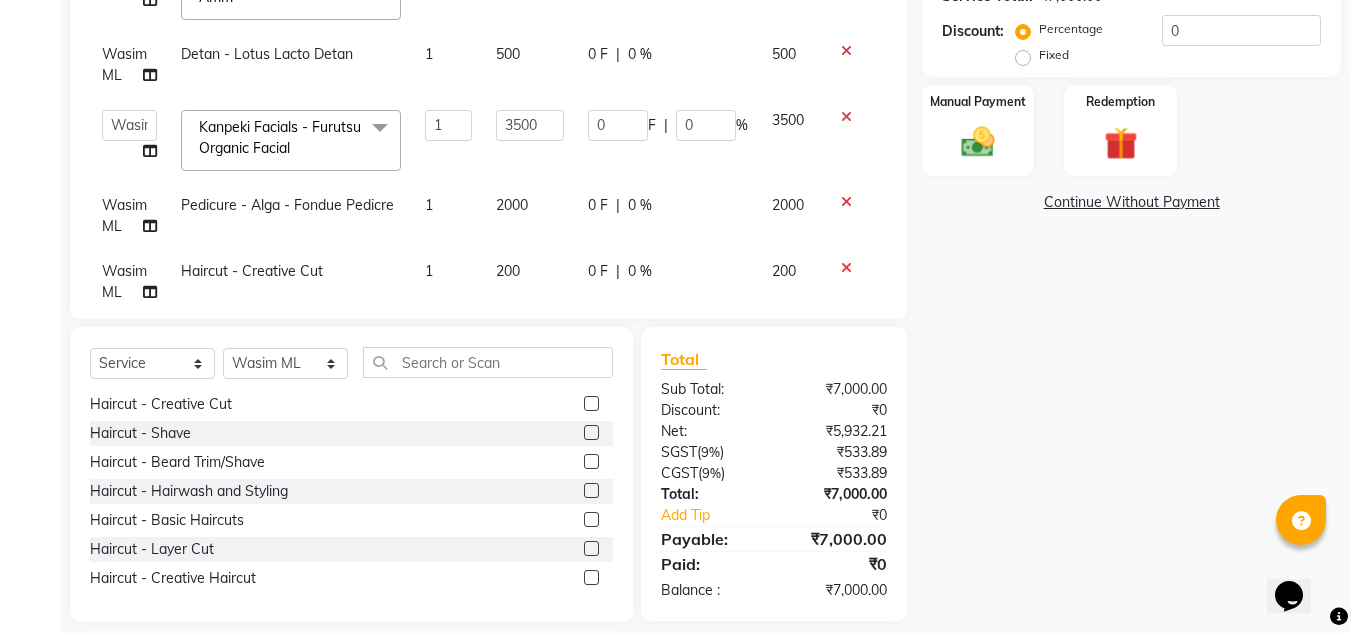 click on "0 F" 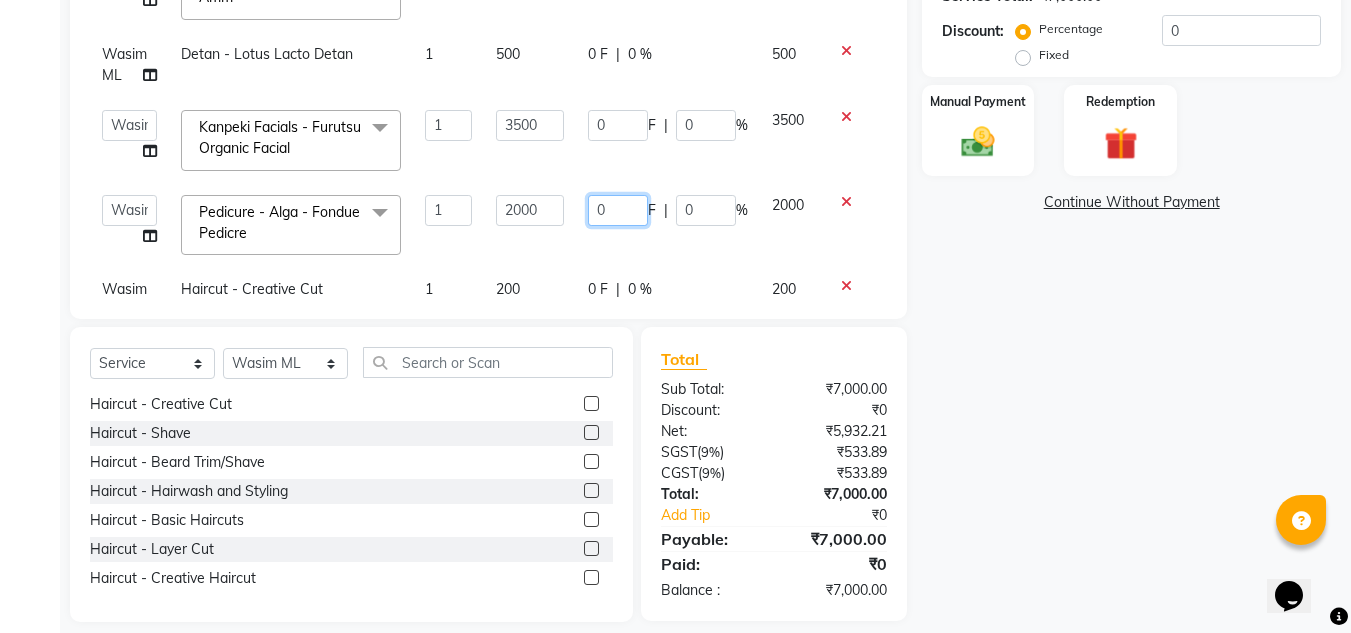 click on "0" 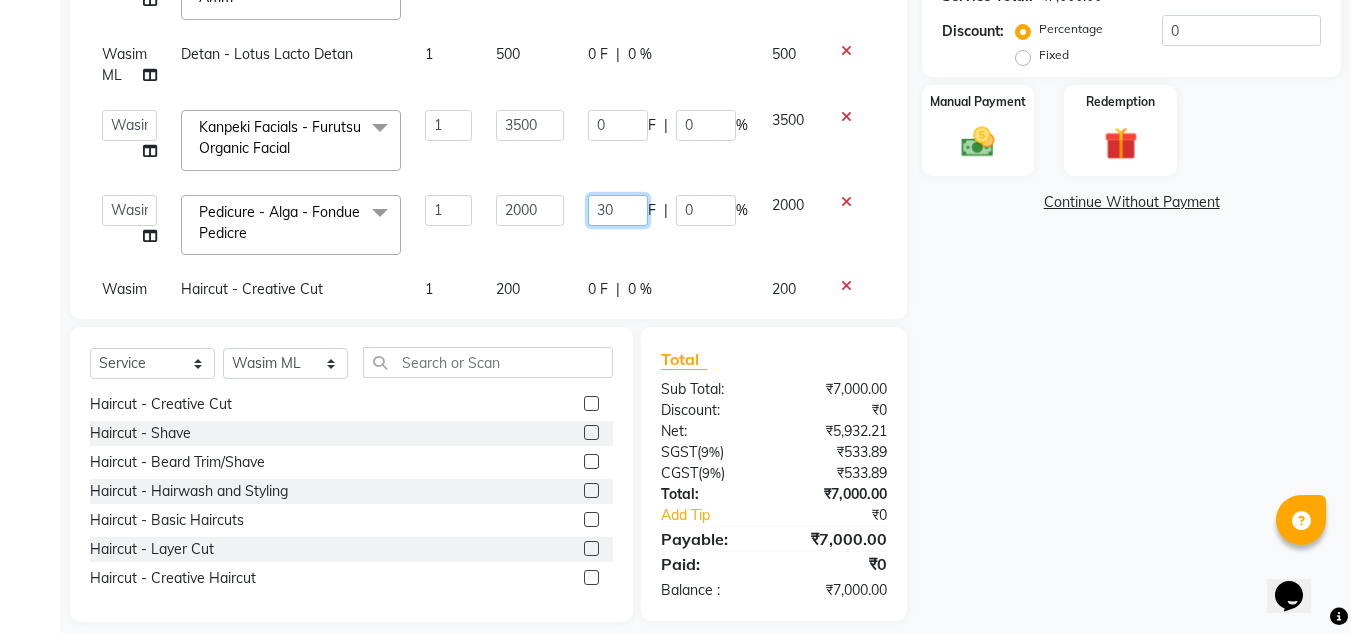 type on "300" 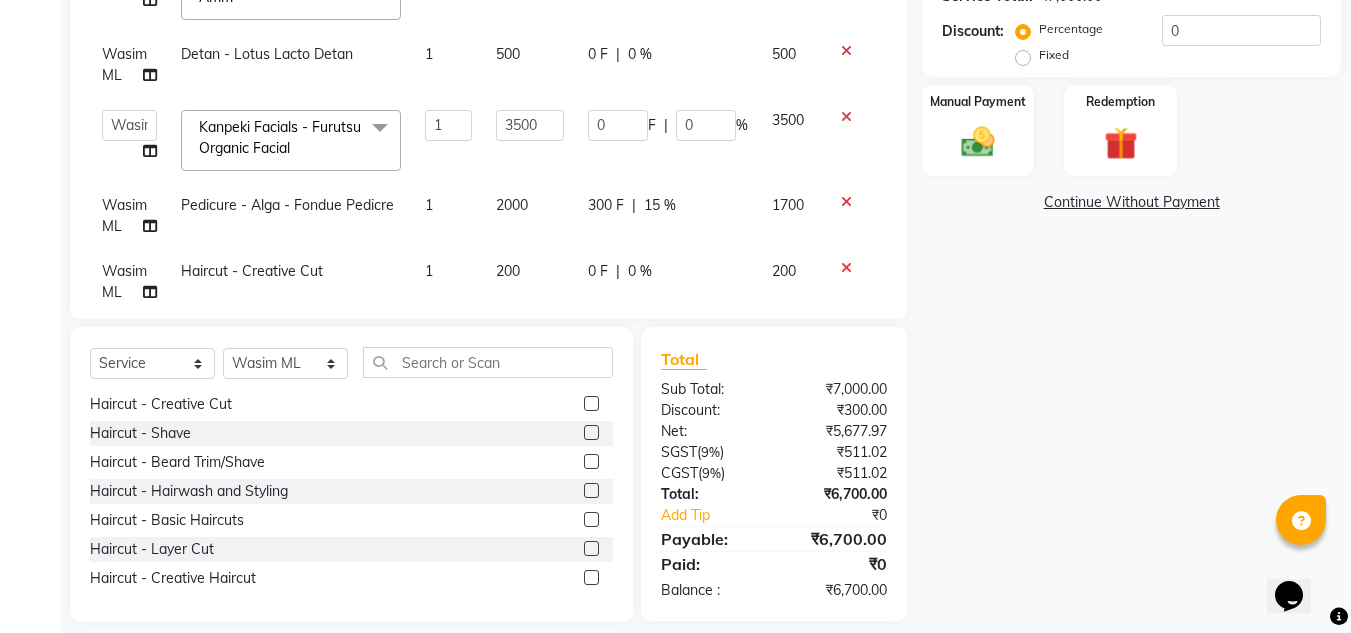 click on "0 F | 0 %" 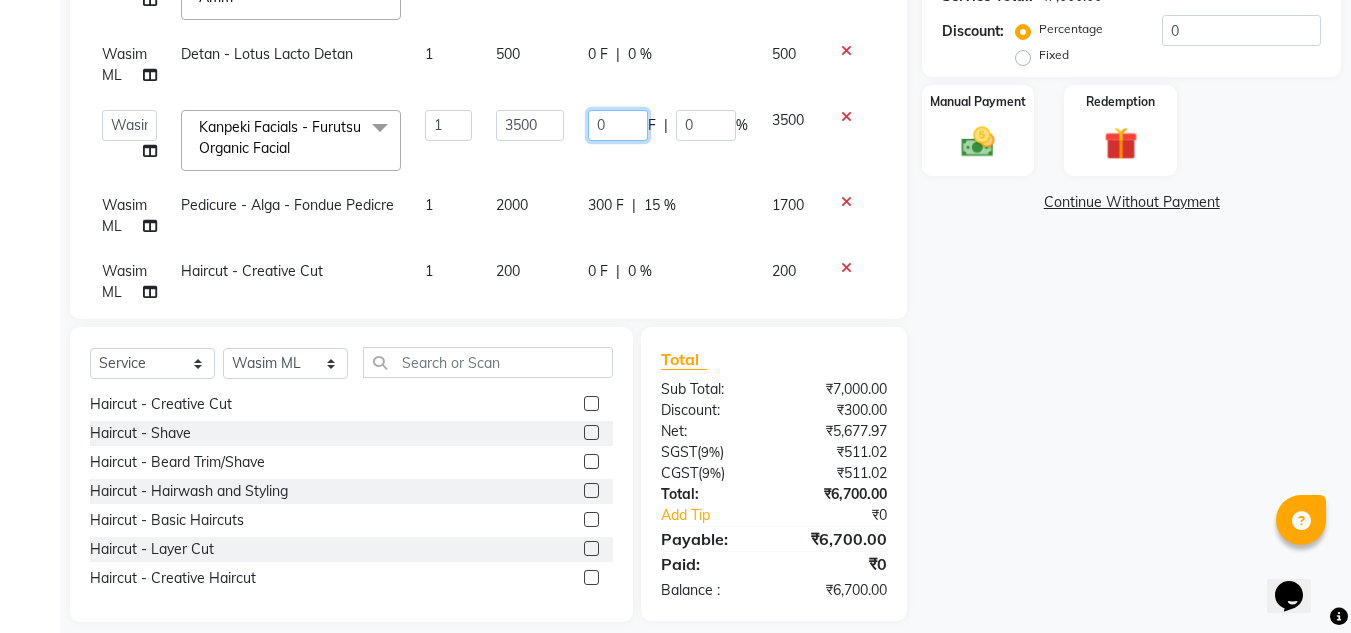 click on "0" 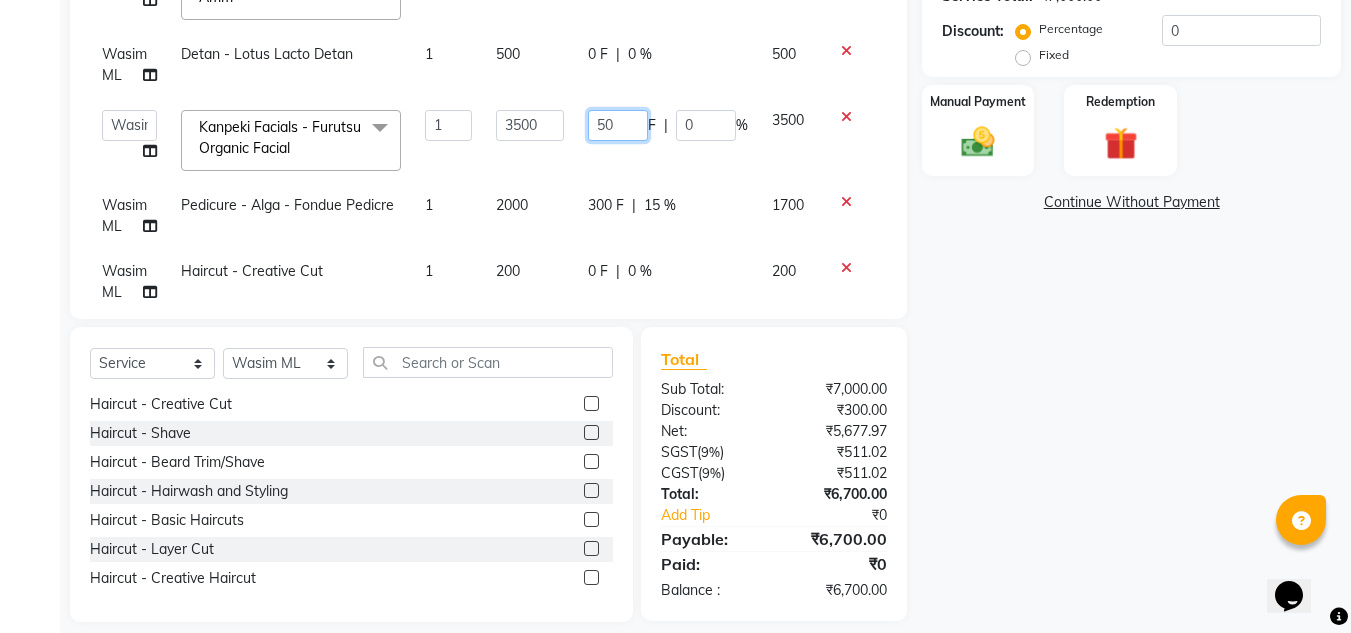 type on "500" 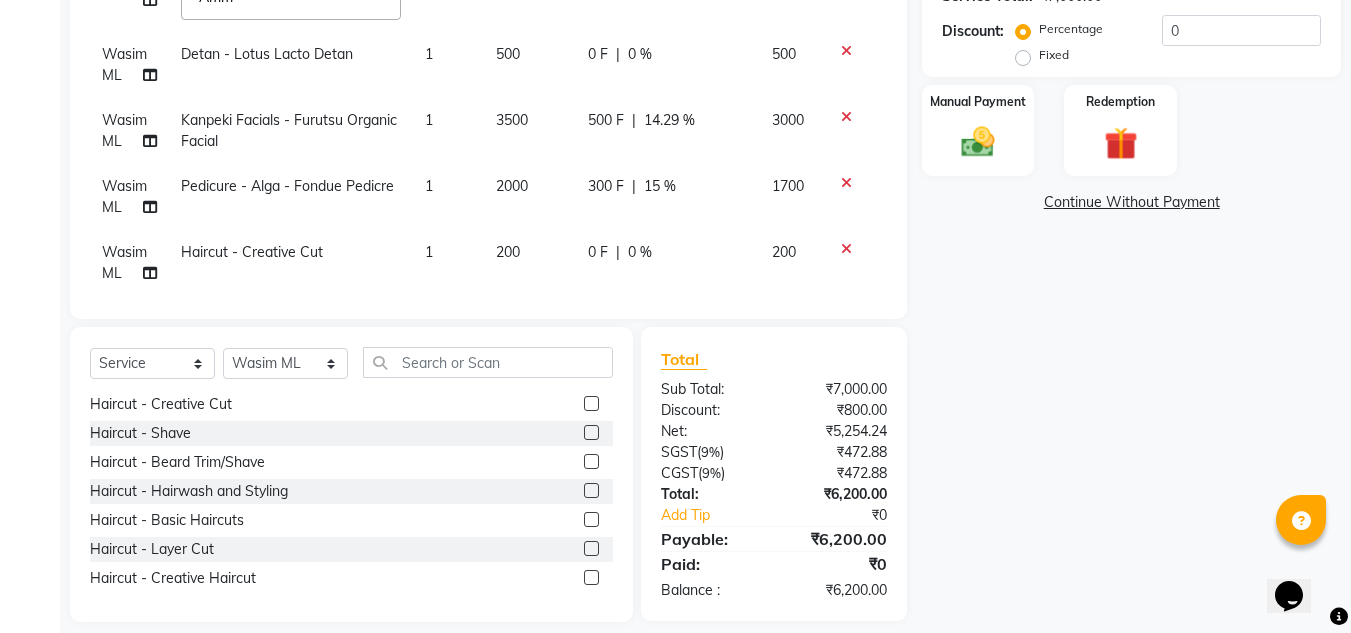 click on "3500" 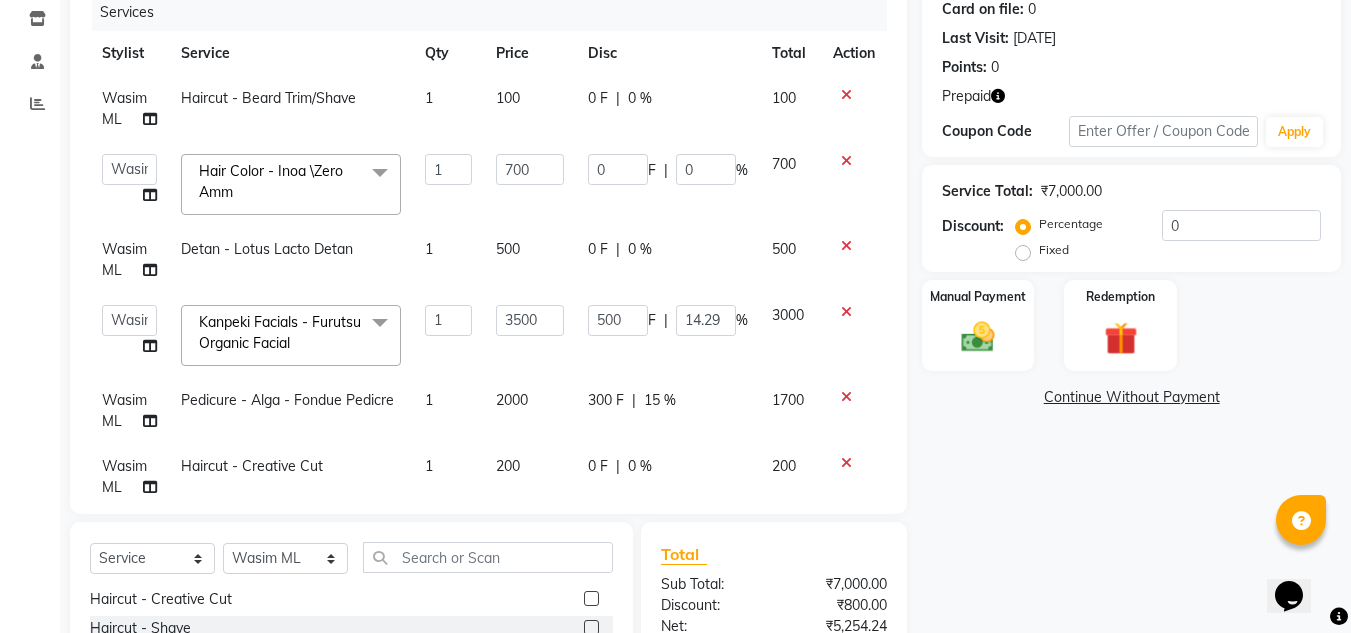 scroll, scrollTop: 250, scrollLeft: 0, axis: vertical 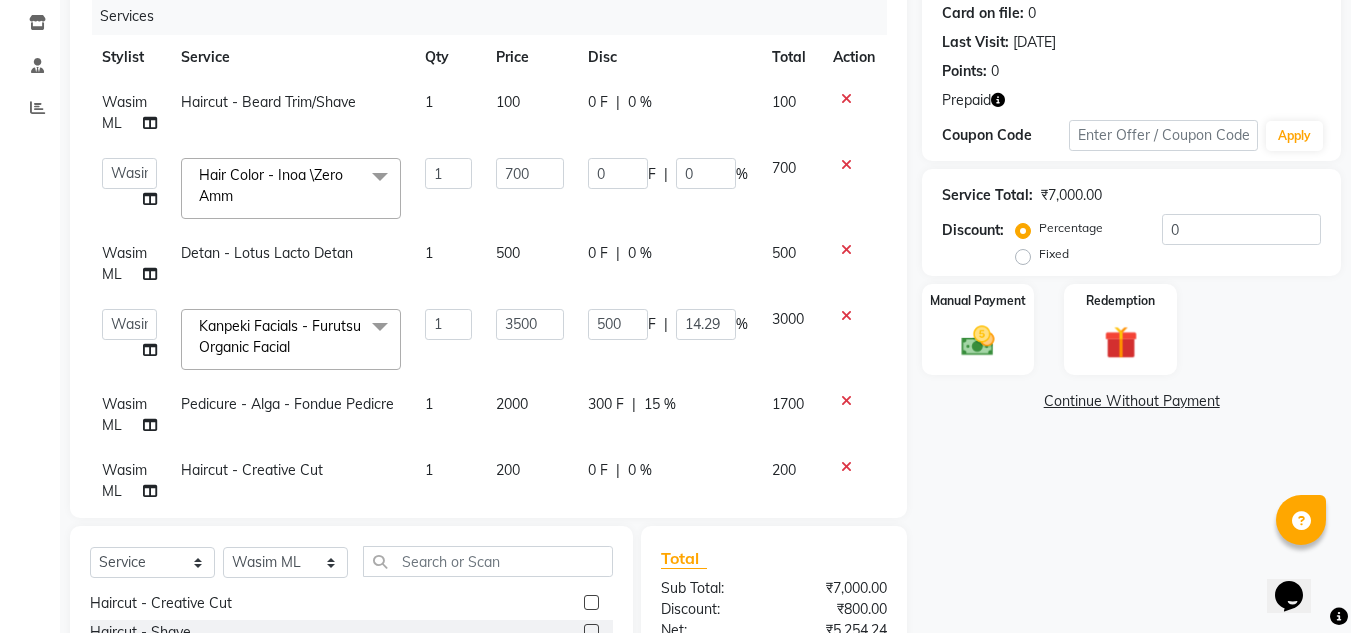 click on "0 F" 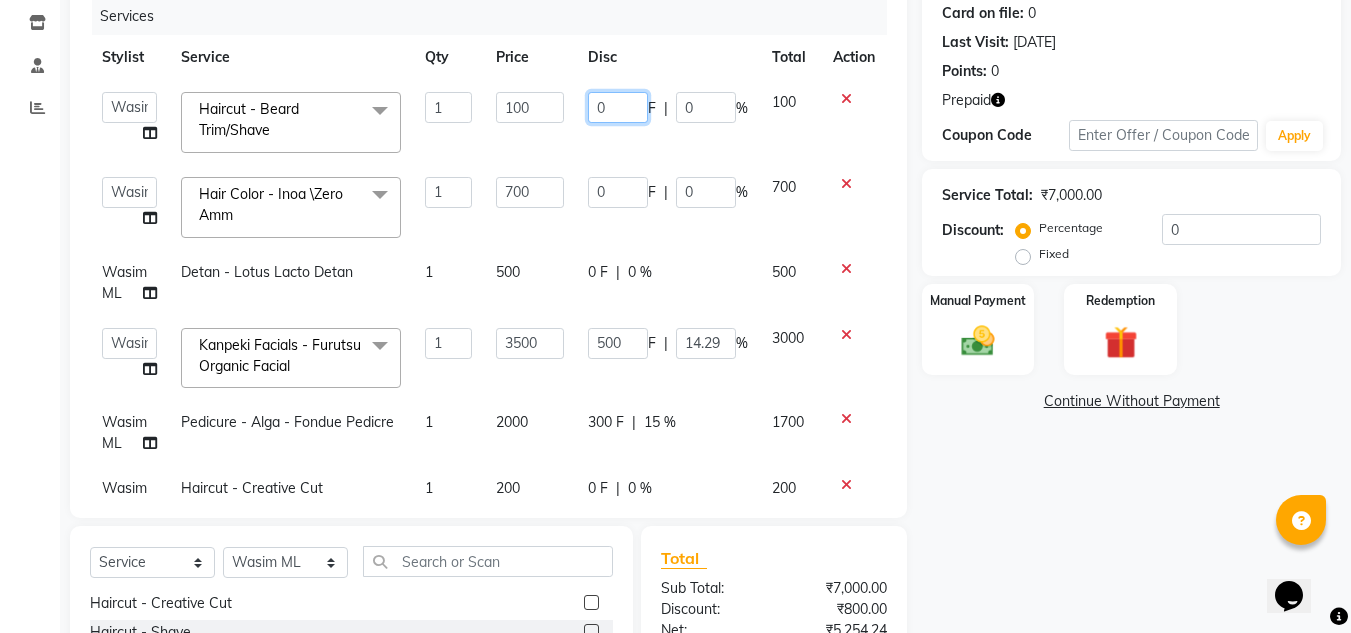 click on "0" 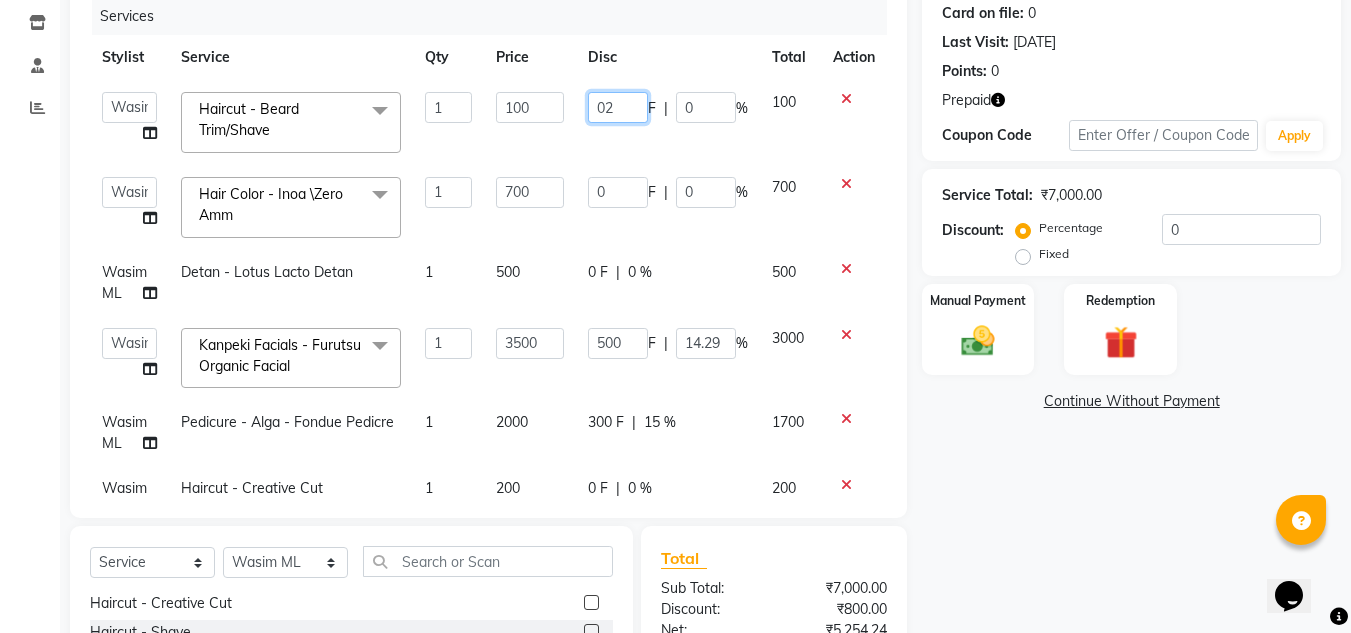 type on "020" 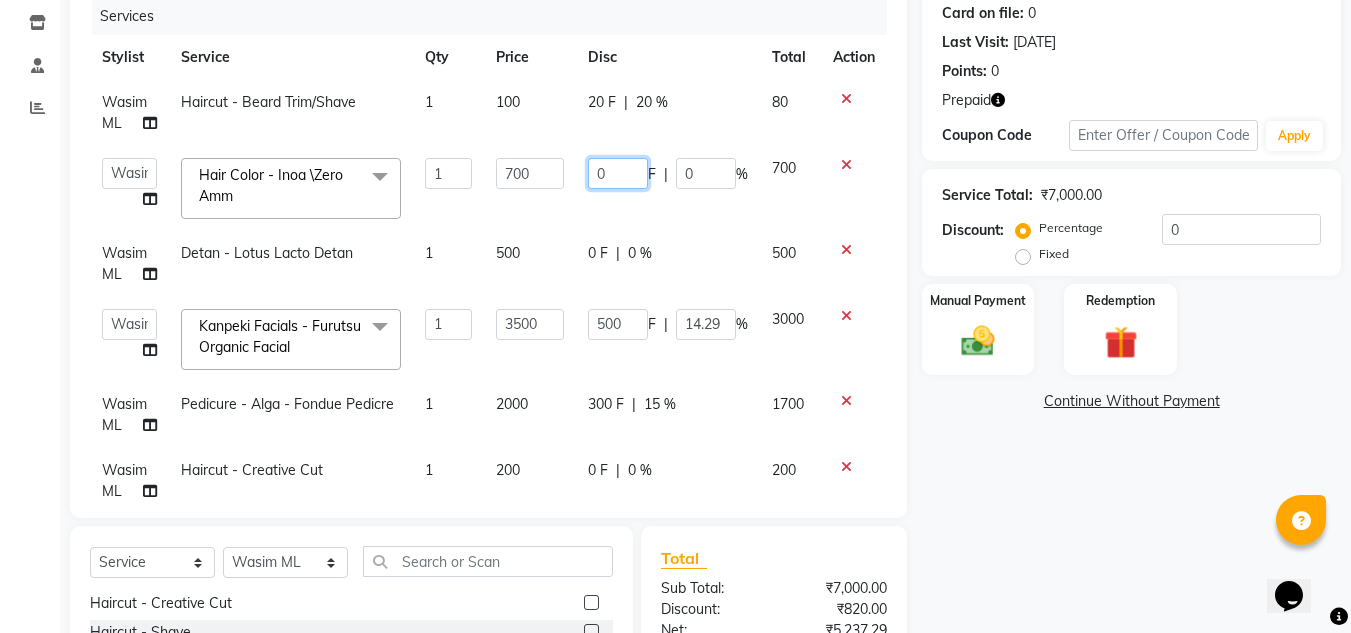 click on "0 F | 0 %" 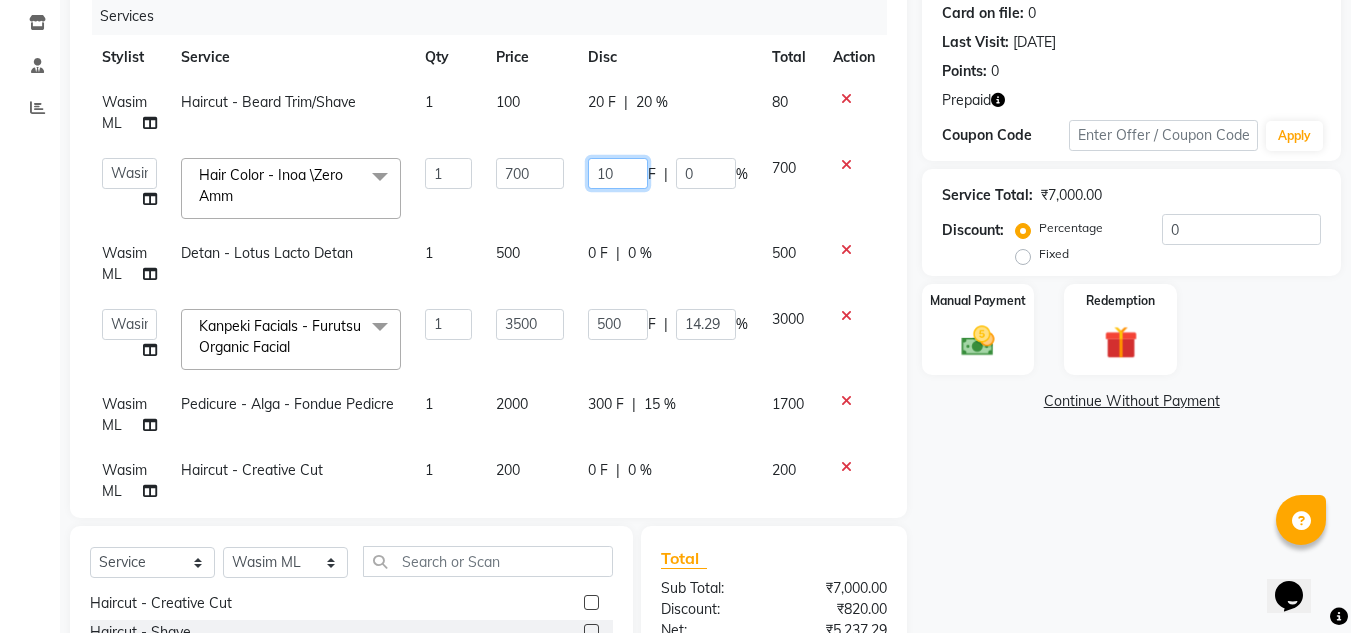 type on "100" 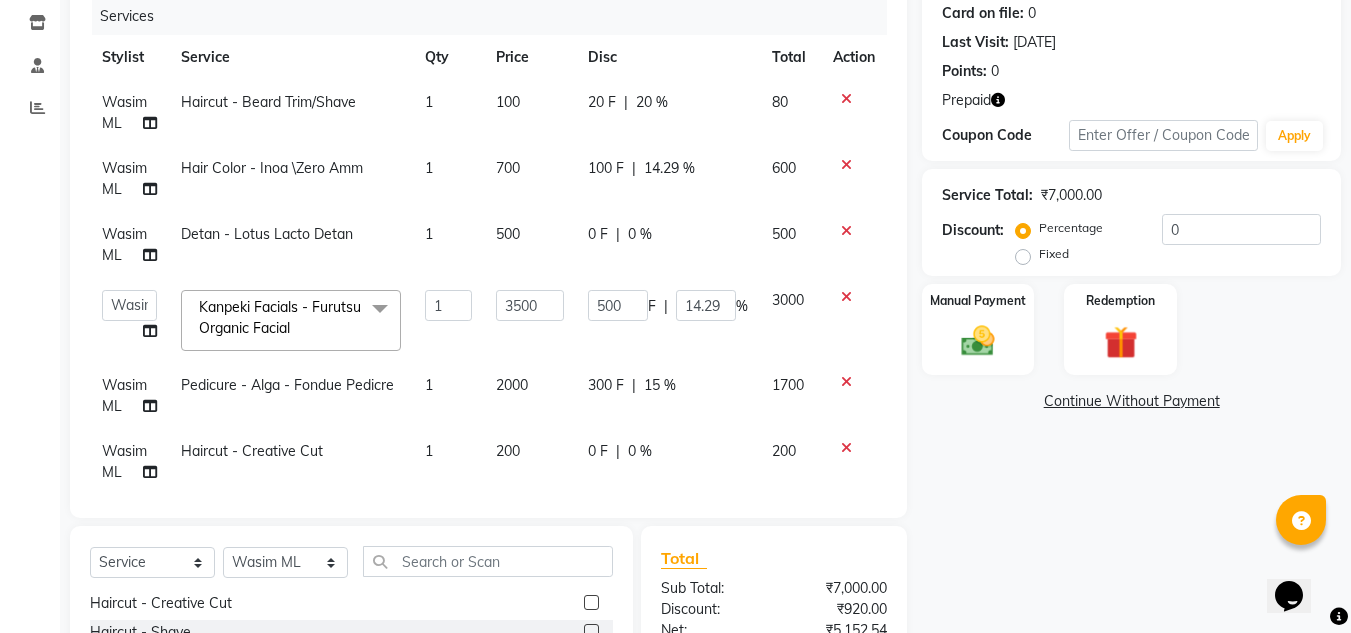 click on "0 F | 0 %" 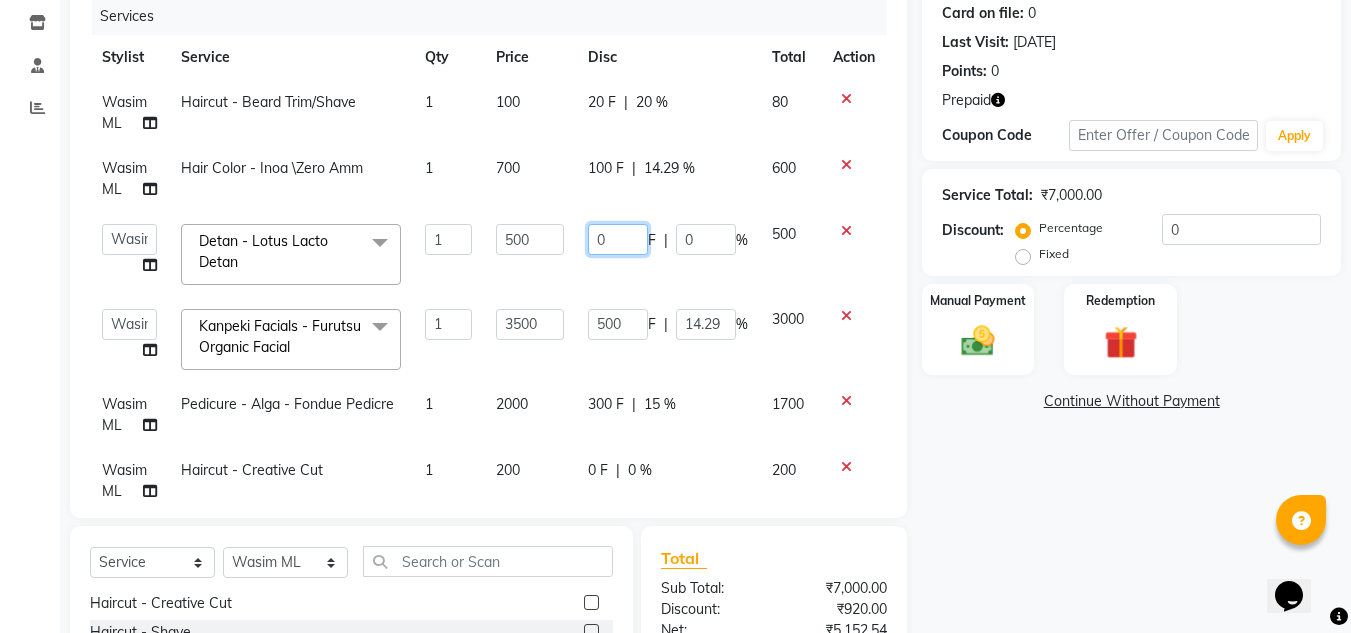 click on "0" 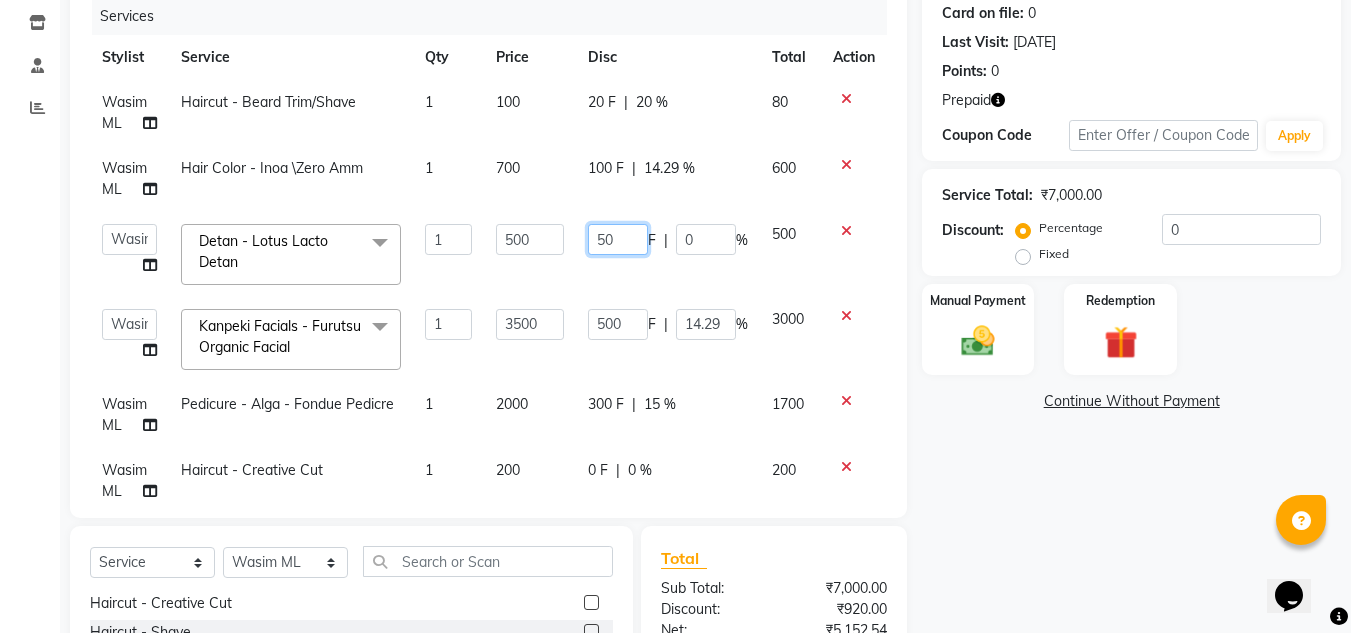 type on "5" 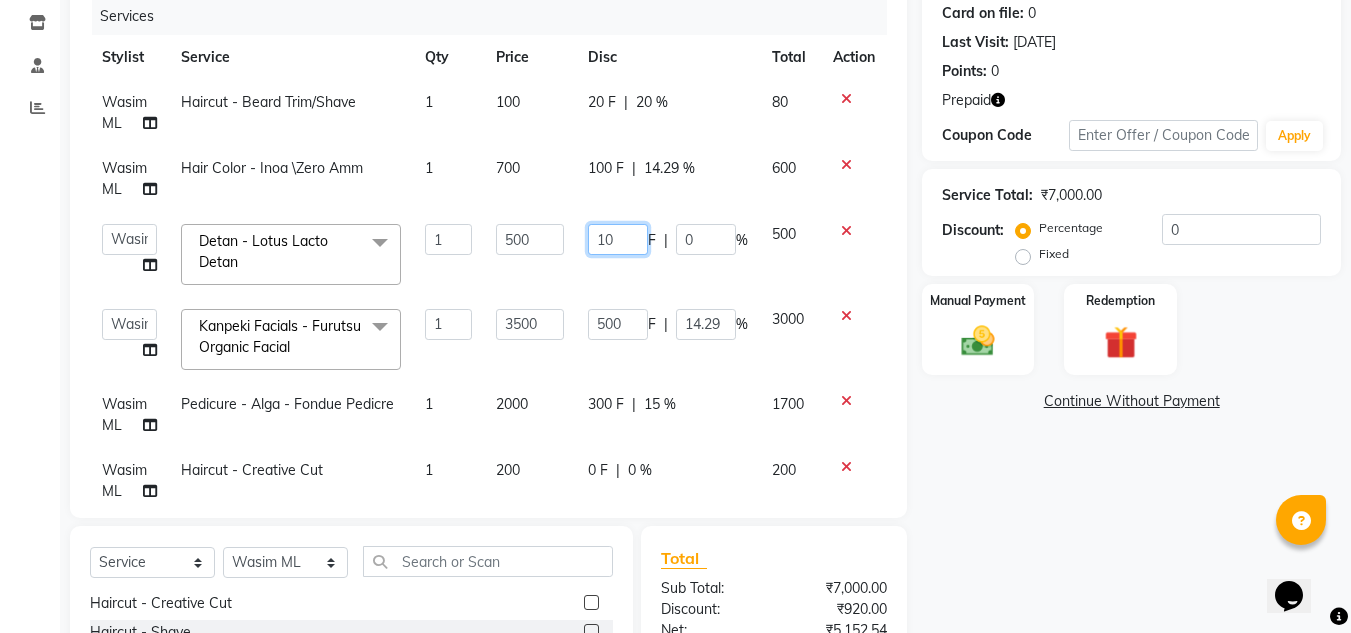 type on "100" 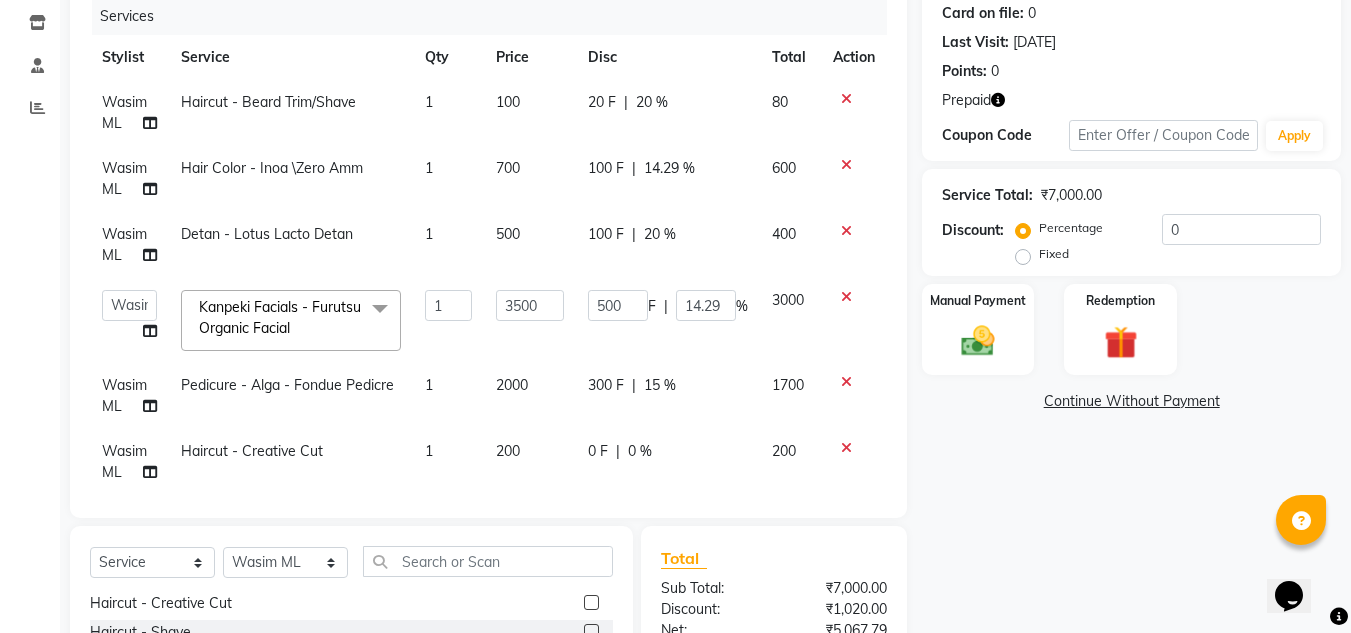 click on "100 F | 20 %" 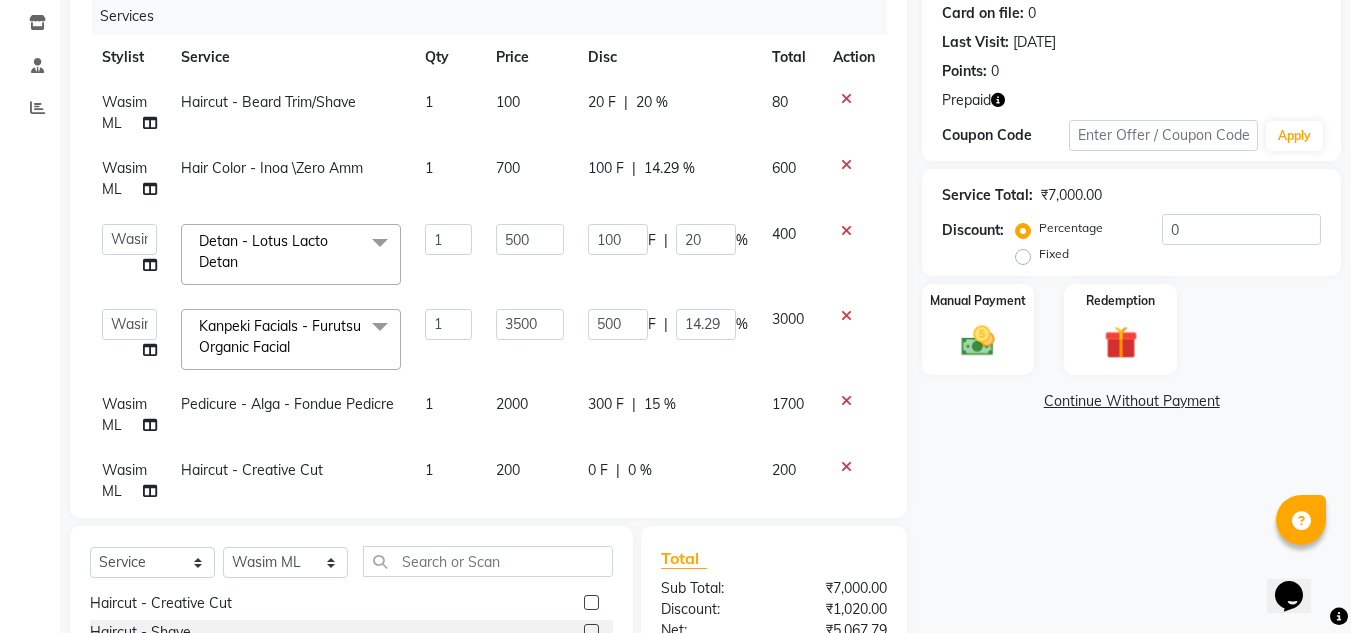 scroll, scrollTop: 47, scrollLeft: 0, axis: vertical 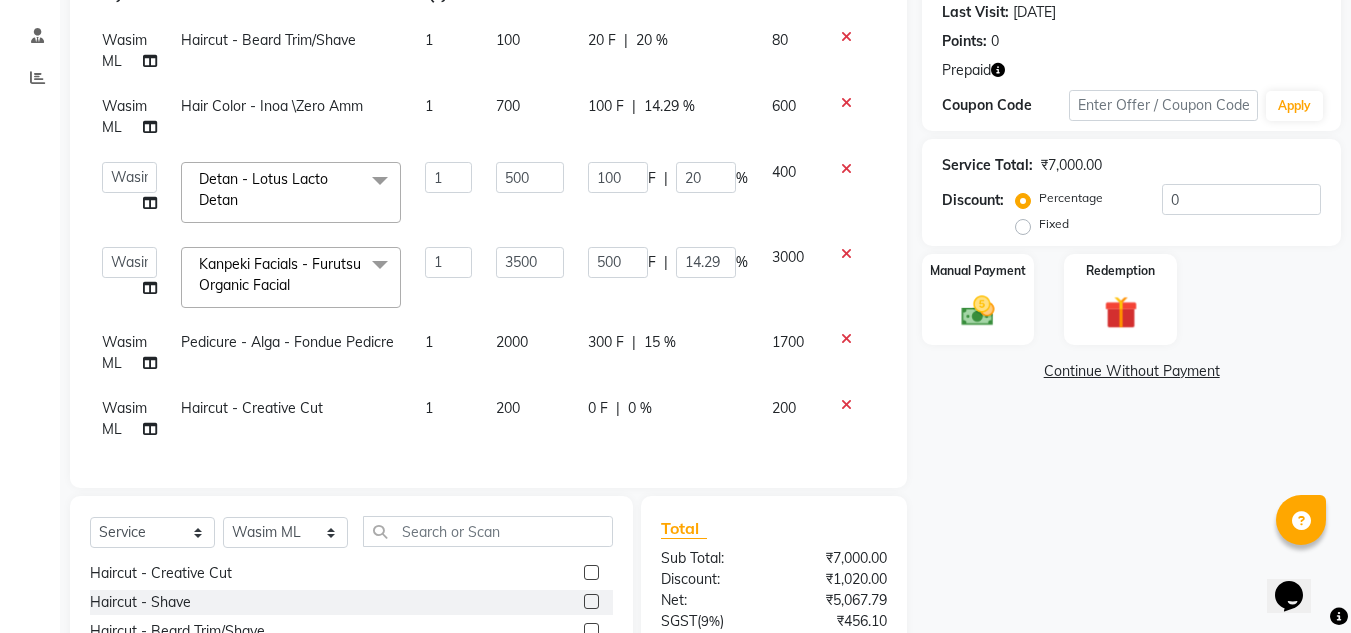click on "0 F" 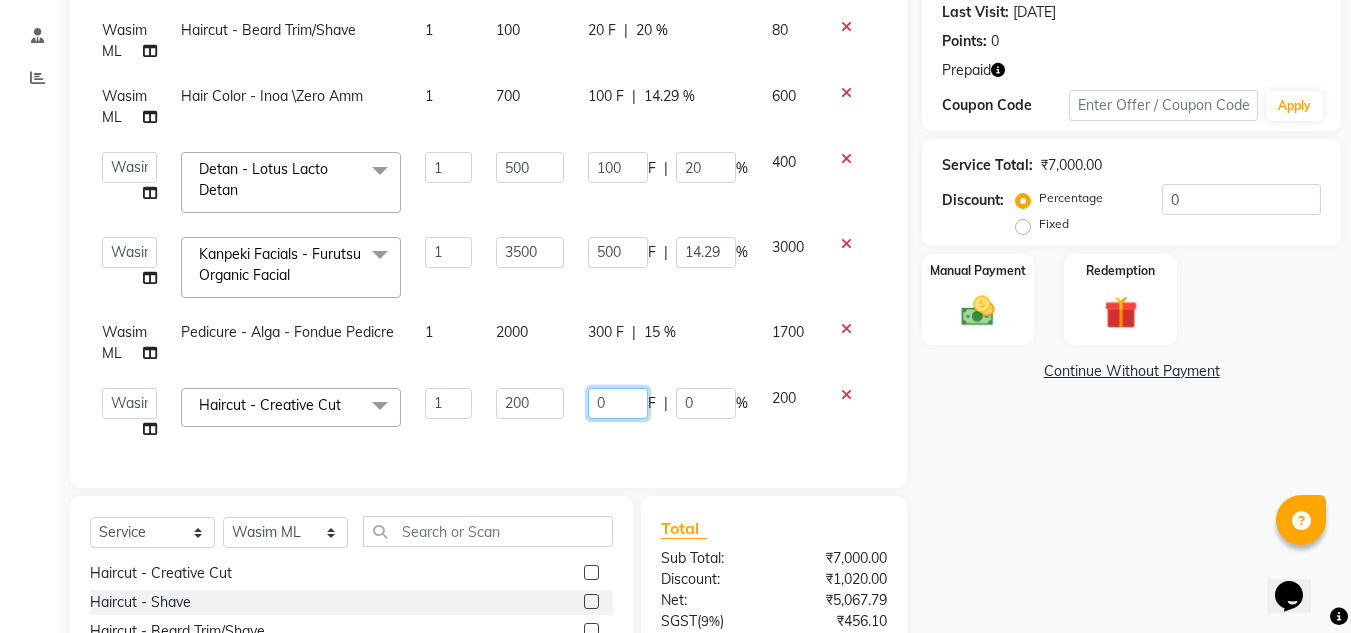 click on "0" 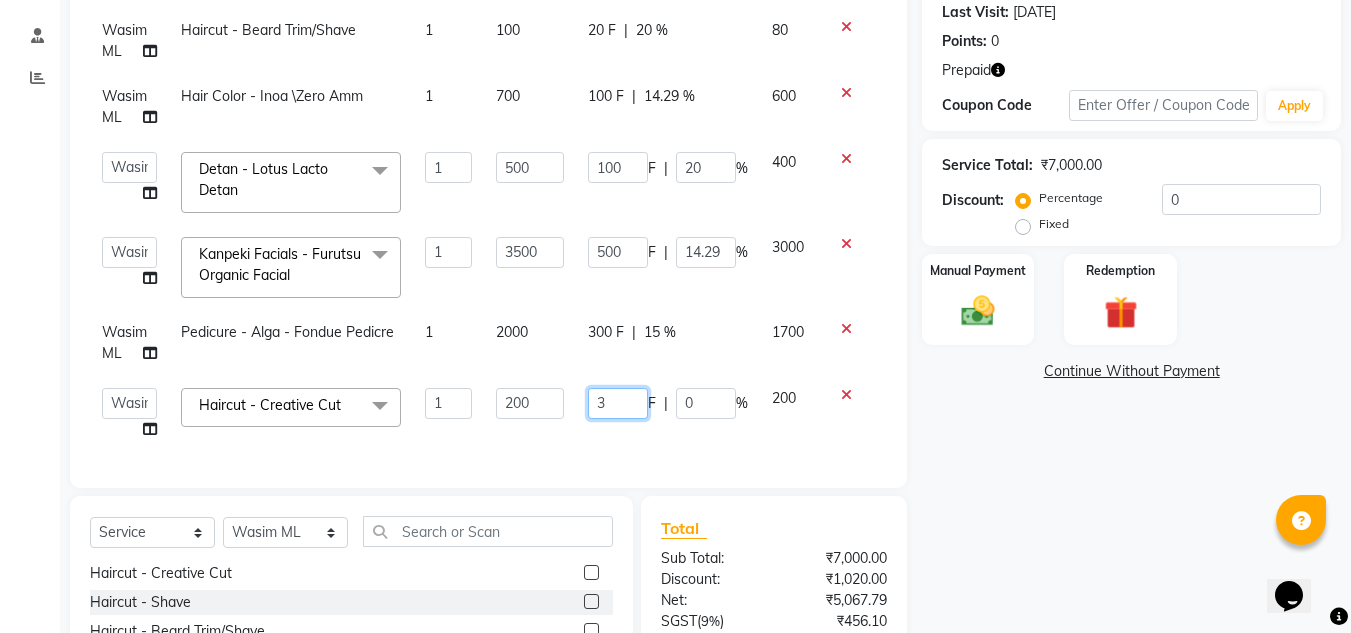 type on "30" 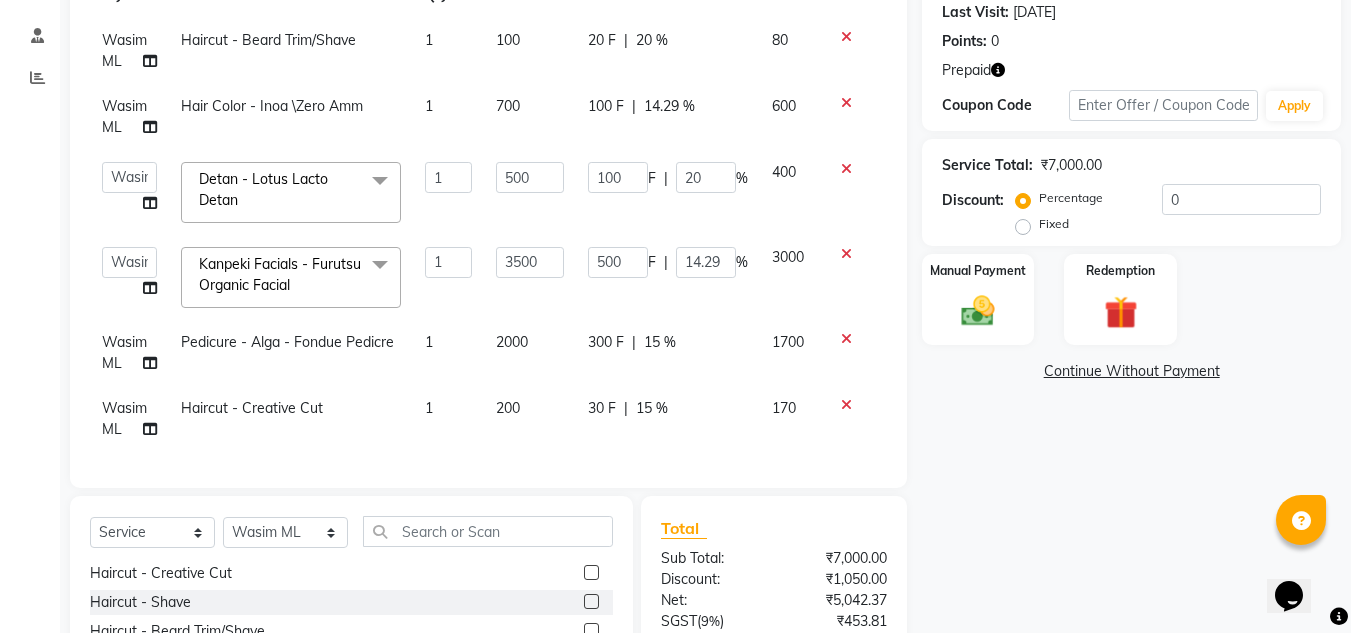 click on "30 F | 15 %" 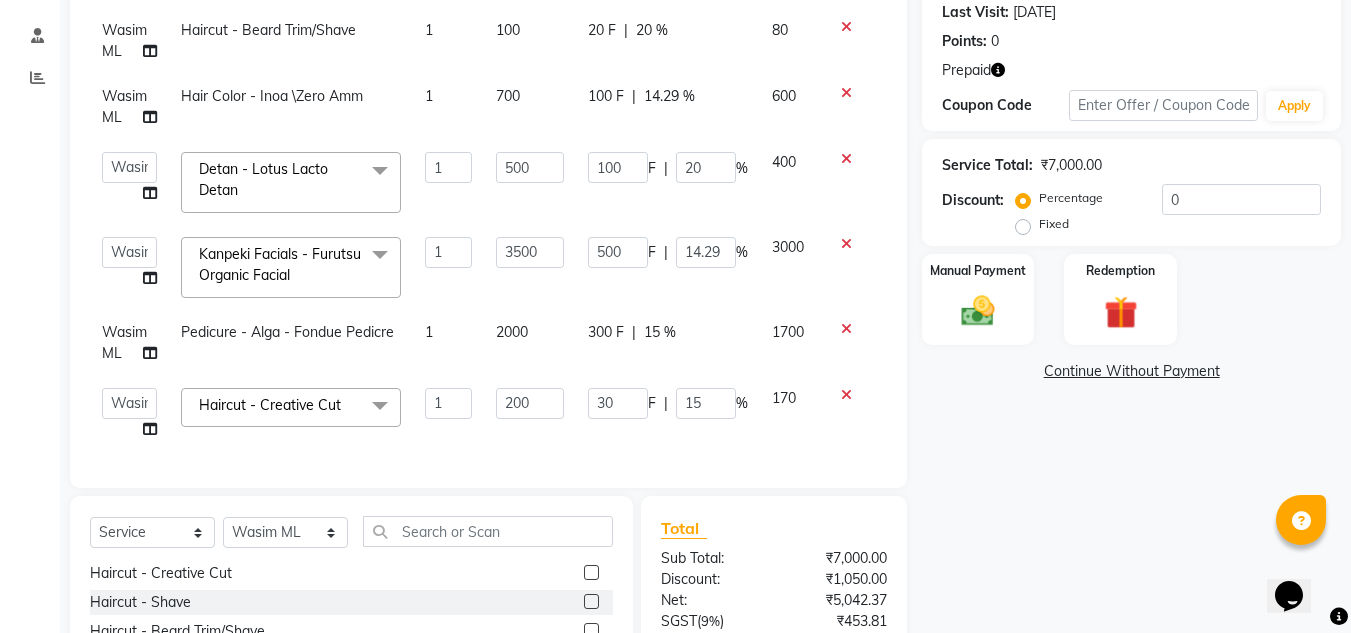 scroll, scrollTop: 57, scrollLeft: 0, axis: vertical 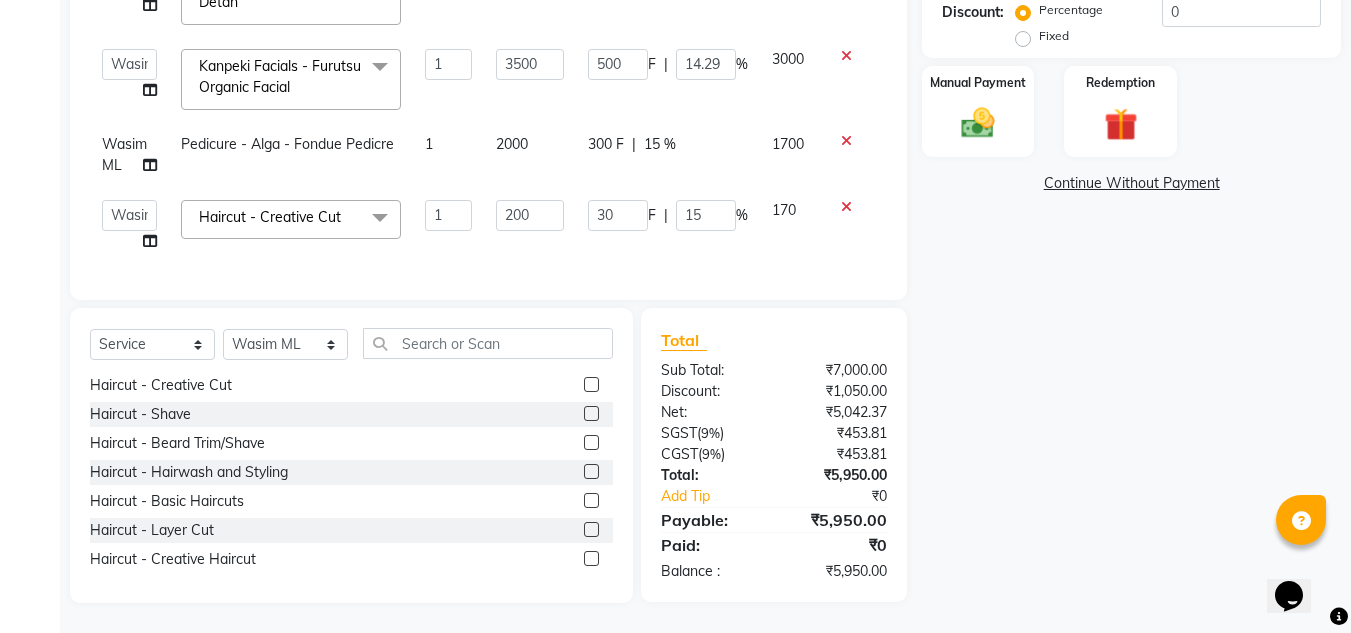 click on "300 F | 15 %" 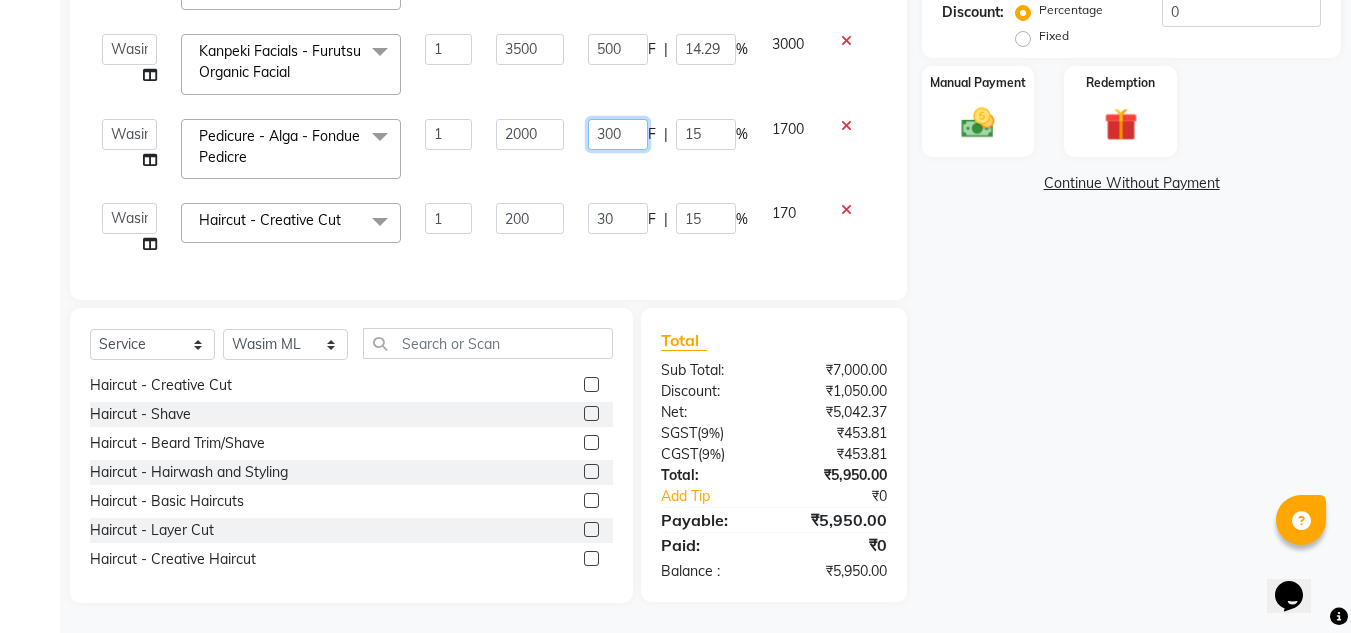 click on "300" 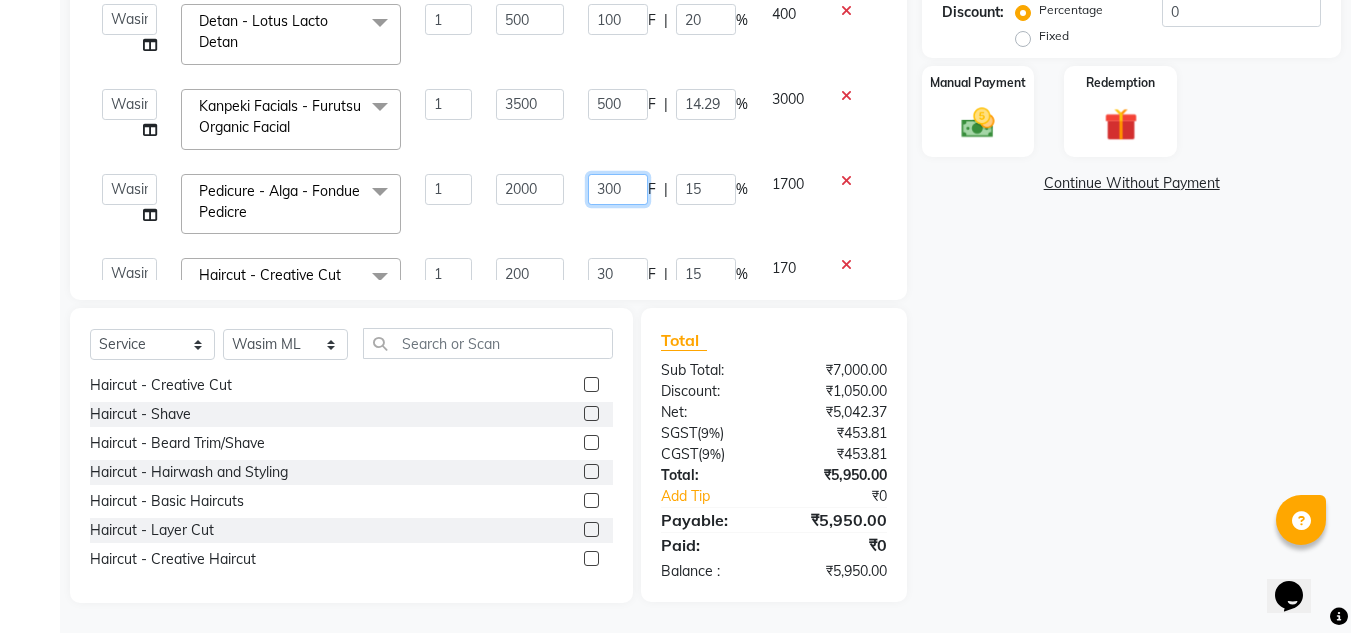 scroll, scrollTop: 0, scrollLeft: 0, axis: both 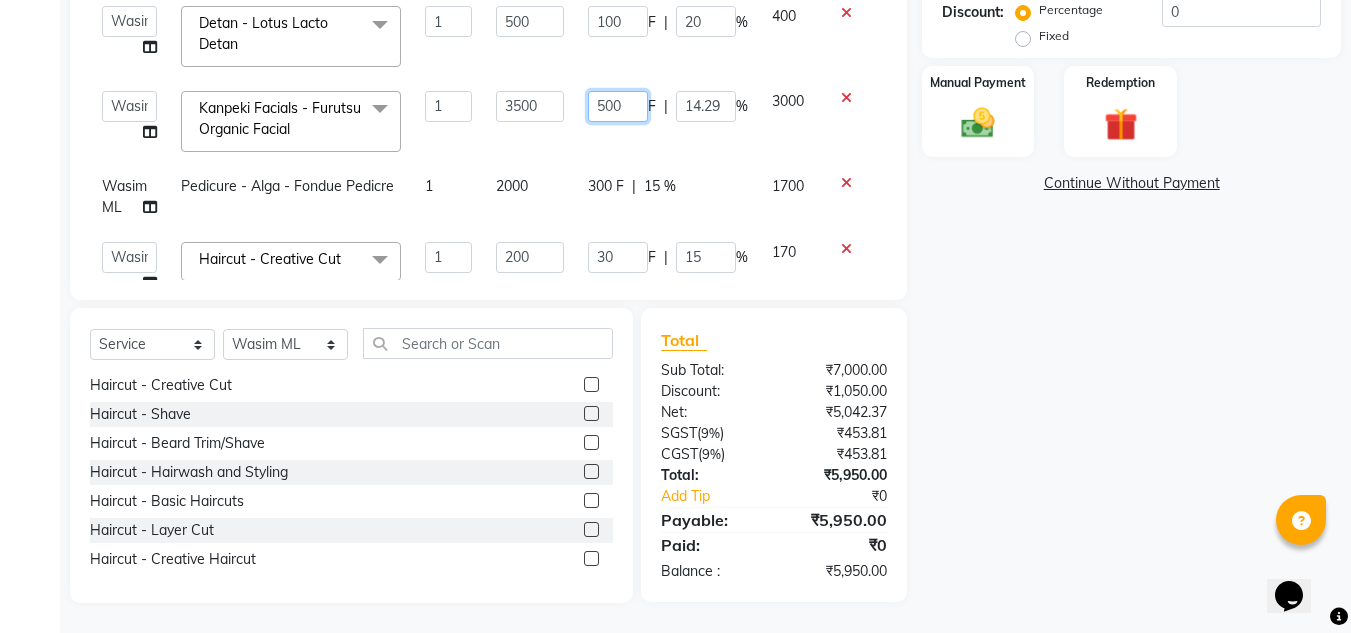 click on "500" 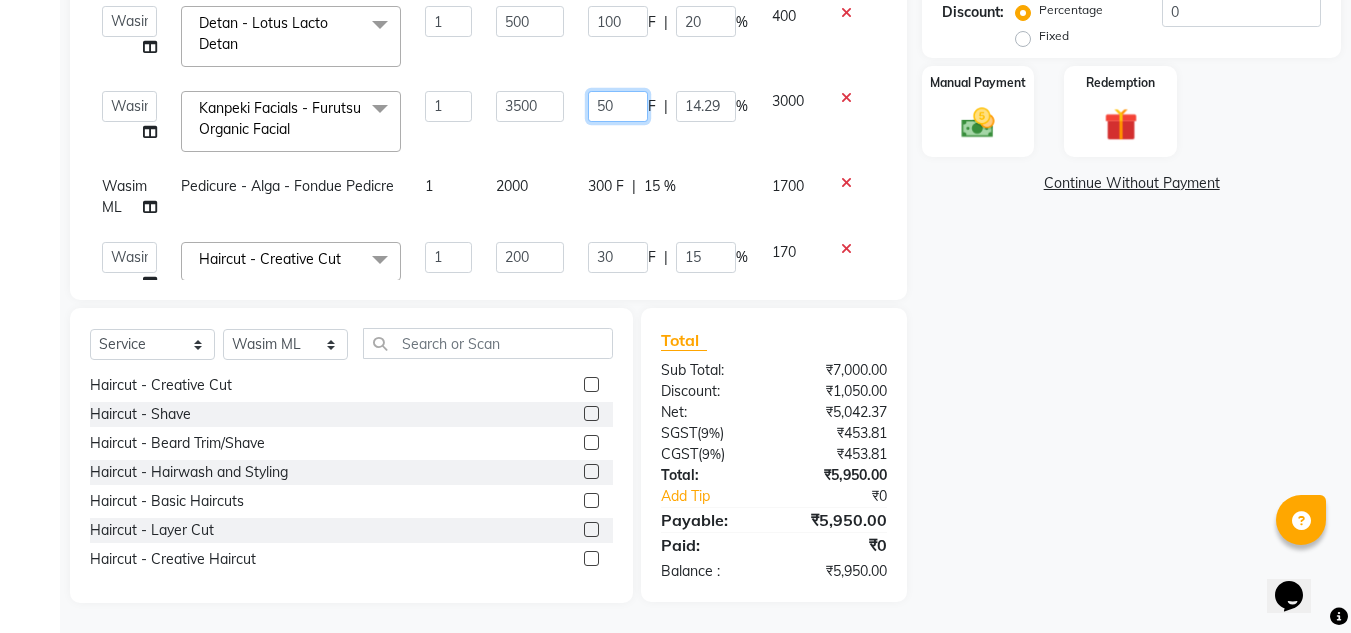 type on "5" 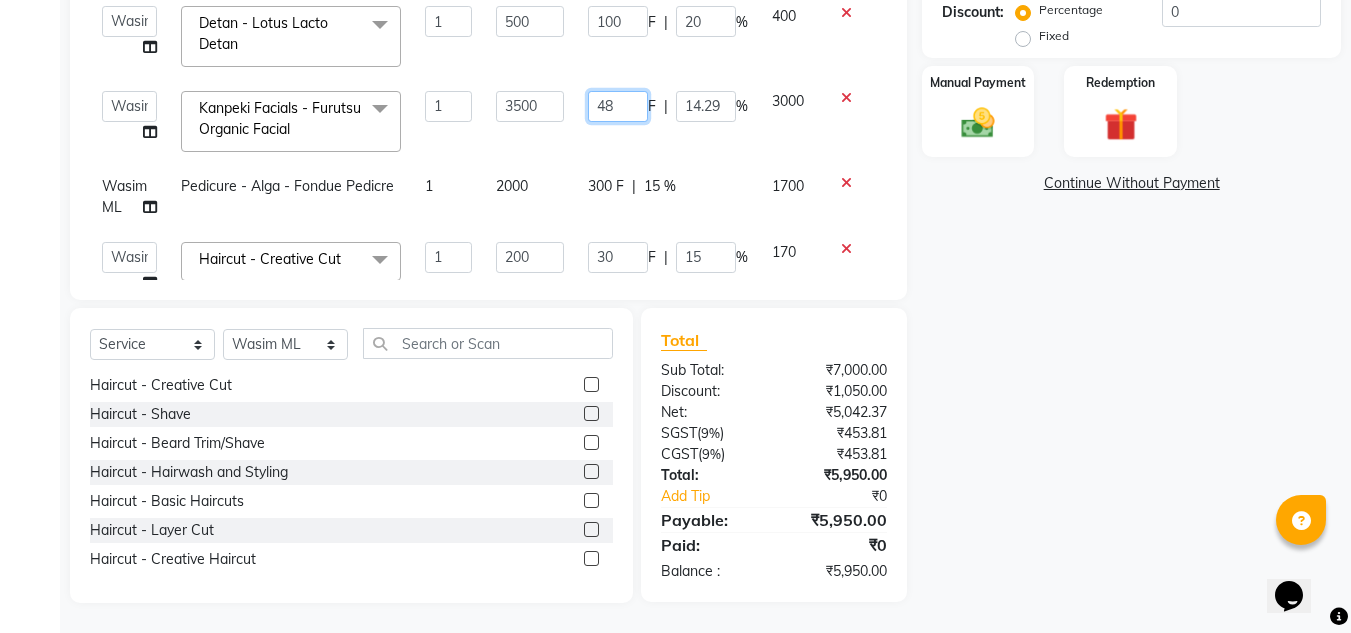 type on "4" 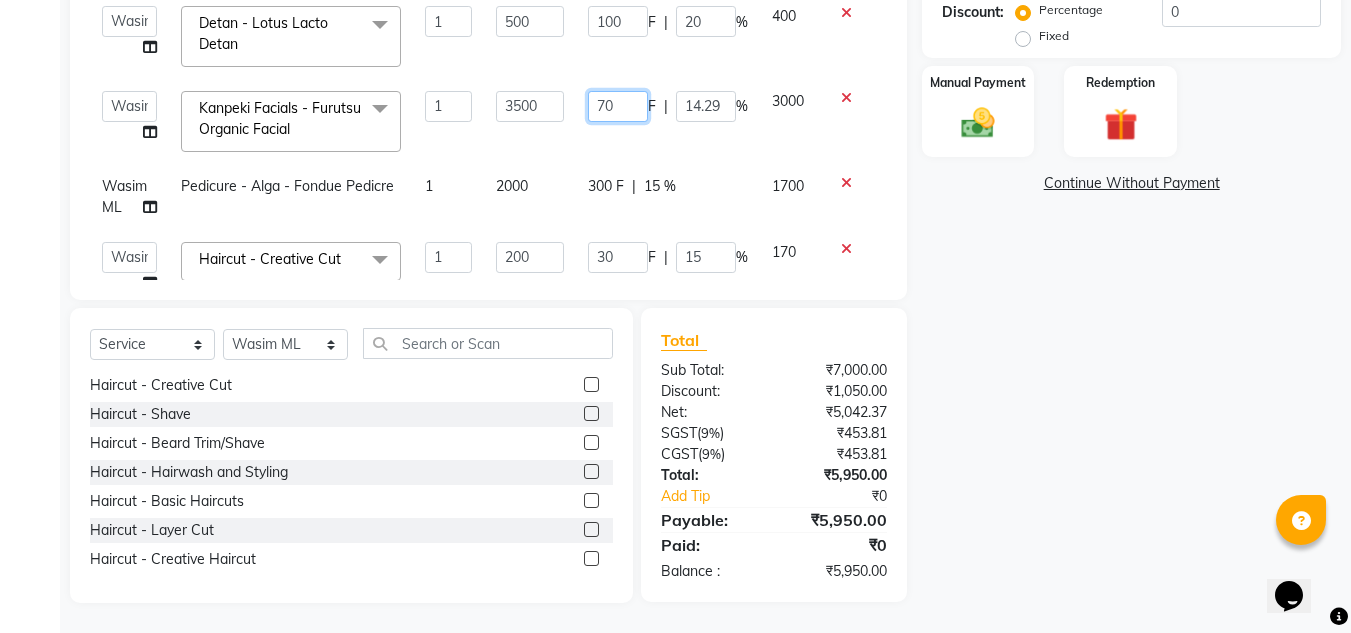 type on "700" 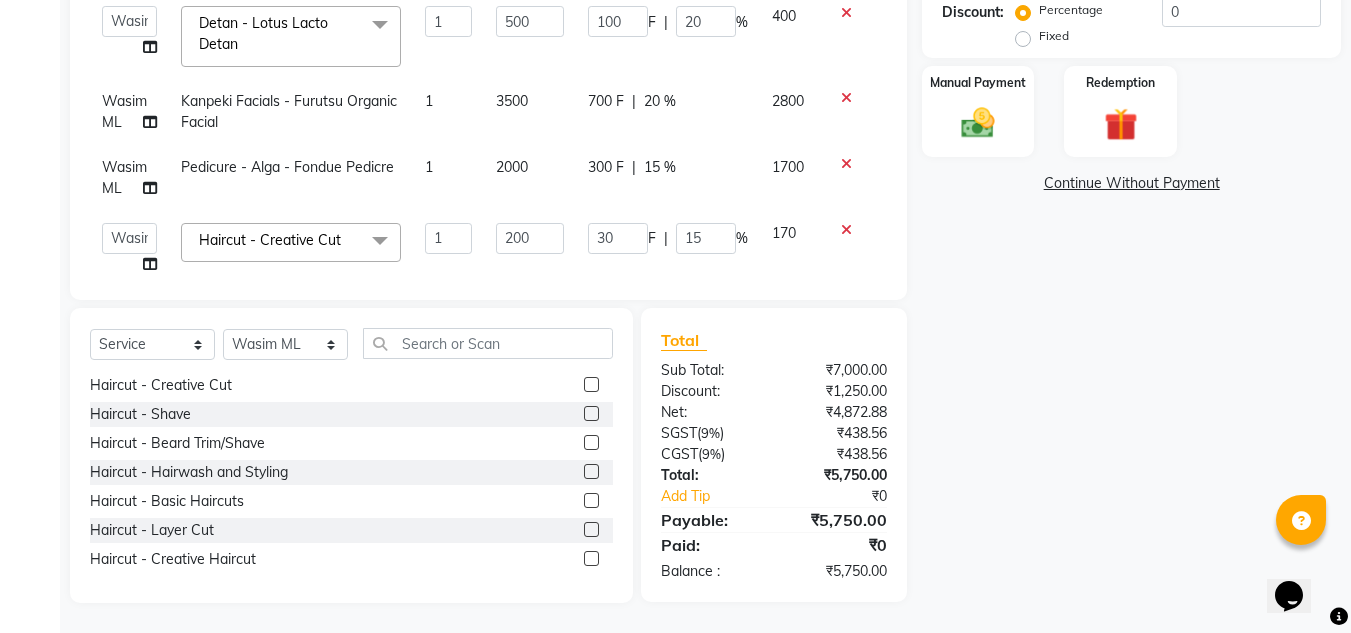click on "700 F | 20 %" 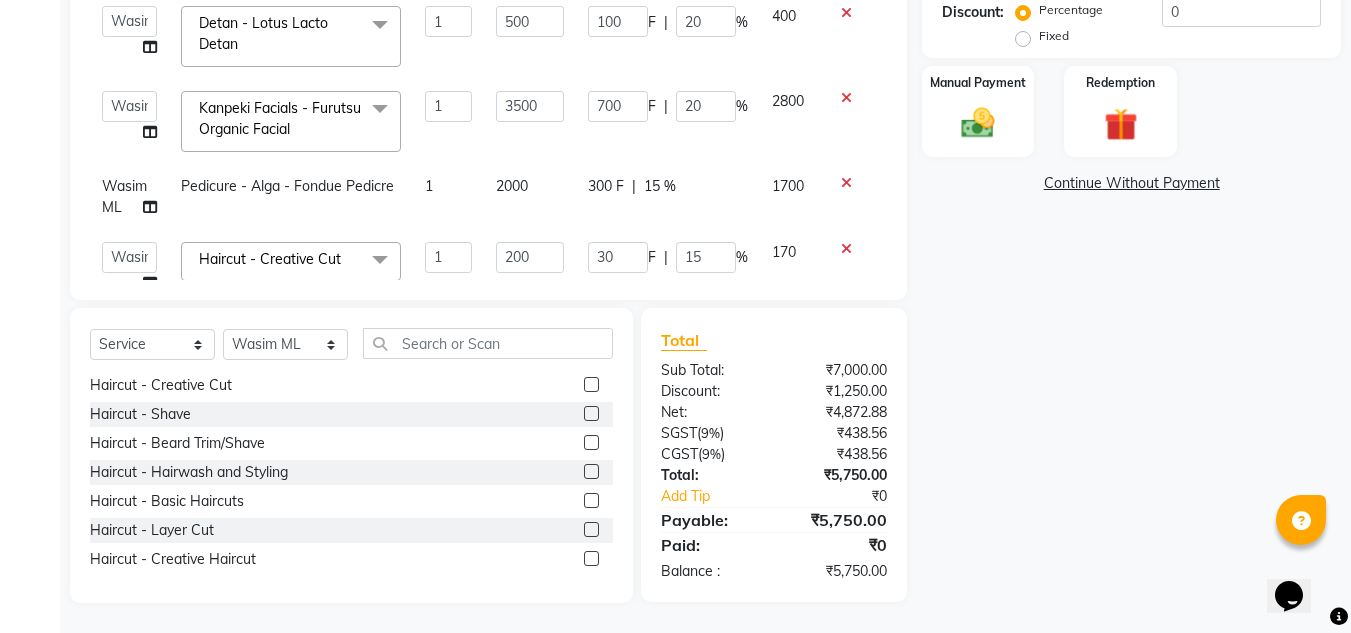 scroll, scrollTop: 57, scrollLeft: 0, axis: vertical 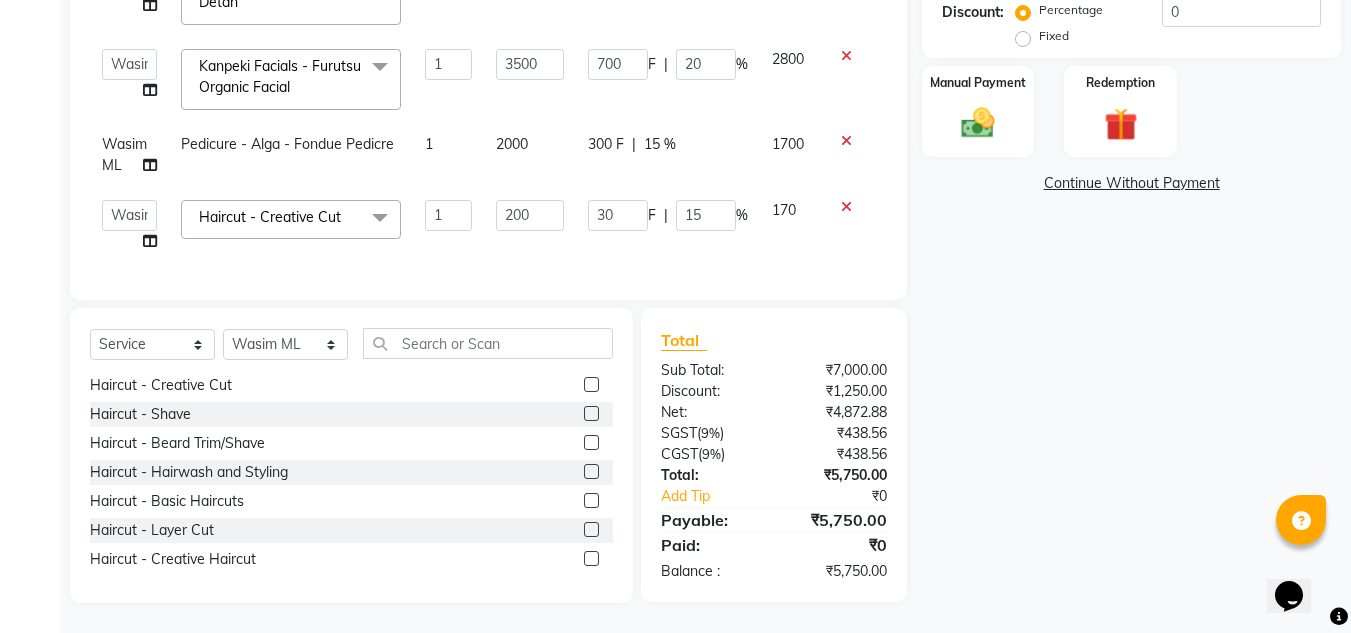 click on "300 F" 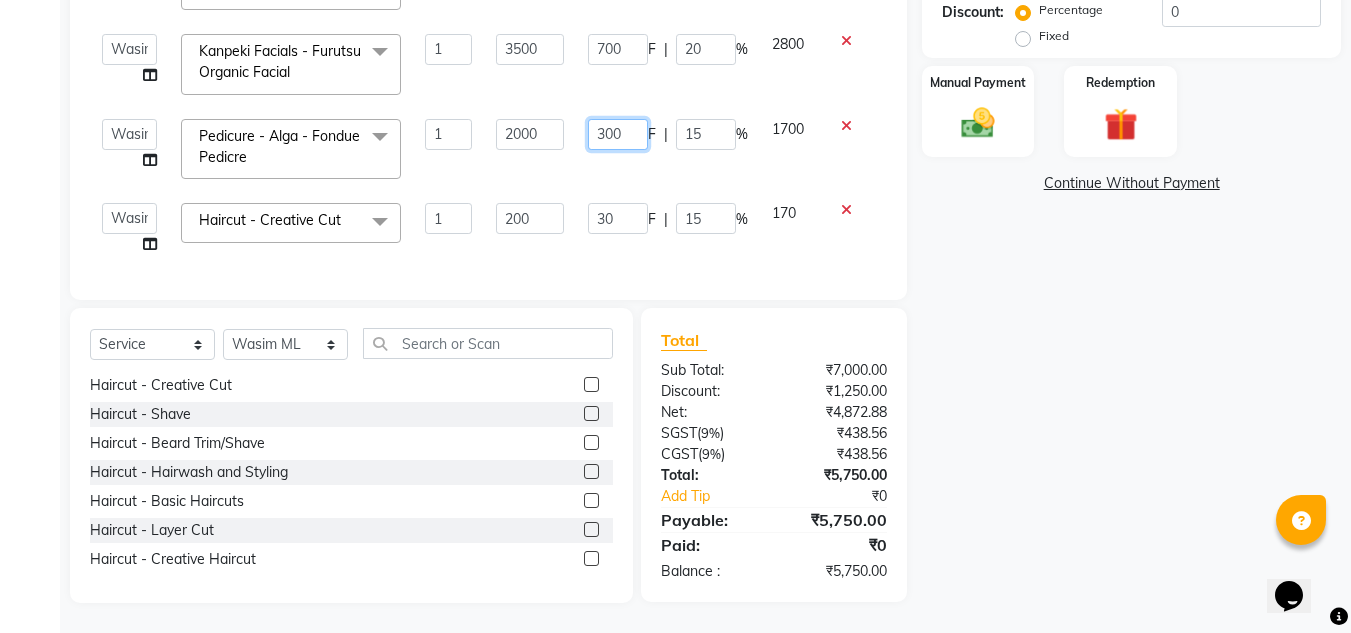 click on "300" 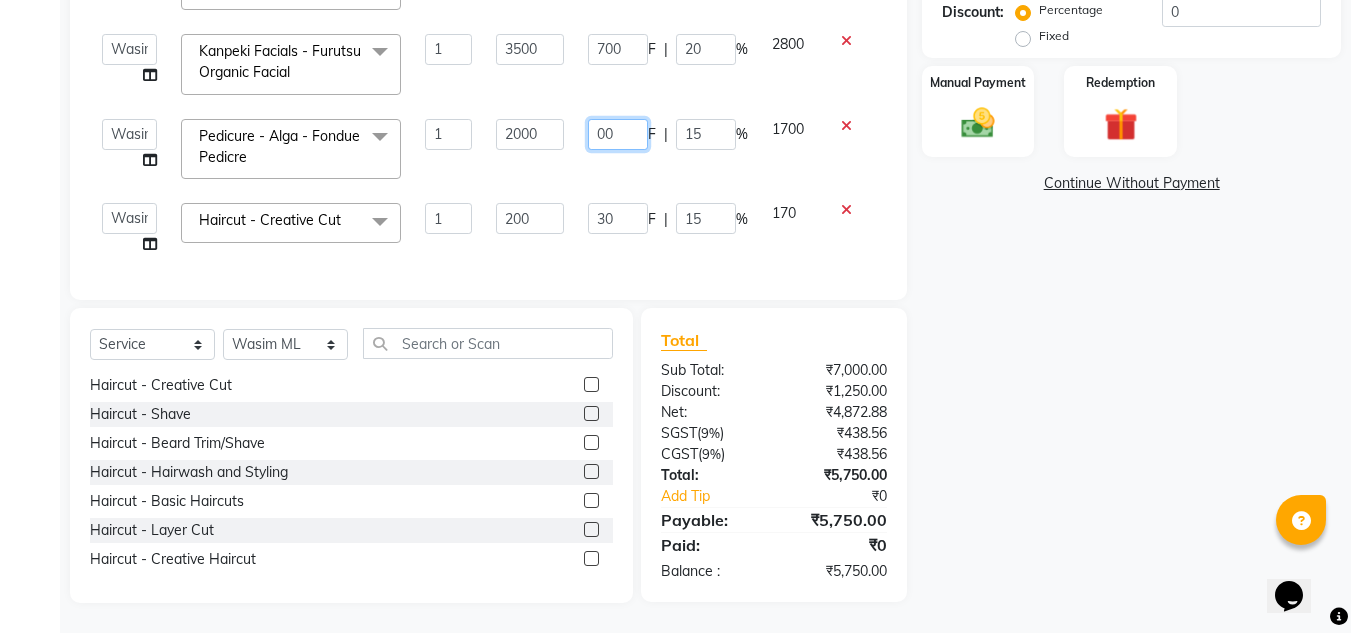 type on "500" 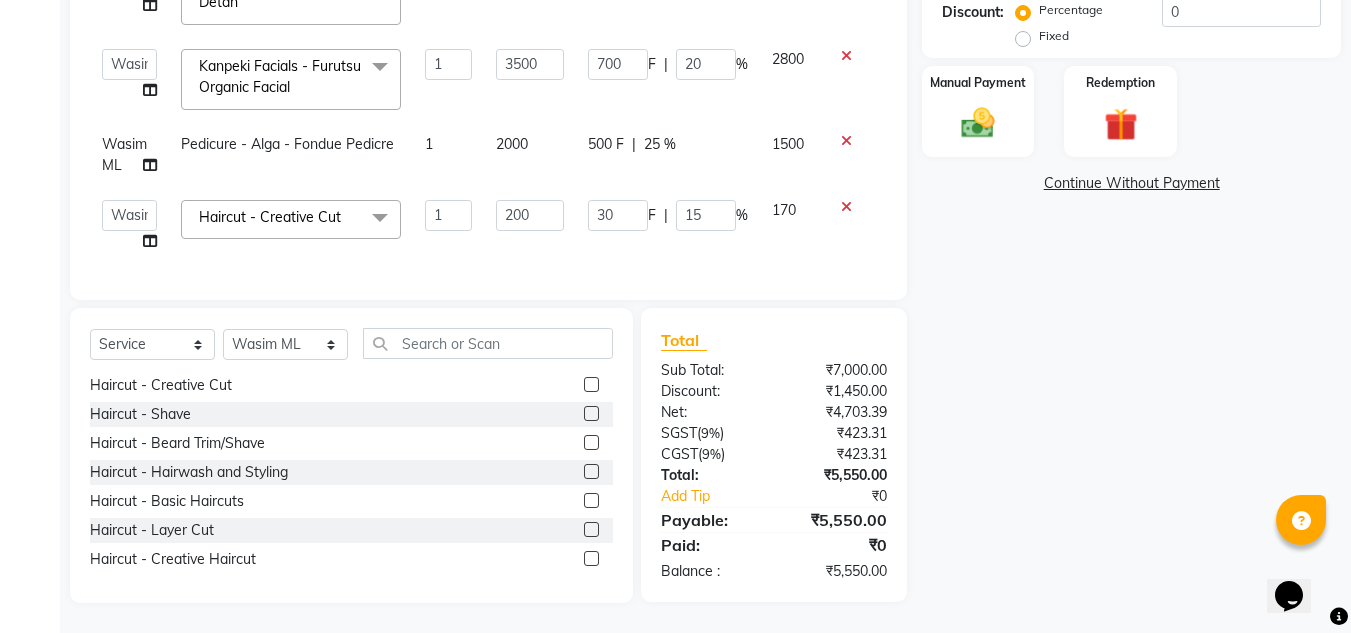 click on "500 F | 25 %" 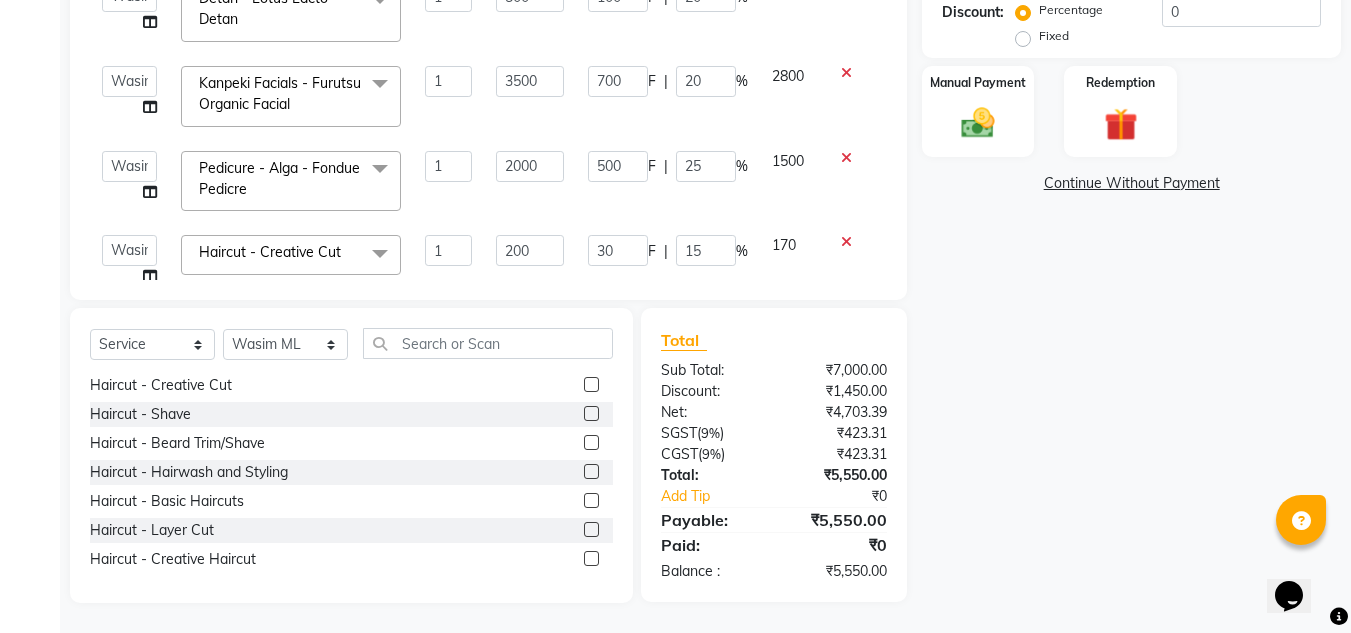 scroll, scrollTop: 0, scrollLeft: 0, axis: both 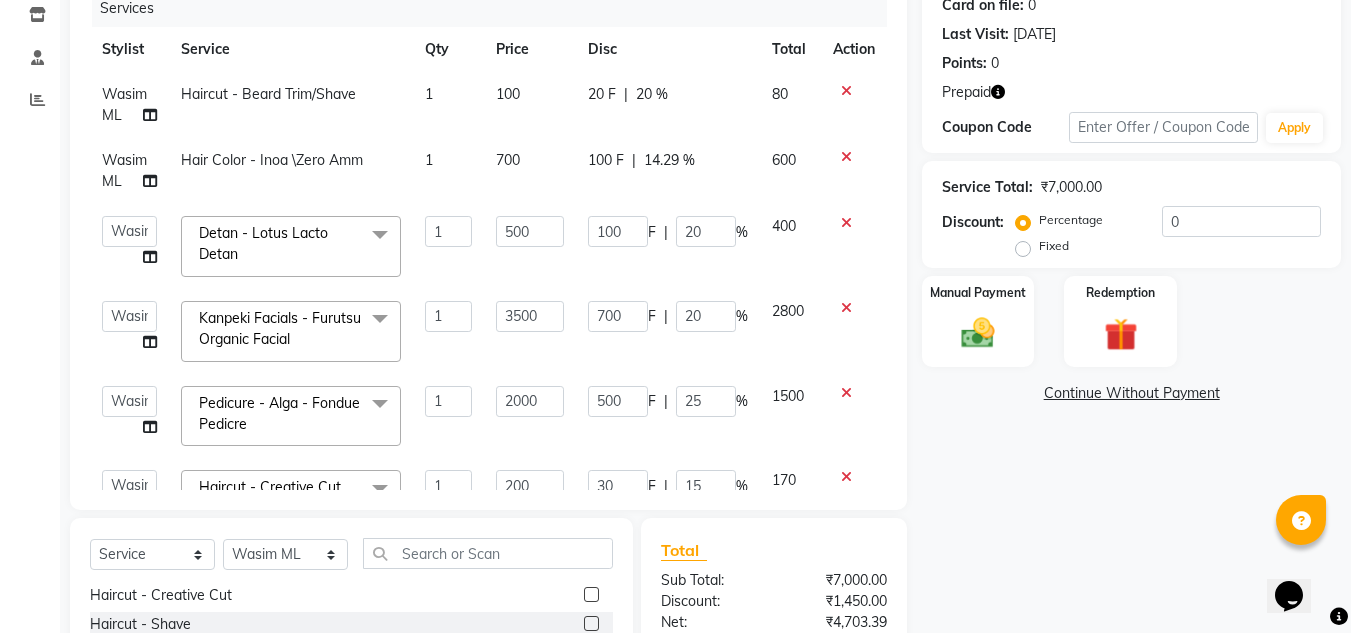 click on "100 F" 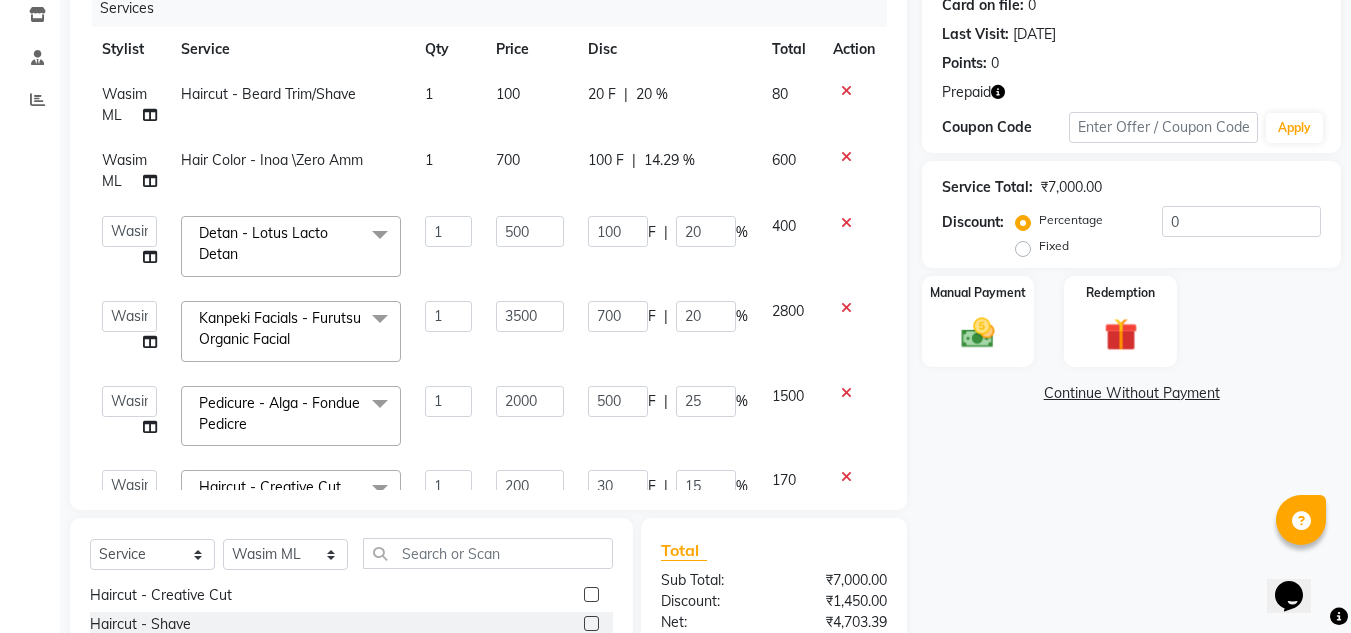 select on "60591" 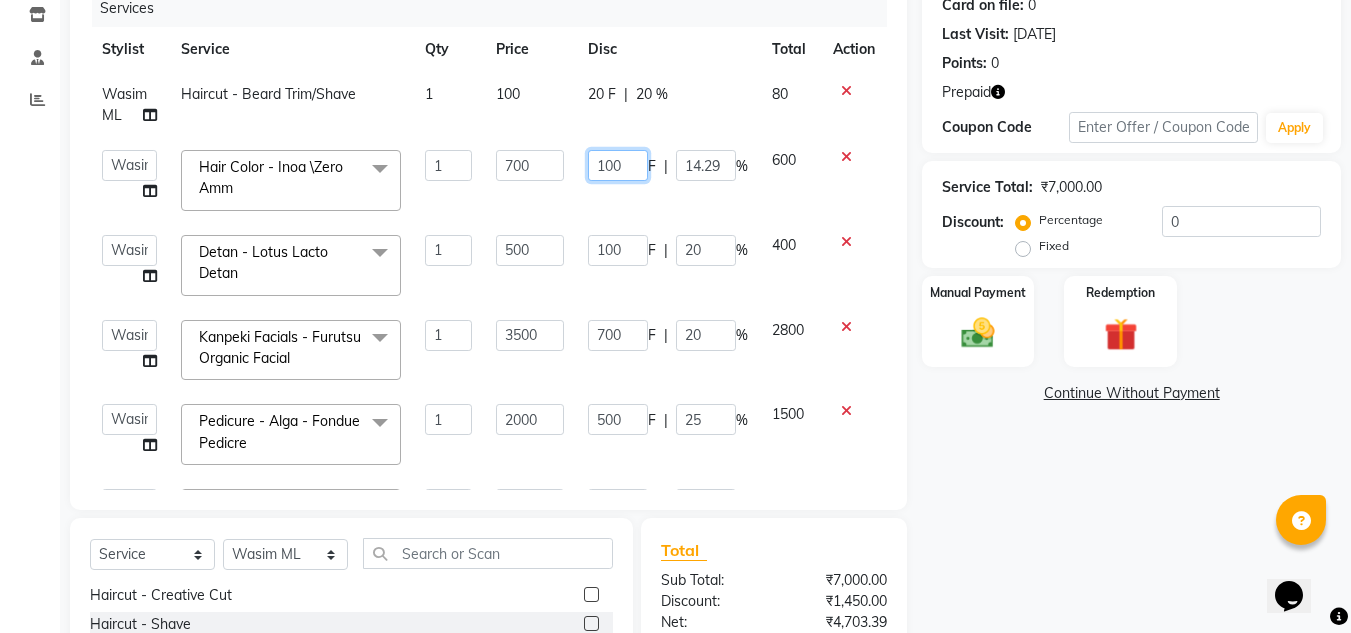 click on "100" 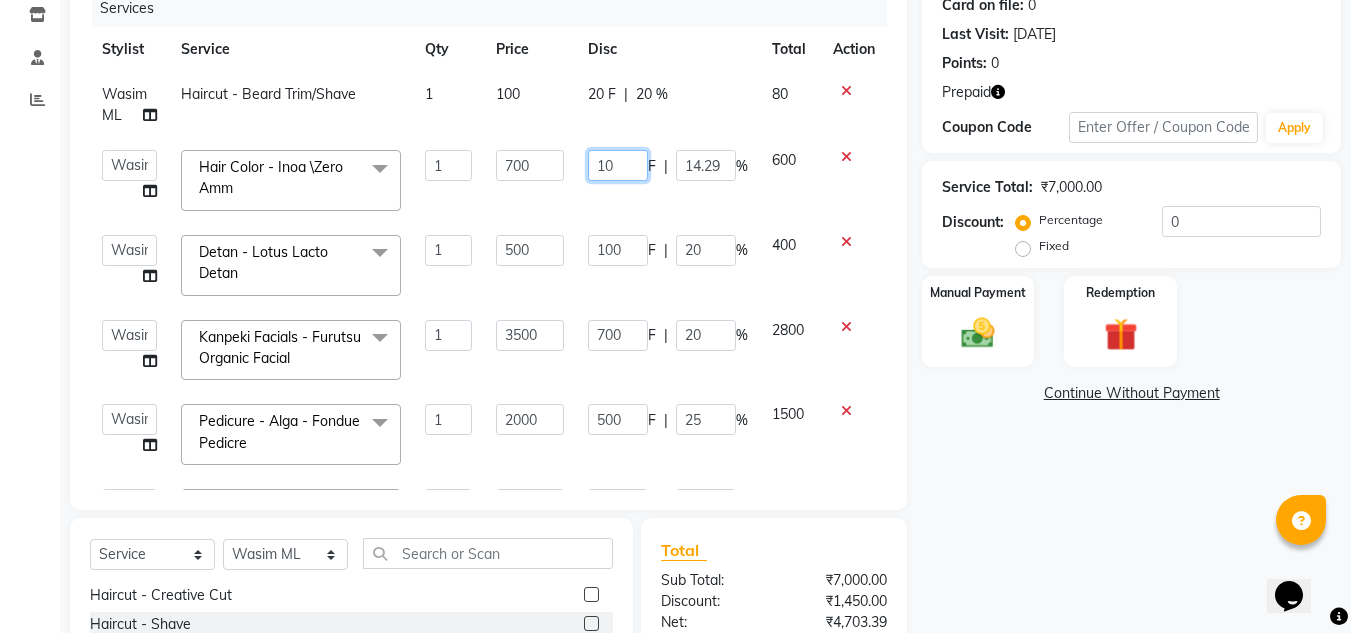 type on "1" 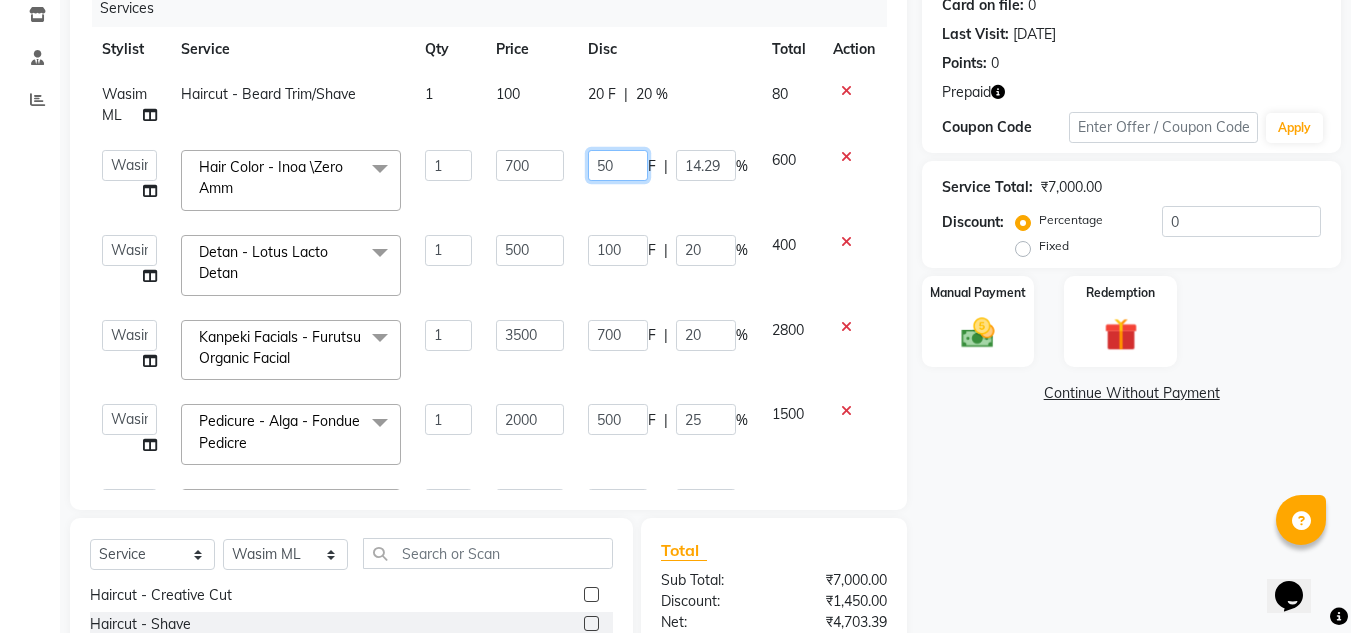 type on "5" 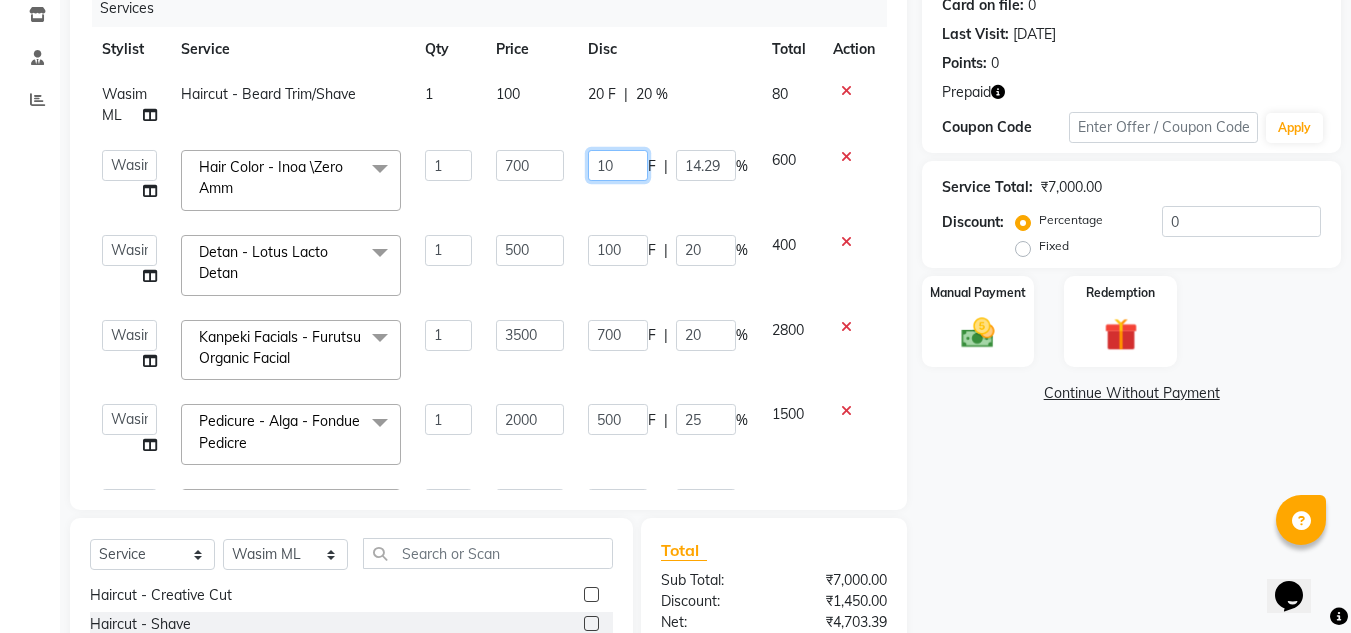 type on "1" 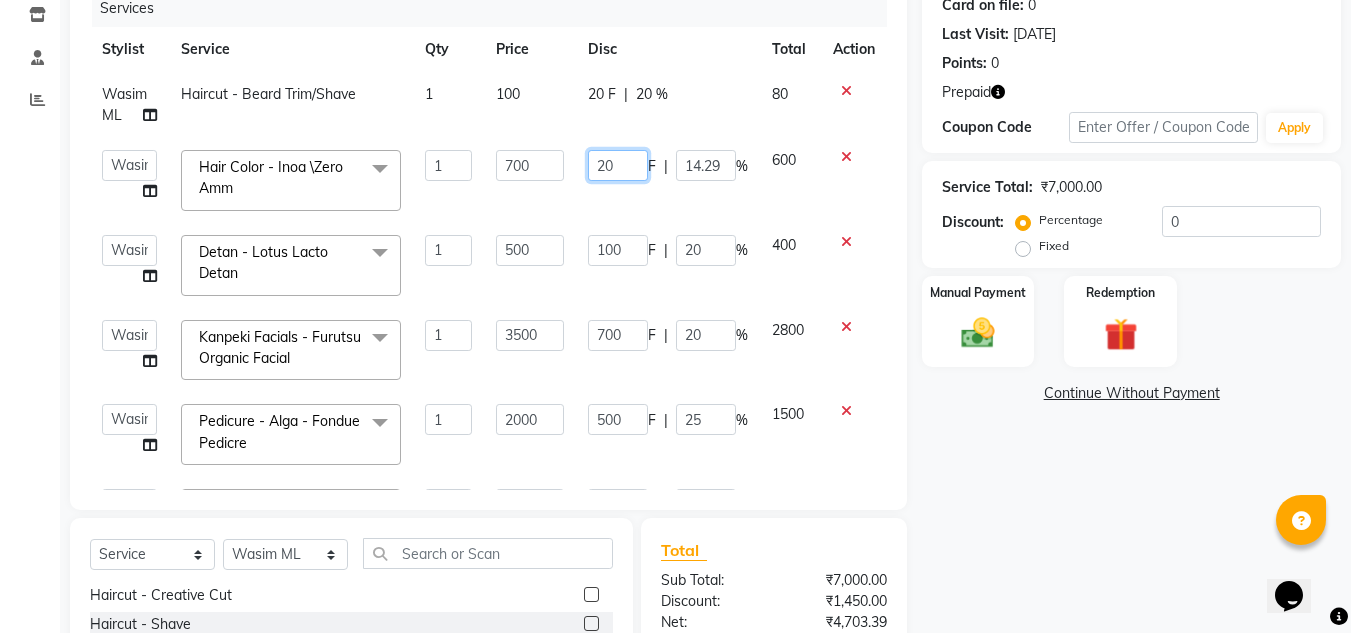 type on "200" 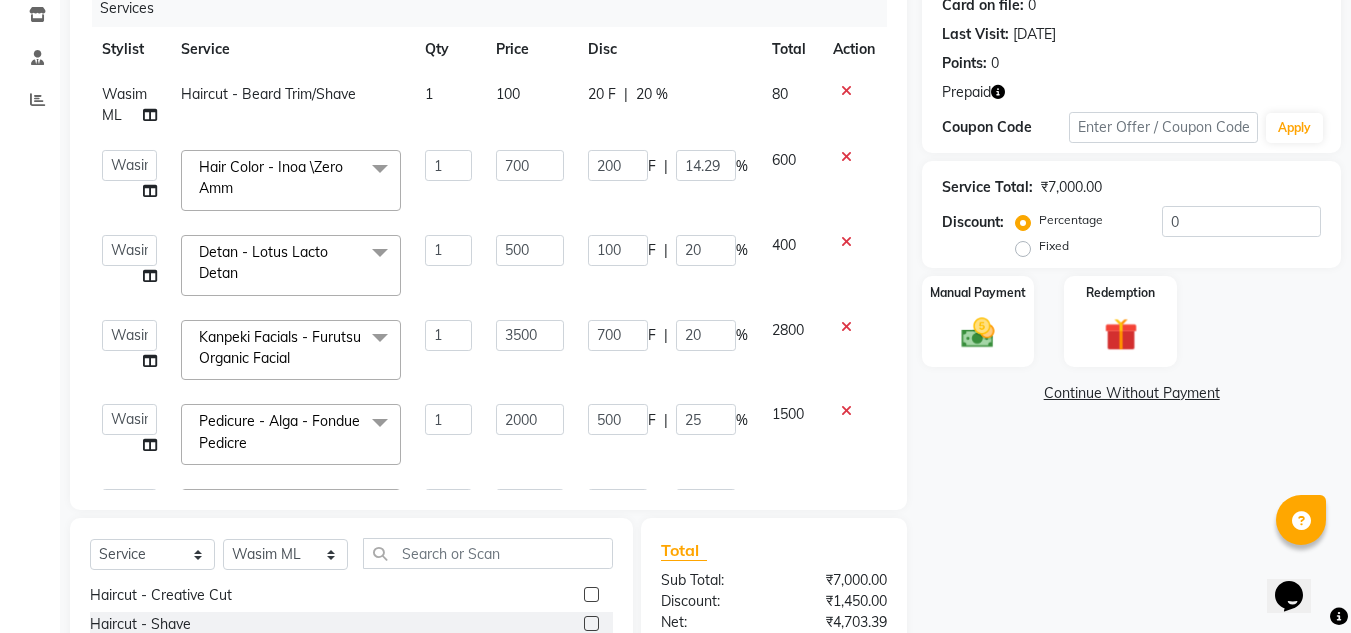 click on "Wasim ML  Haircut  - [PERSON_NAME] Trim/Shave 1 100 20 F | 20 % 80  [PERSON_NAME] 17M   [PERSON_NAME] 9M   Ajim 17M    Ali 17M   [PERSON_NAME]   [PERSON_NAME]   Anjali 17M   Armaan 17M   Armaan 17O   Arshad 17O   Asahika ML   Babbu ML    Cena 17M   [PERSON_NAME] 9M   CNS 17 Malleshwaram   CNS 9 Malleshwaram   CNS [PERSON_NAME] Layout   Cut N Smile 17O   [PERSON_NAME] 9M   [PERSON_NAME] 17M    Fahim 9M   [PERSON_NAME]   Ganesh 9M   Ganga 9M   Govind ML   [PERSON_NAME] 17M   [PERSON_NAME] 17O   [PERSON_NAME] 17M   Meena ML   Mercy [PERSON_NAME] 17M   [PERSON_NAME] 17M   [PERSON_NAME] [PERSON_NAME] 9M   [PERSON_NAME] 9M   [PERSON_NAME] 17M   [PERSON_NAME] 17M    [PERSON_NAME] 9M   [PERSON_NAME] 9M   [PERSON_NAME] 17M   [PERSON_NAME] 9M   Rajan [PERSON_NAME] 9M   [PERSON_NAME] 9M   [PERSON_NAME] 17M   [PERSON_NAME] 17O   [PERSON_NAME] 9M   [PERSON_NAME] 17M   [PERSON_NAME] 17ML   Shakir [PERSON_NAME] 17M   [PERSON_NAME]   [PERSON_NAME]    [PERSON_NAME] ML   [PERSON_NAME] 17M   Sopna ML   [PERSON_NAME] 17M   Tanjua 9M   [PERSON_NAME] 17M   Tofeek 9M   Tulsi 17O   [PERSON_NAME] 17M   Vishal 17M   [PERSON_NAME] 17O    Wasim ML   Hair Color -  Inoa \Zero Amm  x Haircut  - Men's Haircut Haircut  - Shave" 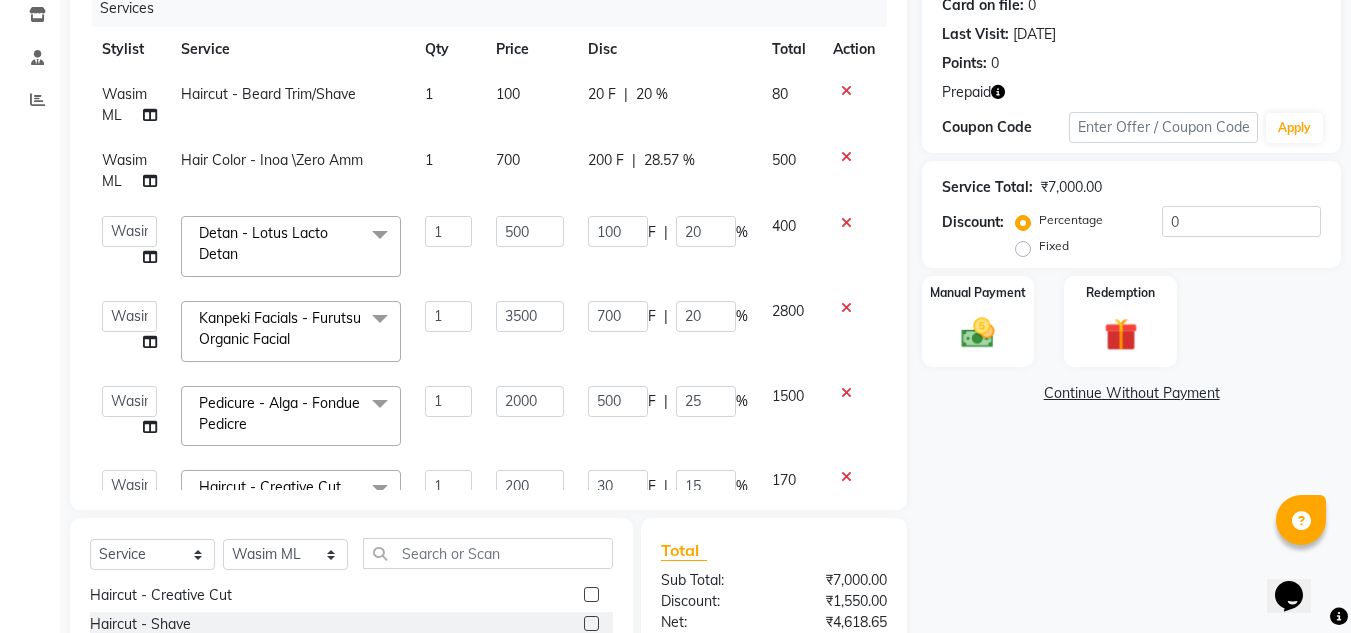 scroll, scrollTop: 75, scrollLeft: 0, axis: vertical 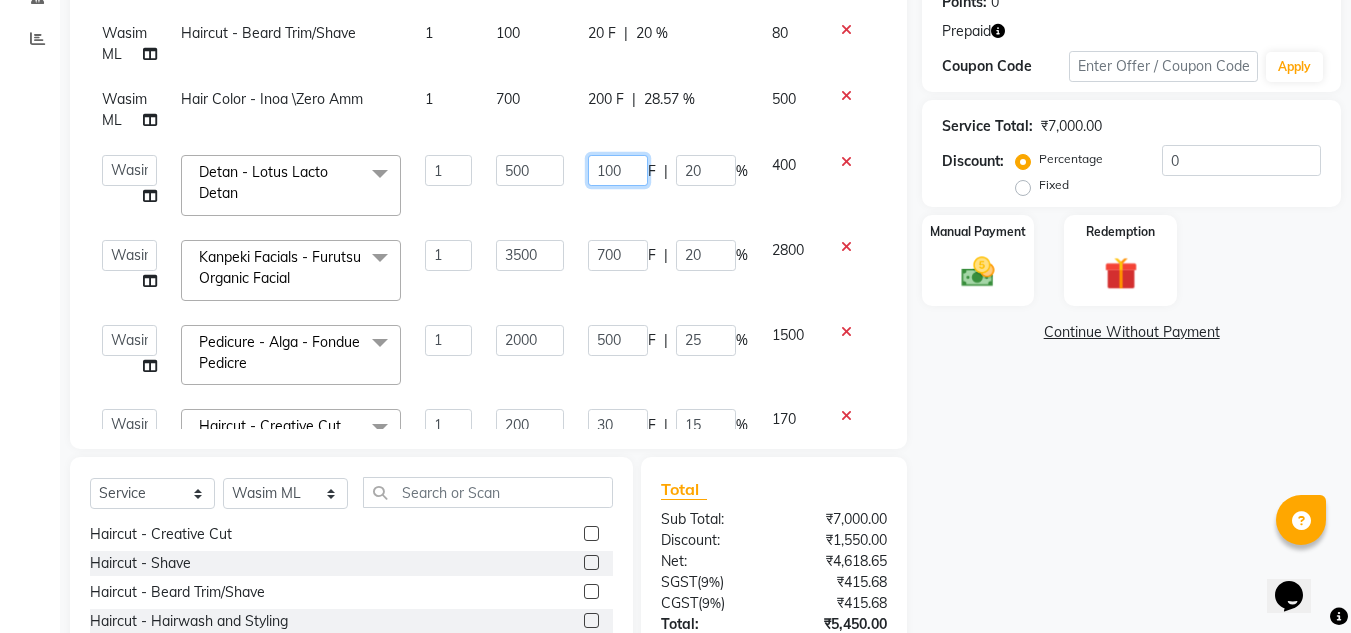click on "100" 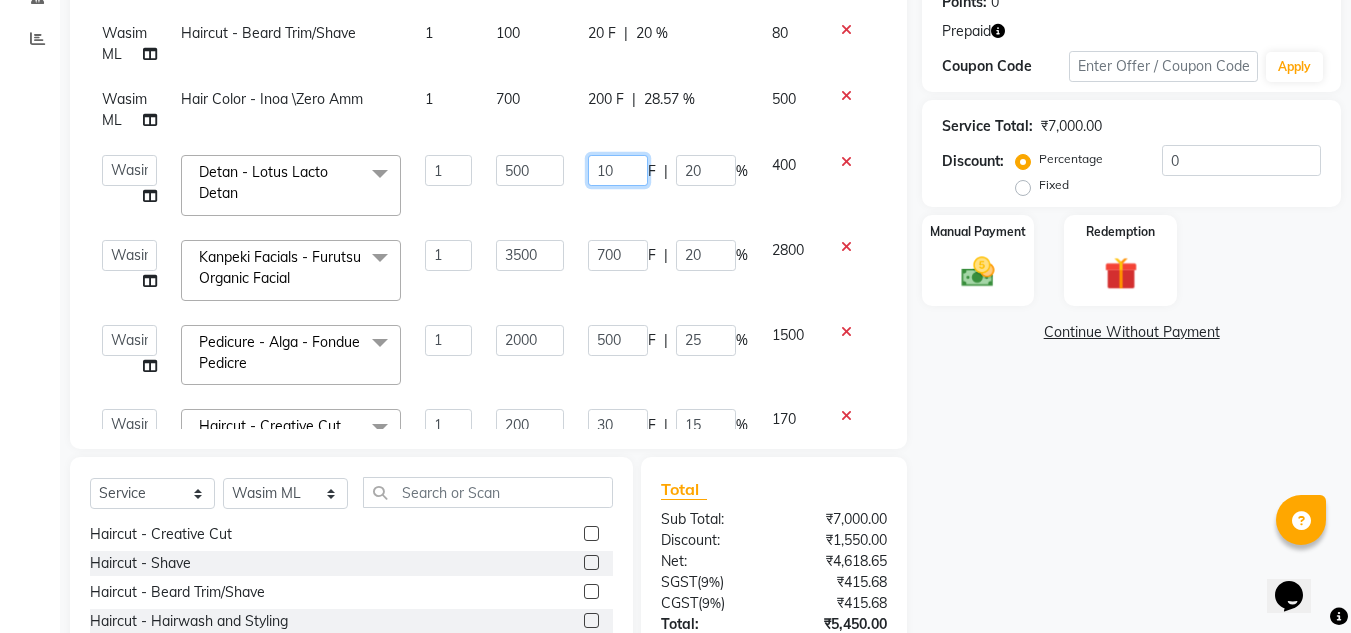 type on "150" 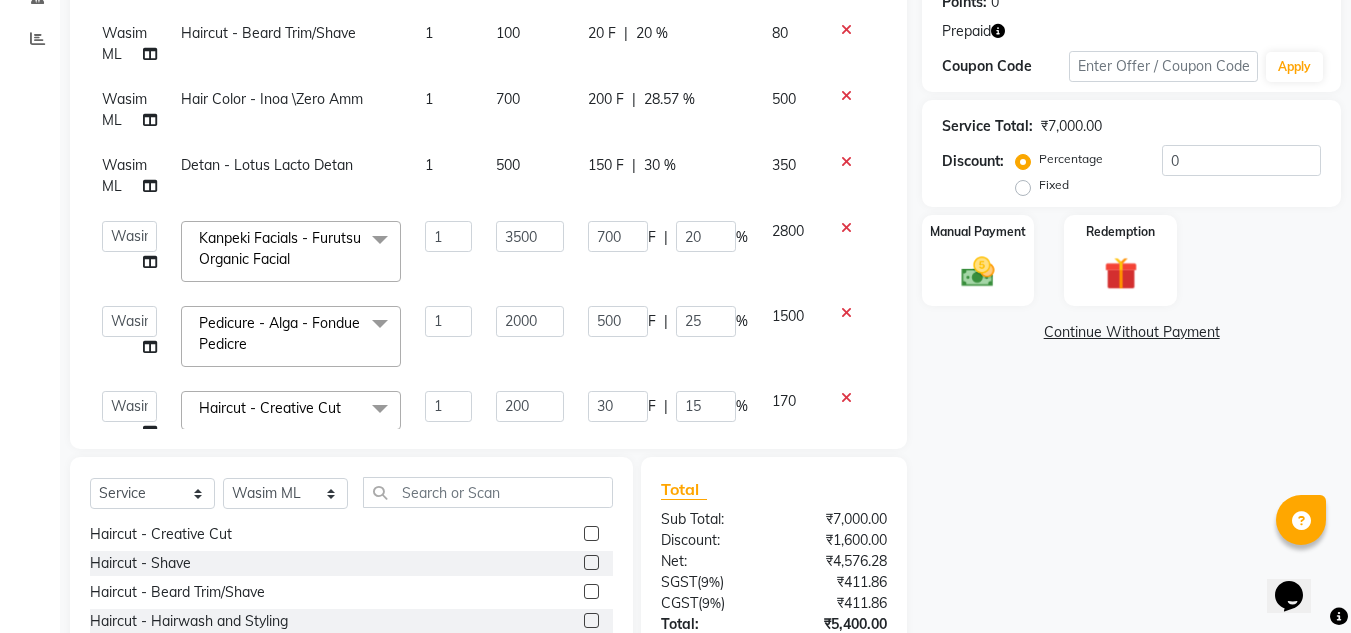 click on "150 F | 30 %" 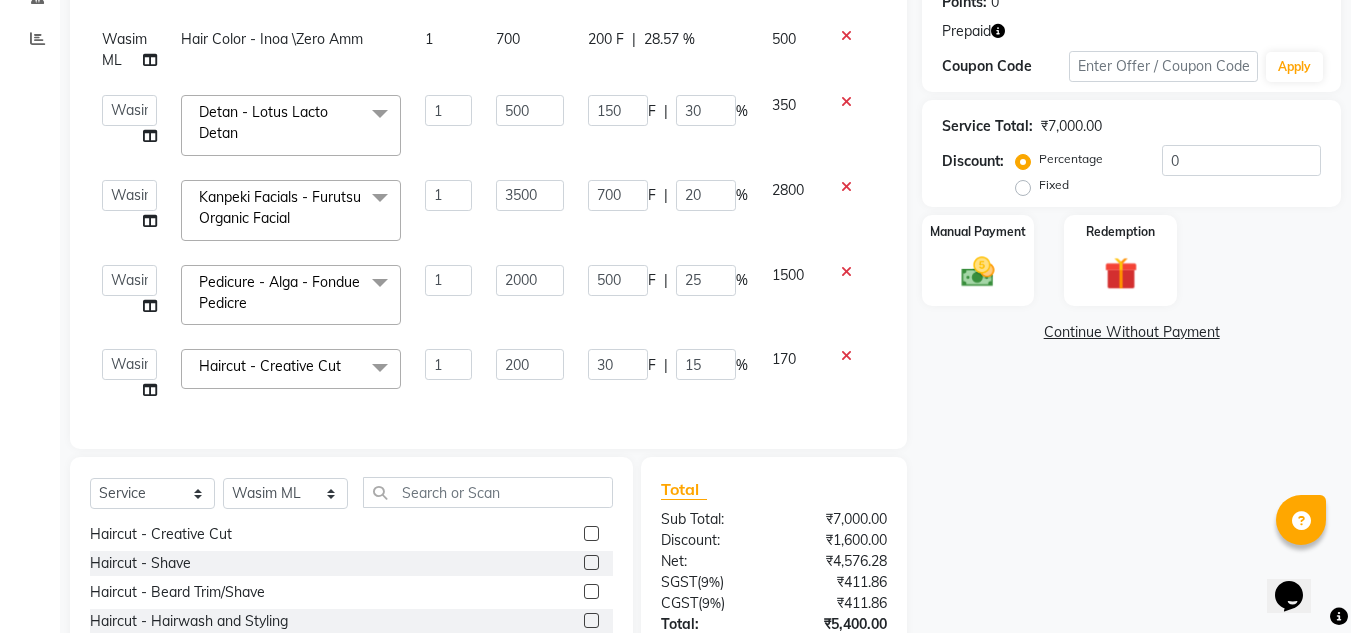 scroll, scrollTop: 75, scrollLeft: 0, axis: vertical 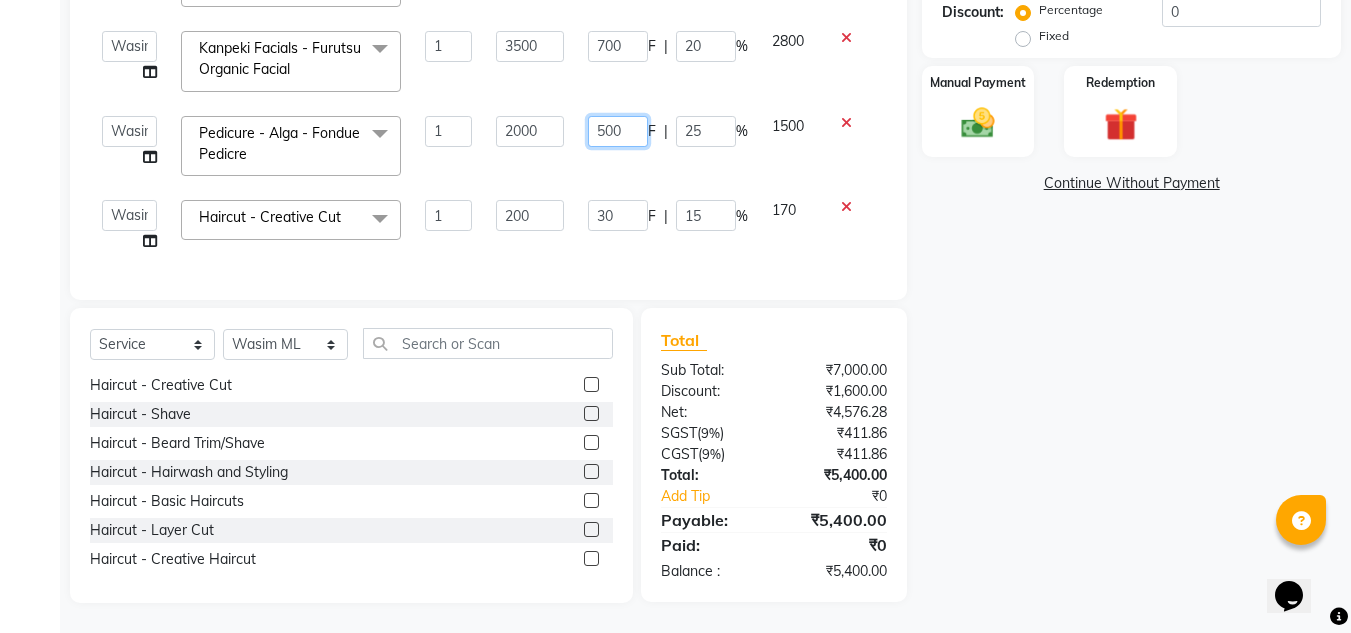 click on "500" 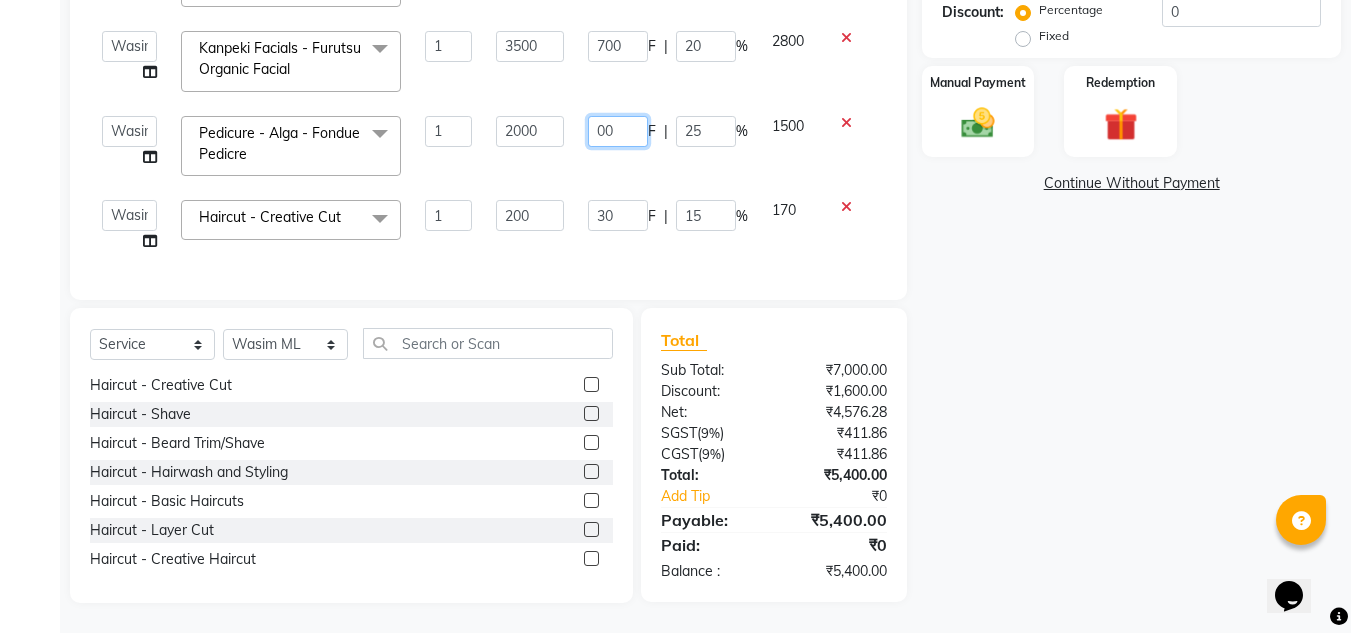type on "700" 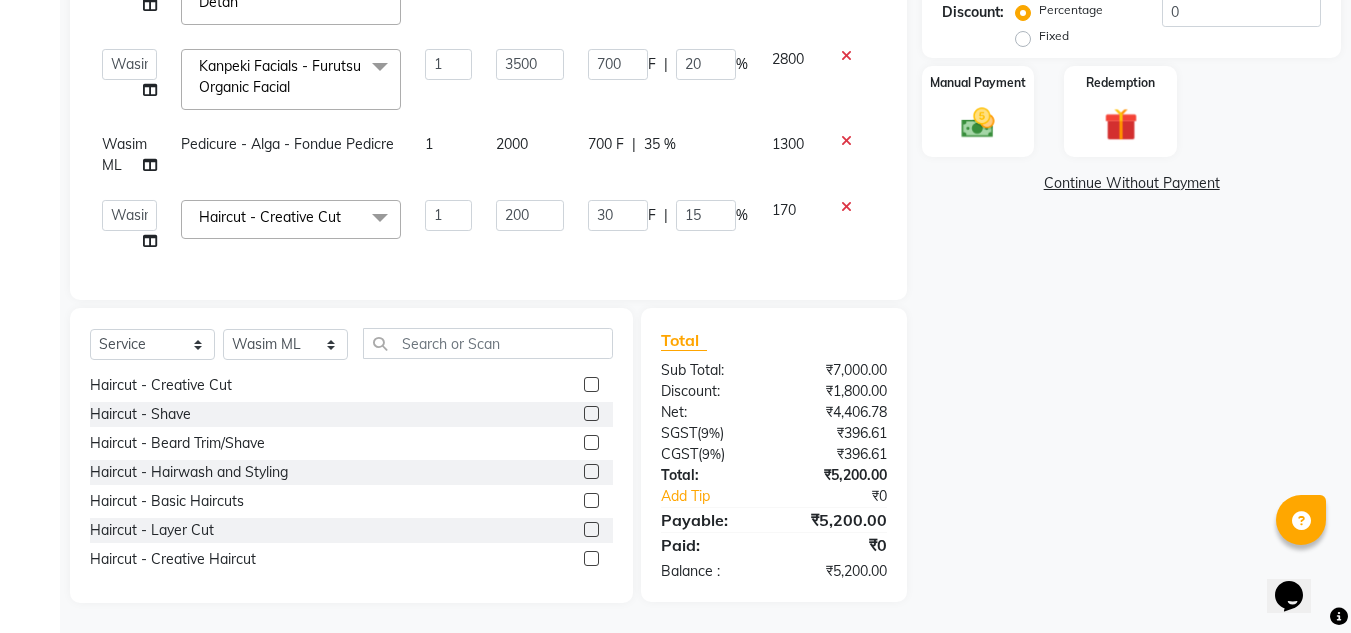 click on "700 F | 35 %" 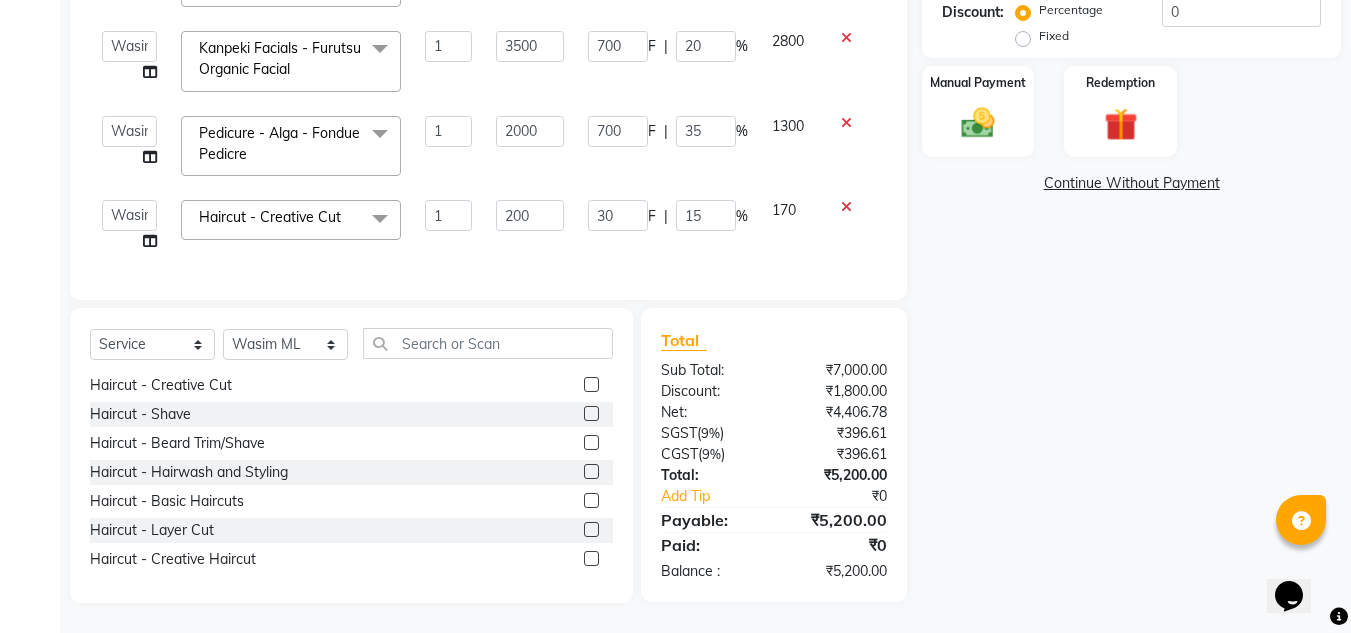 scroll, scrollTop: 0, scrollLeft: 0, axis: both 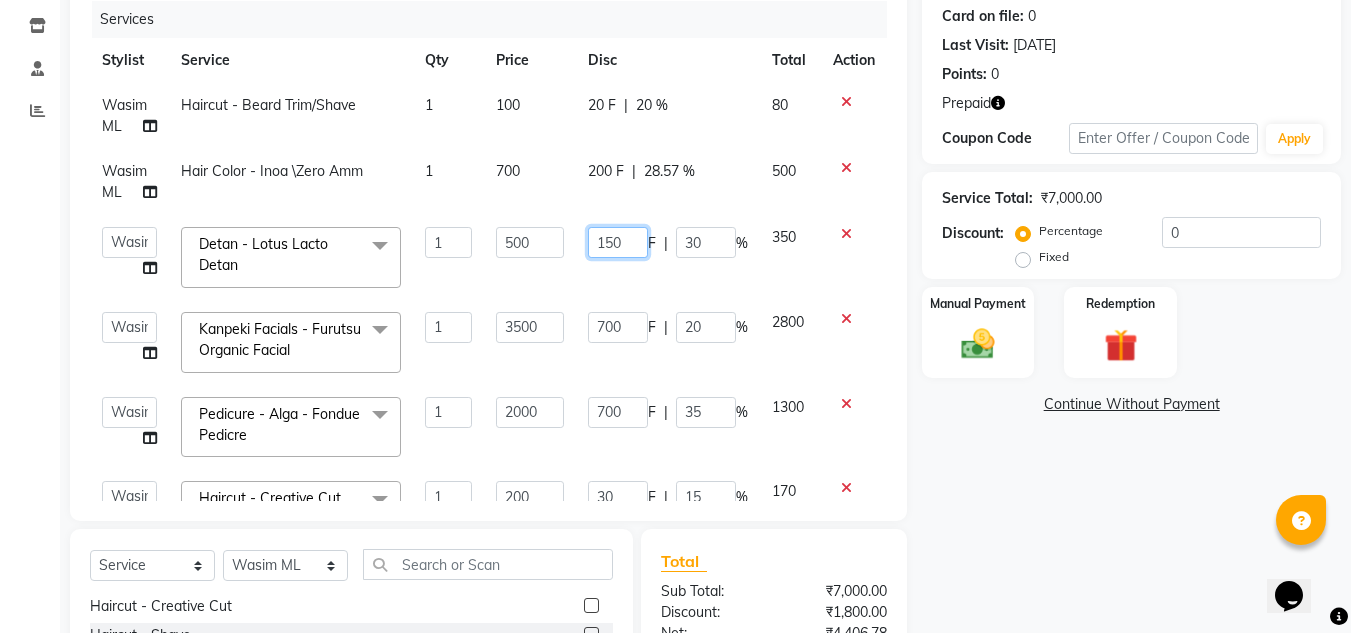 click on "150" 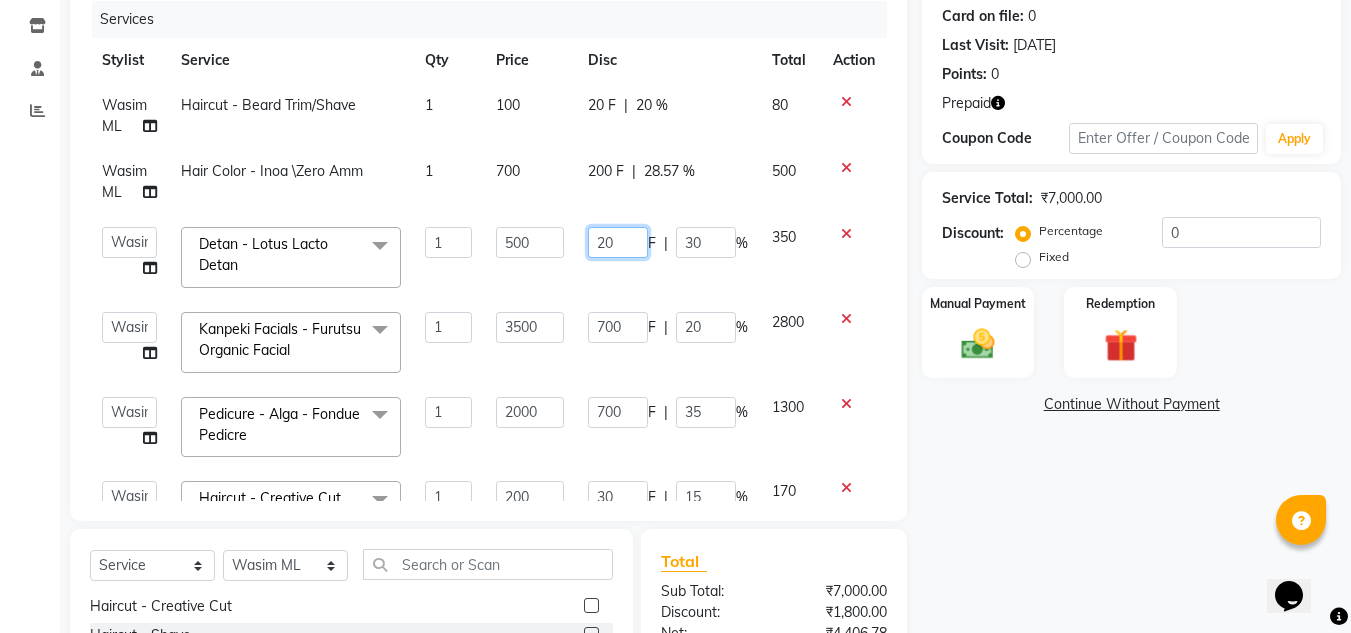 type on "200" 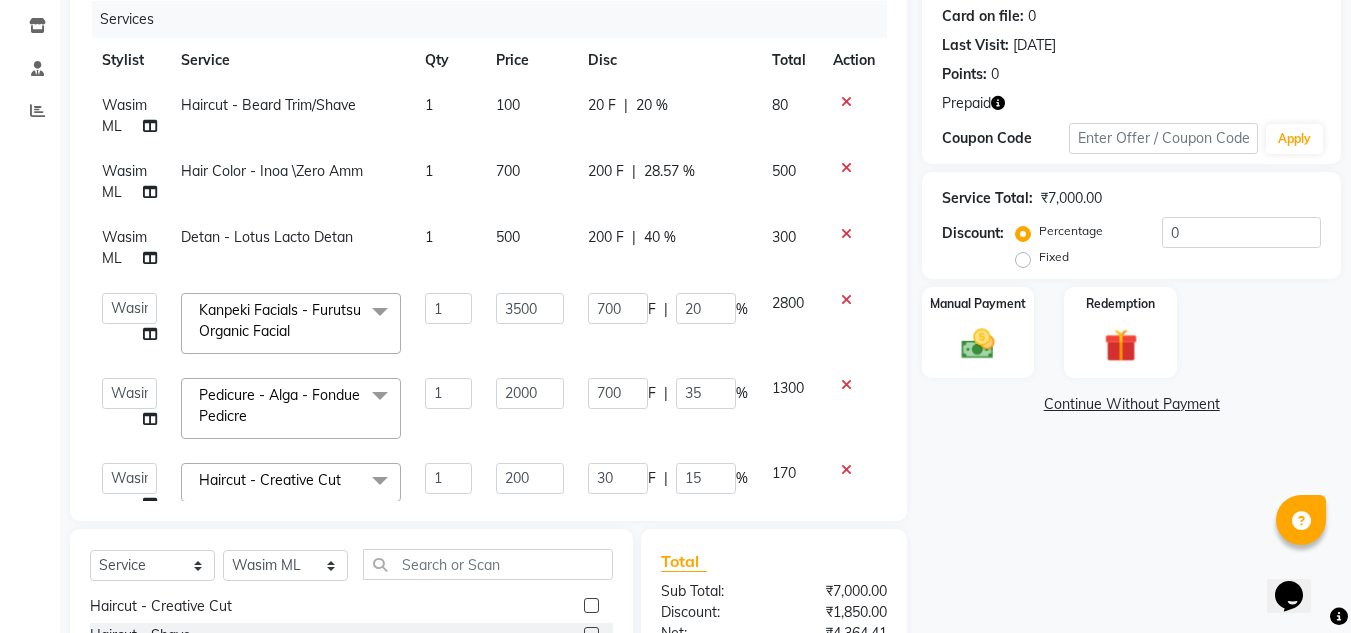 click on "200 F | 40 %" 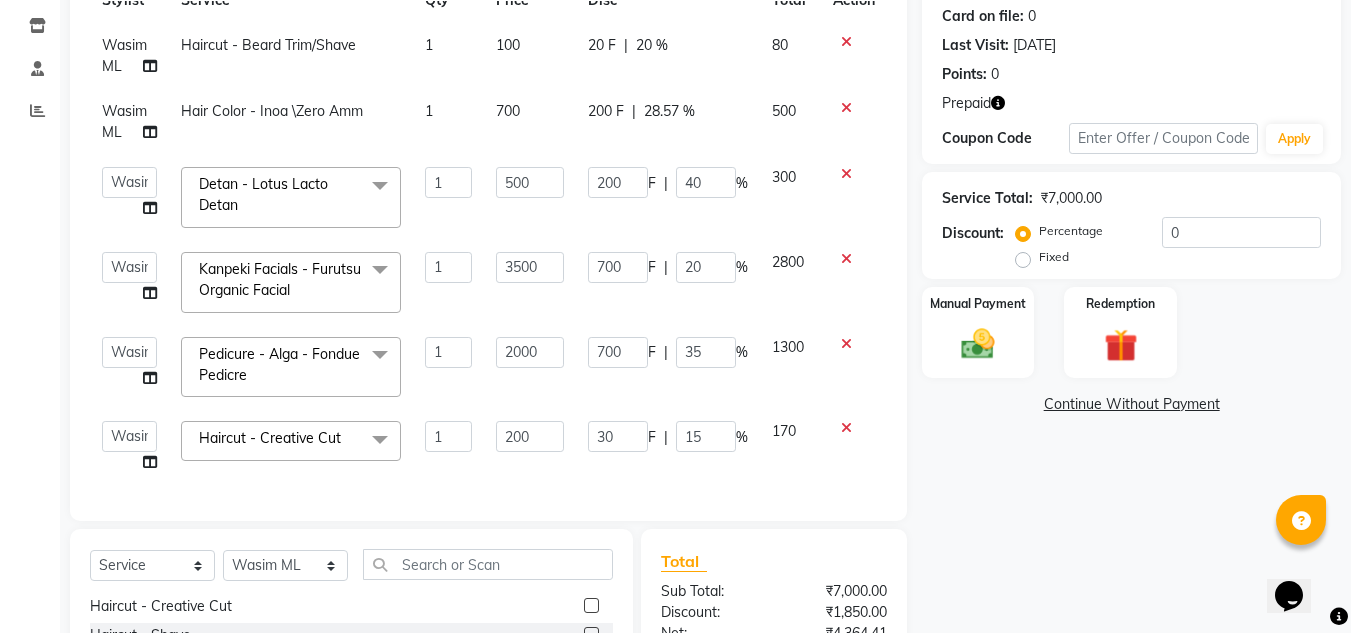 scroll, scrollTop: 75, scrollLeft: 0, axis: vertical 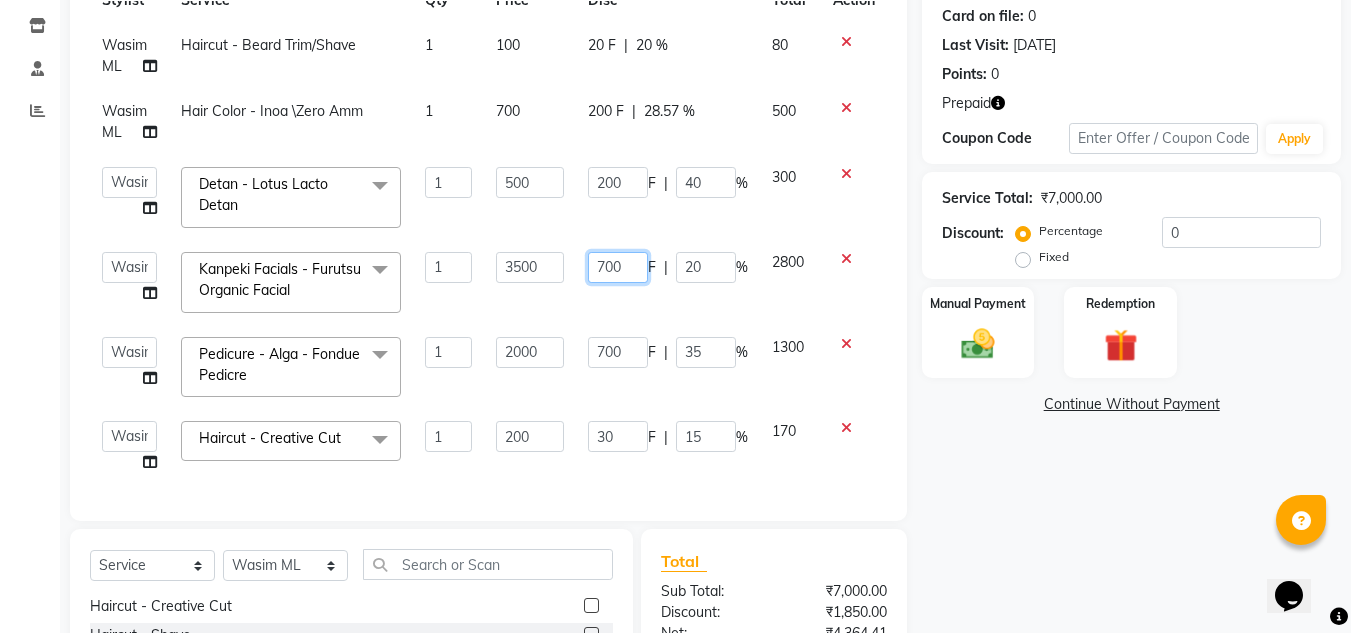 click on "700" 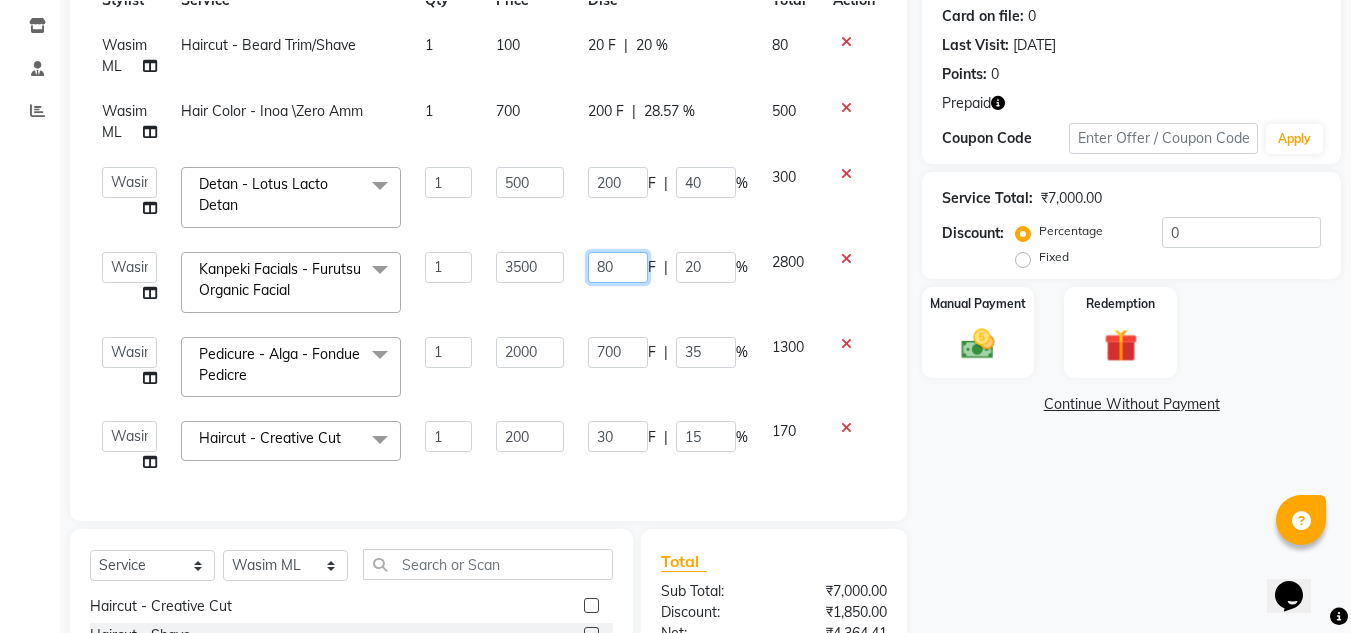 type on "800" 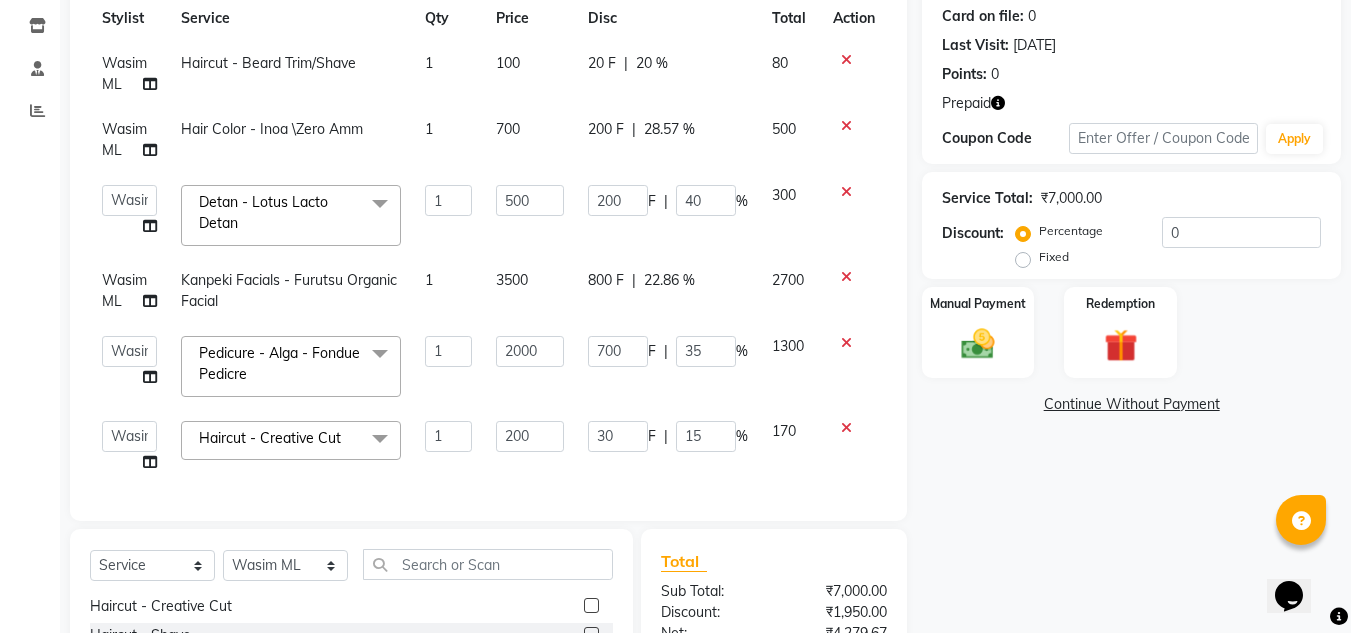 scroll, scrollTop: 57, scrollLeft: 0, axis: vertical 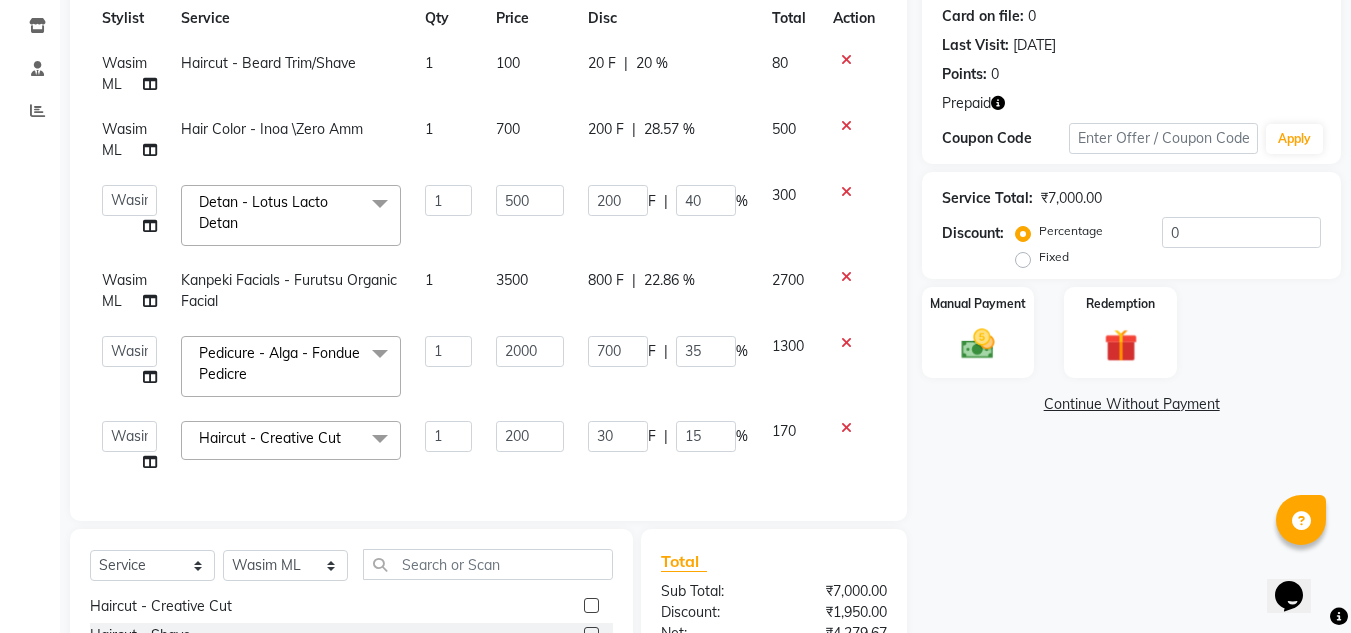 click on "700 F | 35 %" 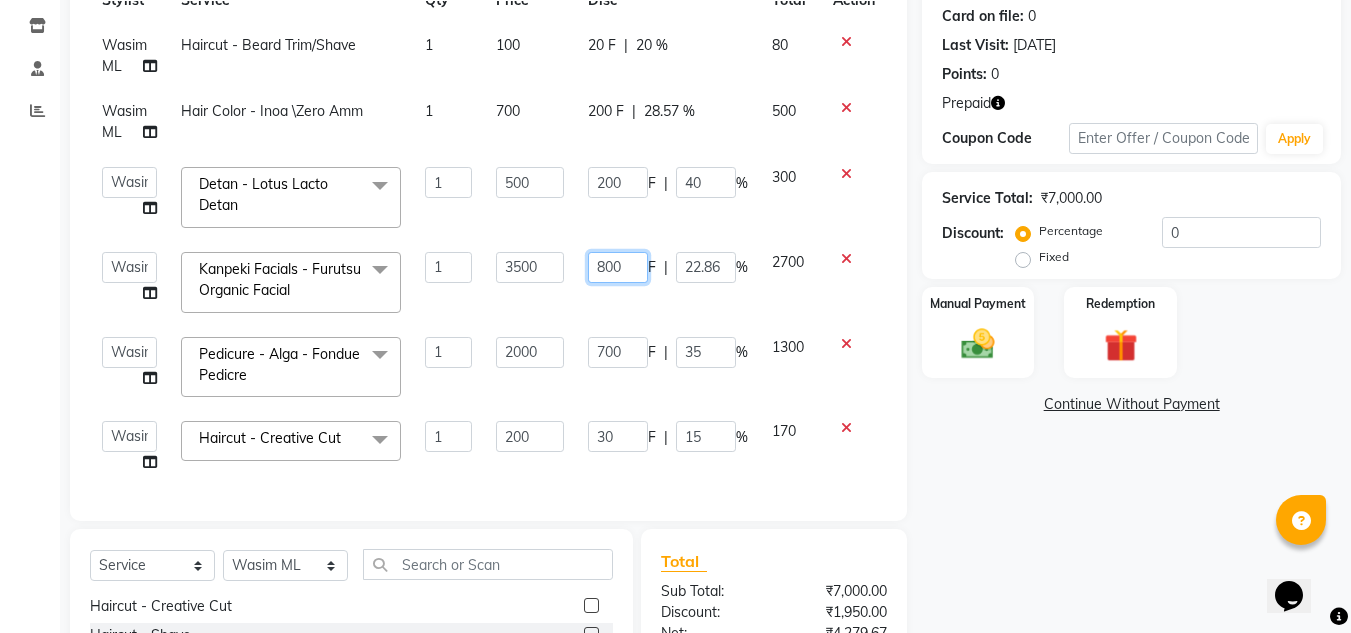 click on "800" 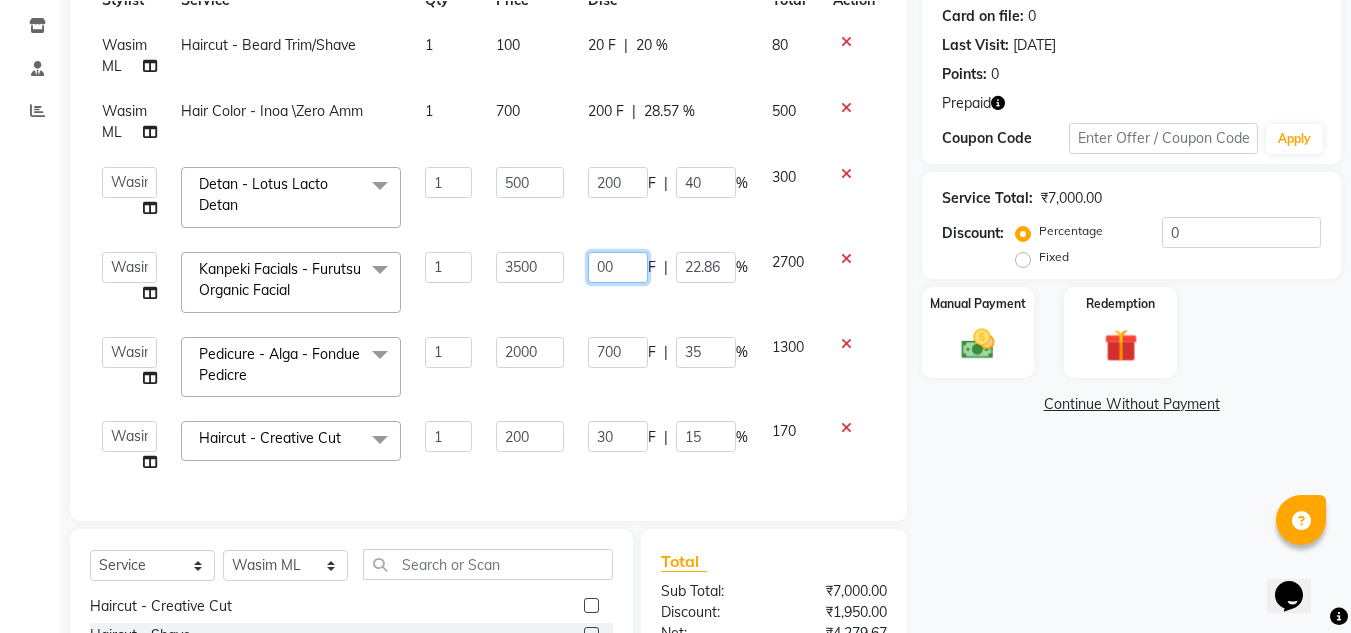 type on "900" 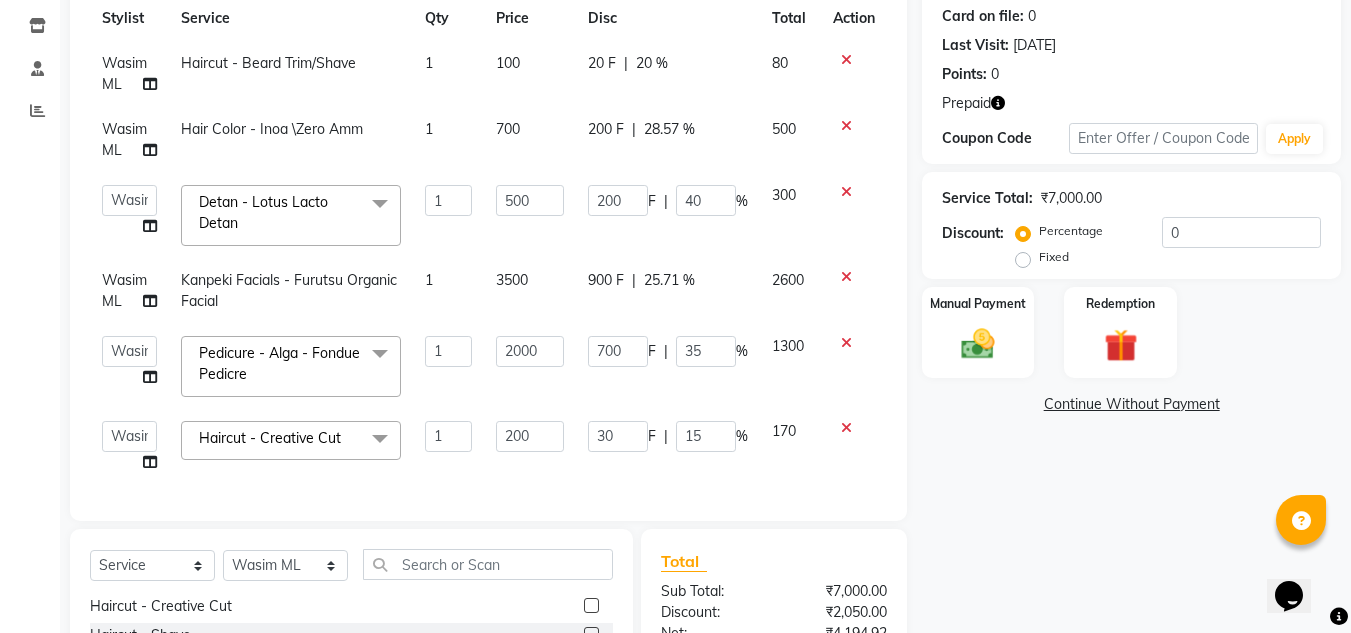 click on "900 F | 25.71 %" 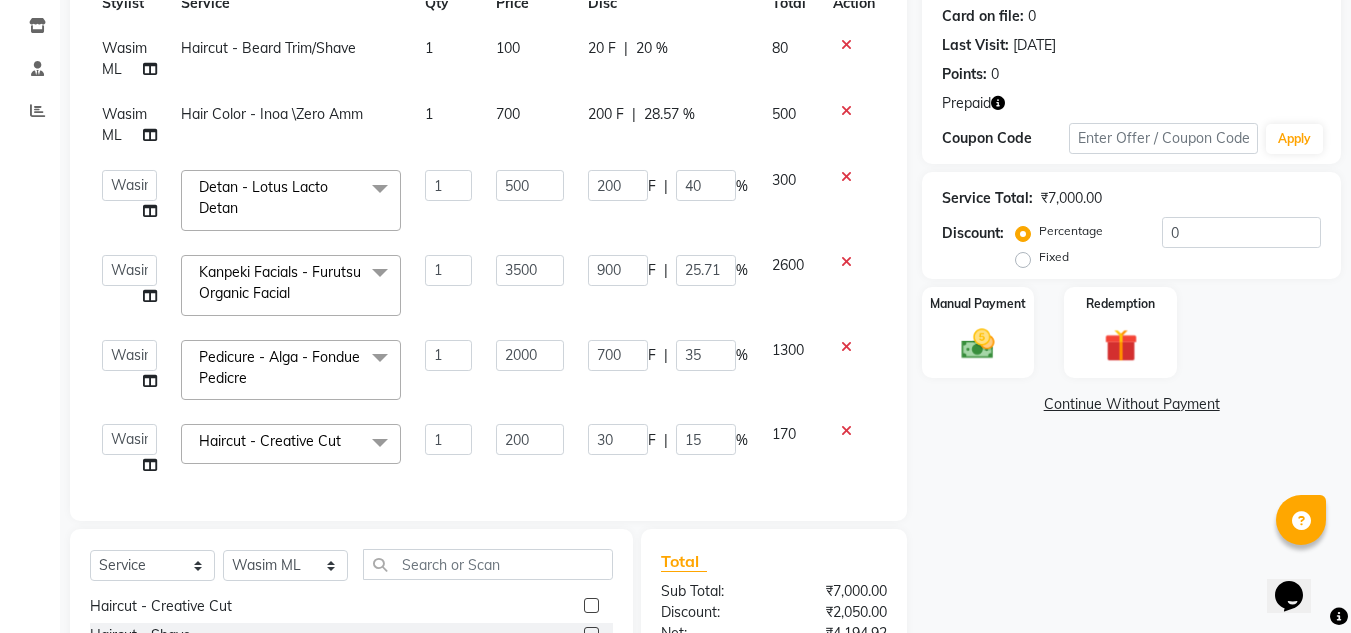 scroll, scrollTop: 75, scrollLeft: 0, axis: vertical 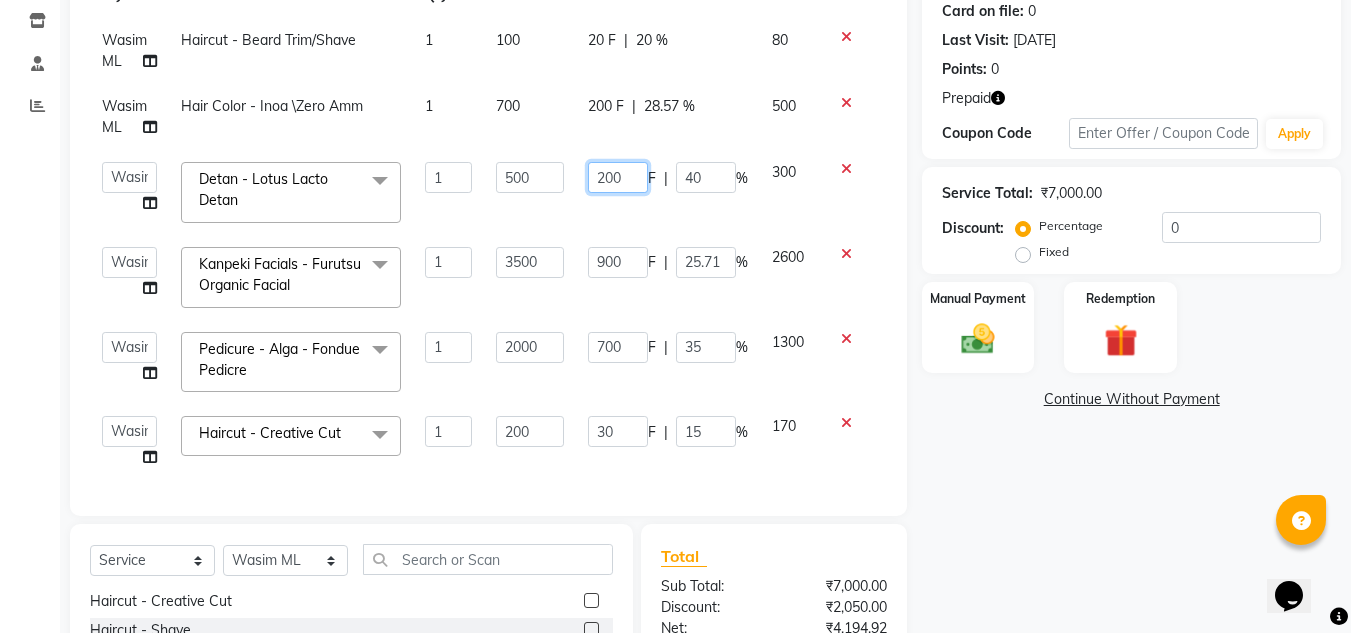 click on "200" 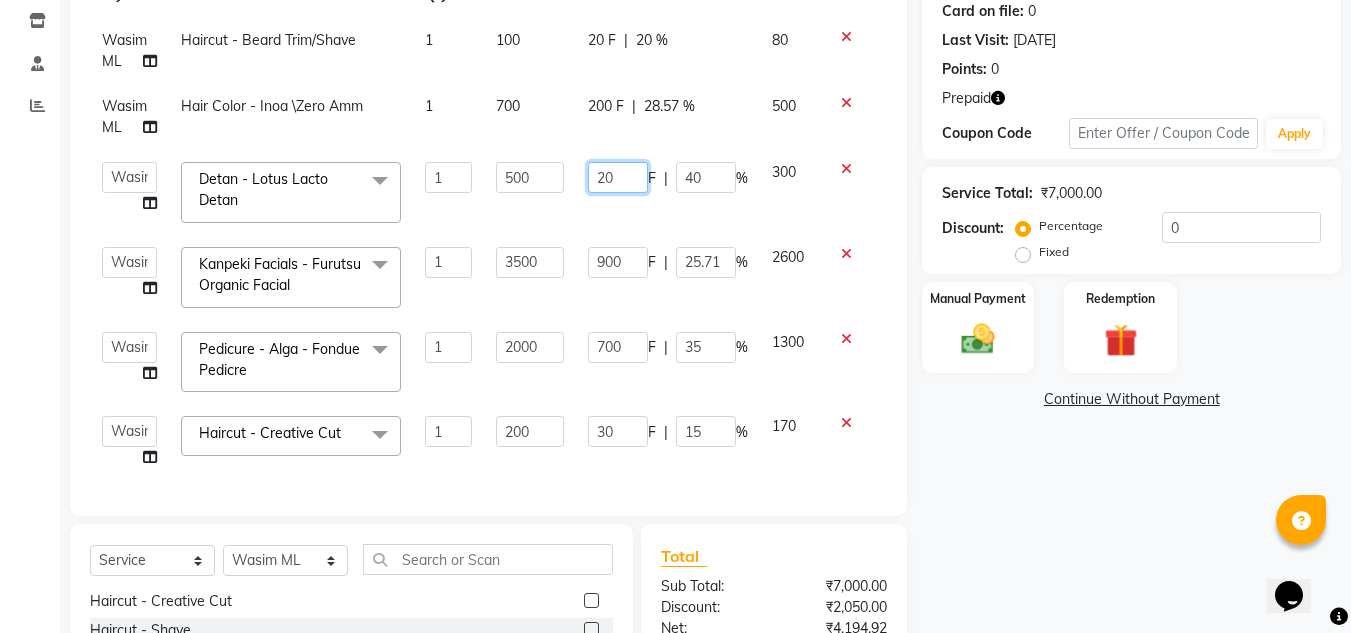 type on "250" 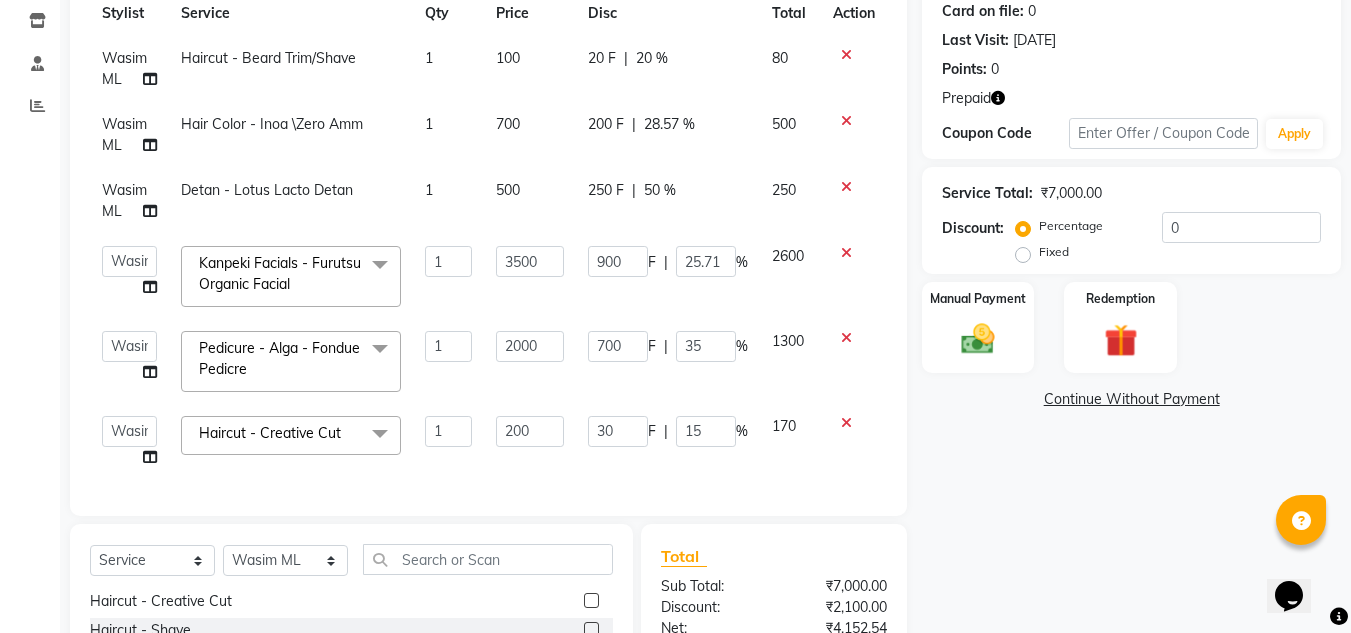 click on "250 F | 50 %" 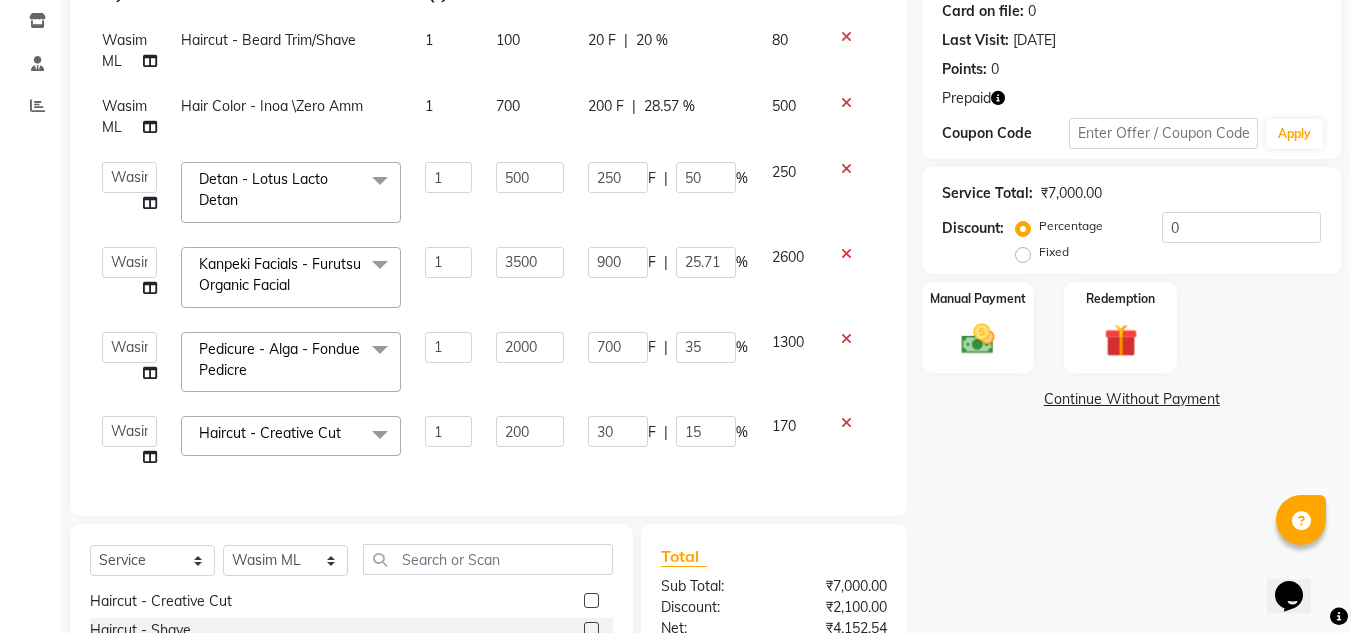 scroll, scrollTop: 468, scrollLeft: 0, axis: vertical 